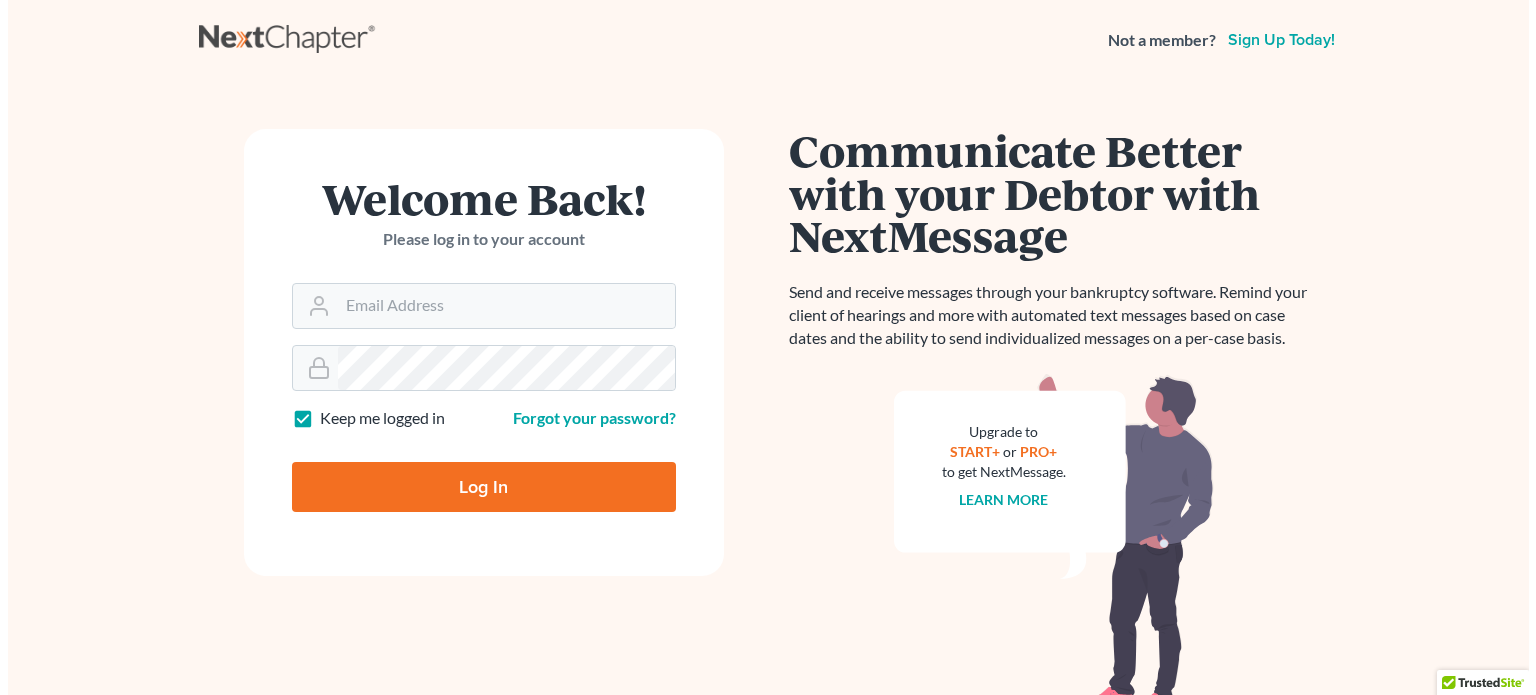 scroll, scrollTop: 0, scrollLeft: 0, axis: both 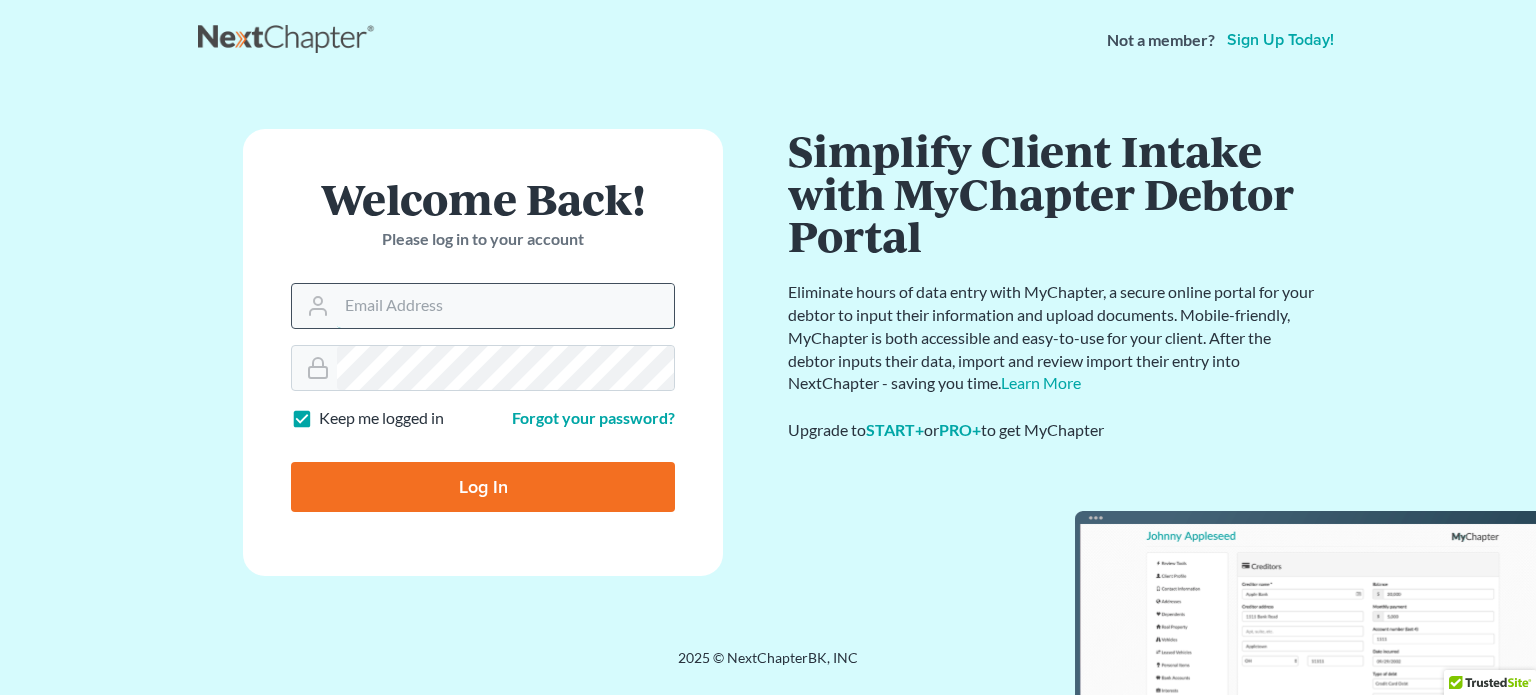 click on "Email Address" at bounding box center [505, 306] 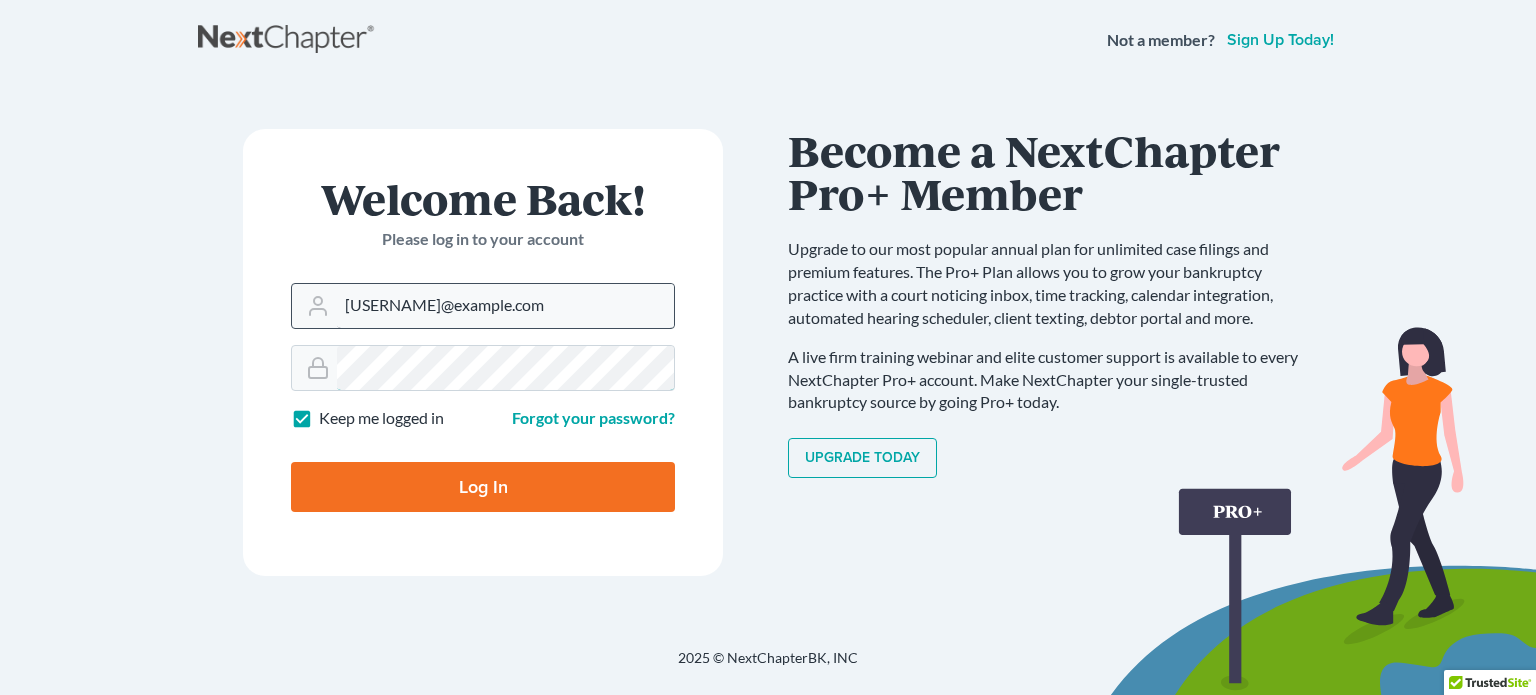 click on "Log In" at bounding box center (483, 487) 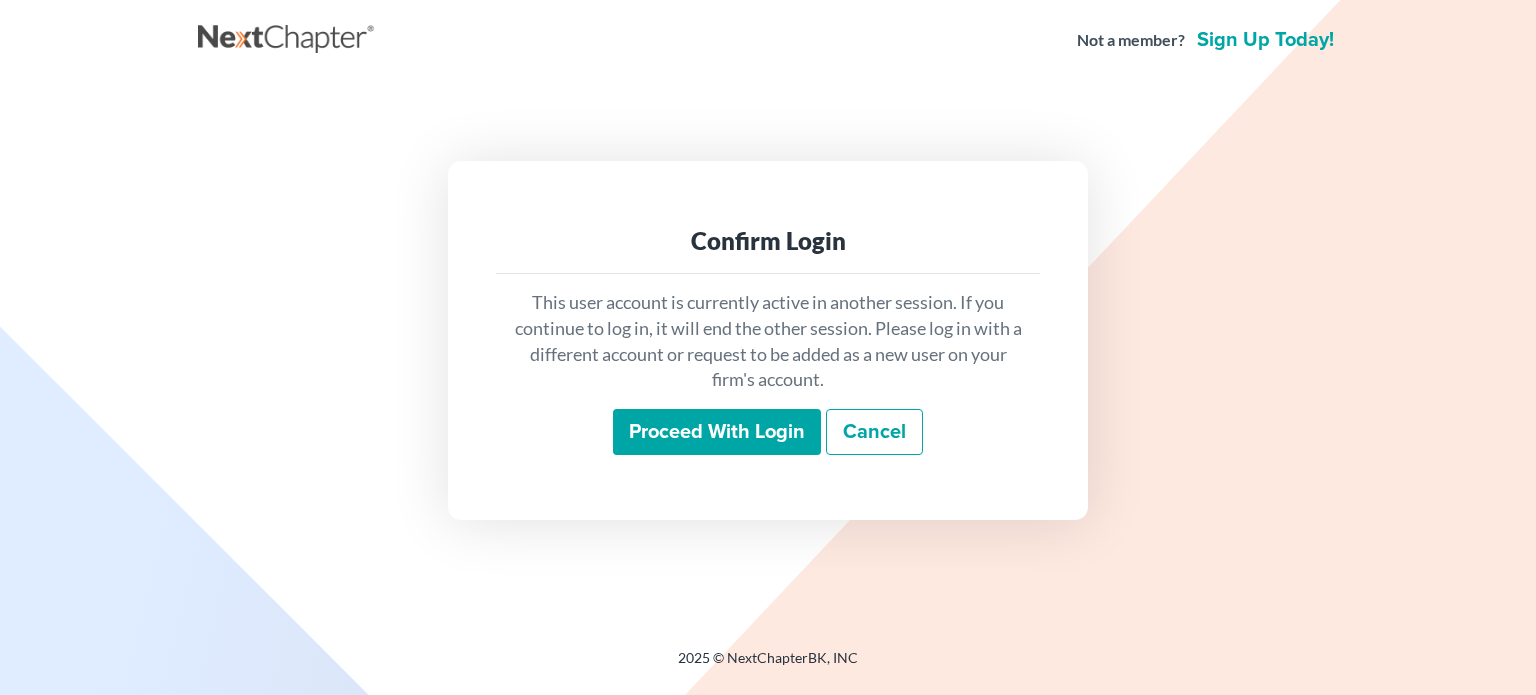 scroll, scrollTop: 0, scrollLeft: 0, axis: both 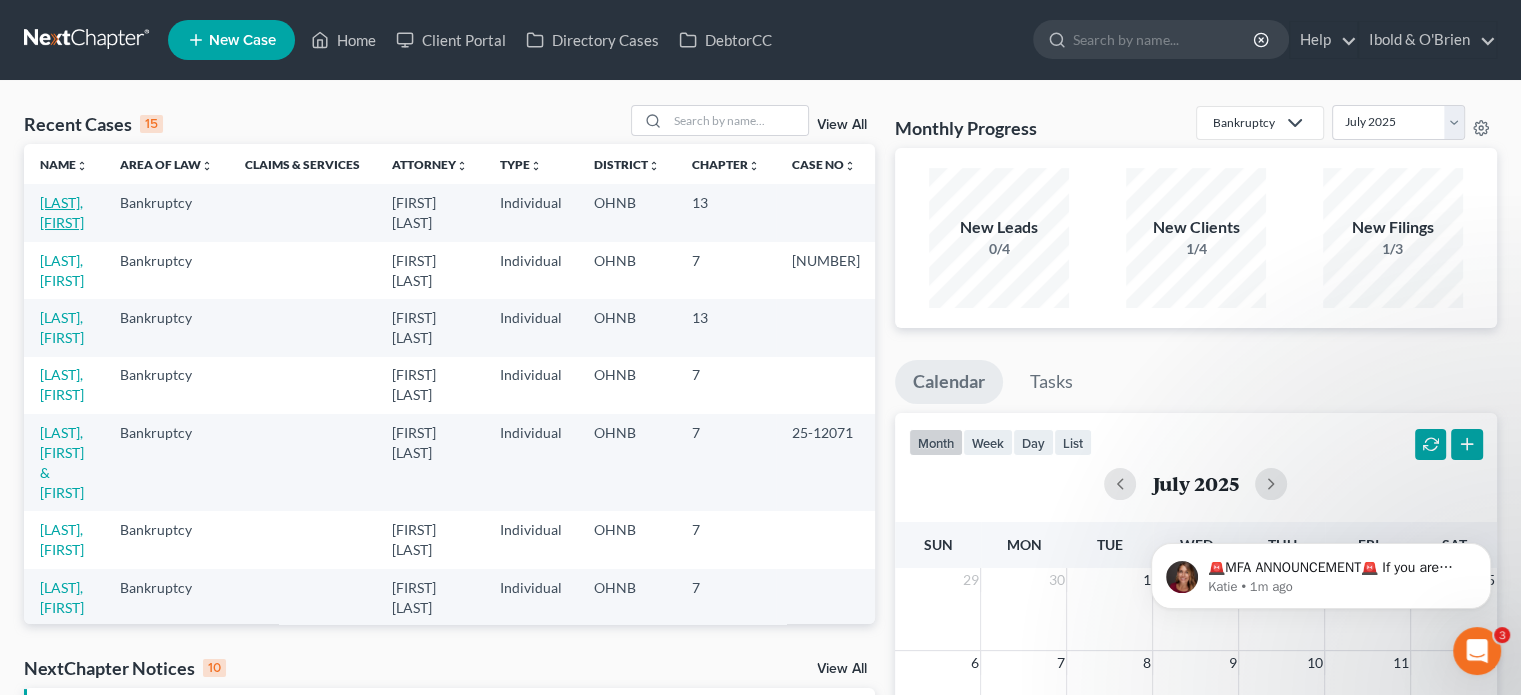 click on "[LAST], [FIRST]" at bounding box center (62, 212) 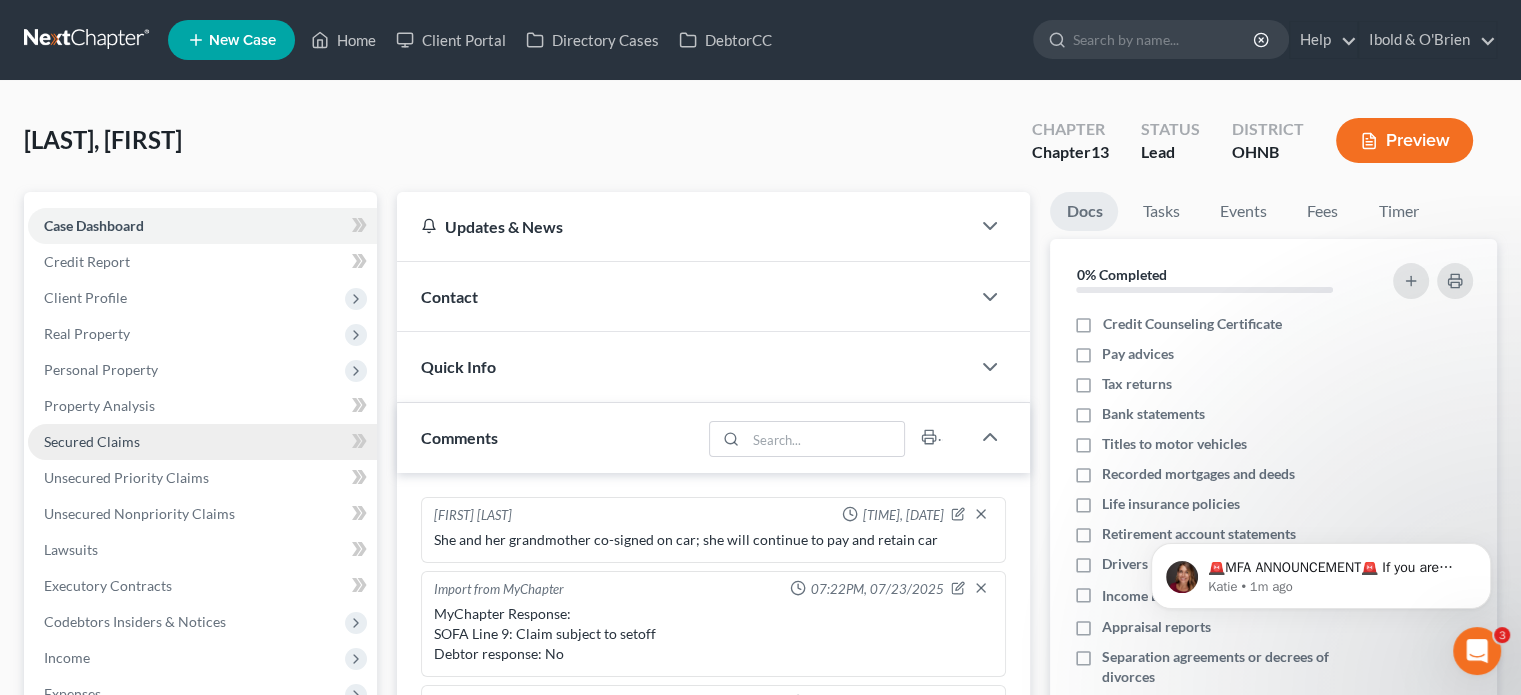 scroll, scrollTop: 427, scrollLeft: 0, axis: vertical 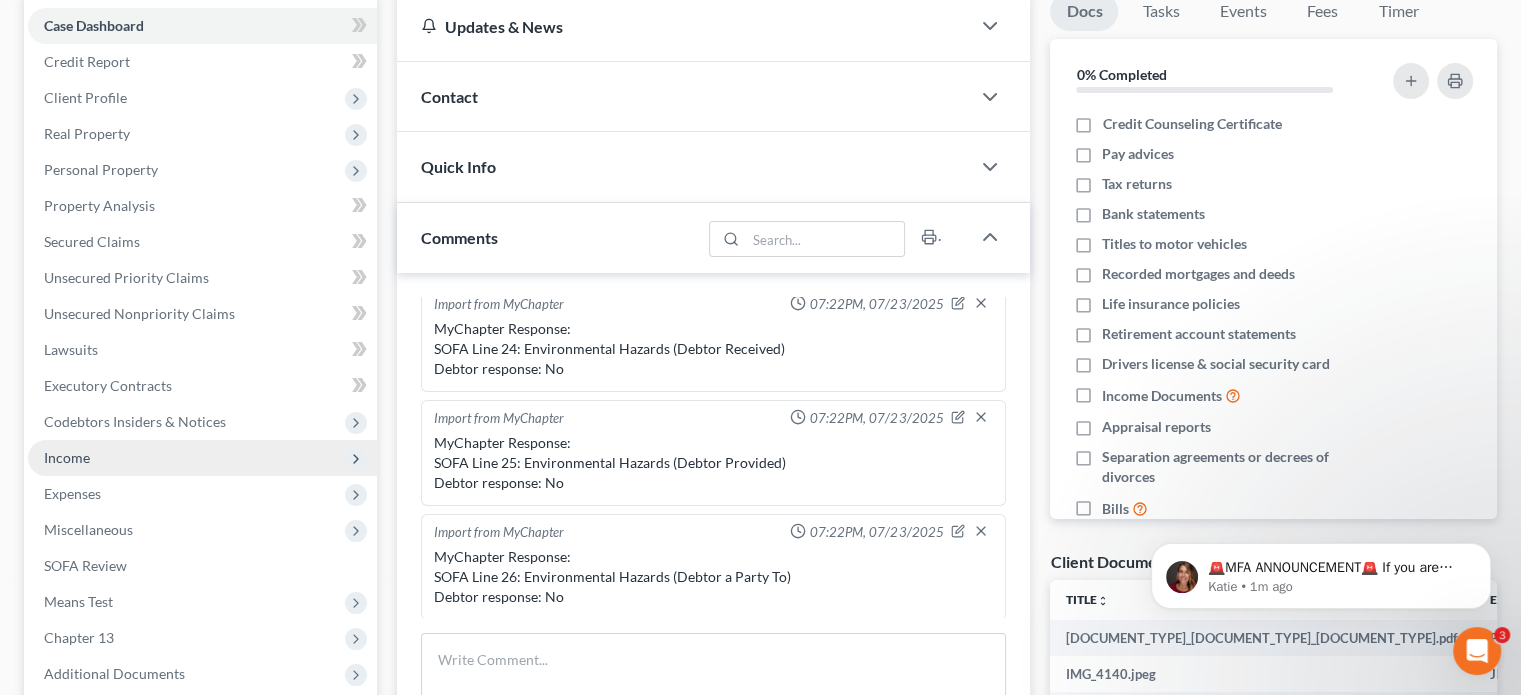 click on "Income" at bounding box center (67, 457) 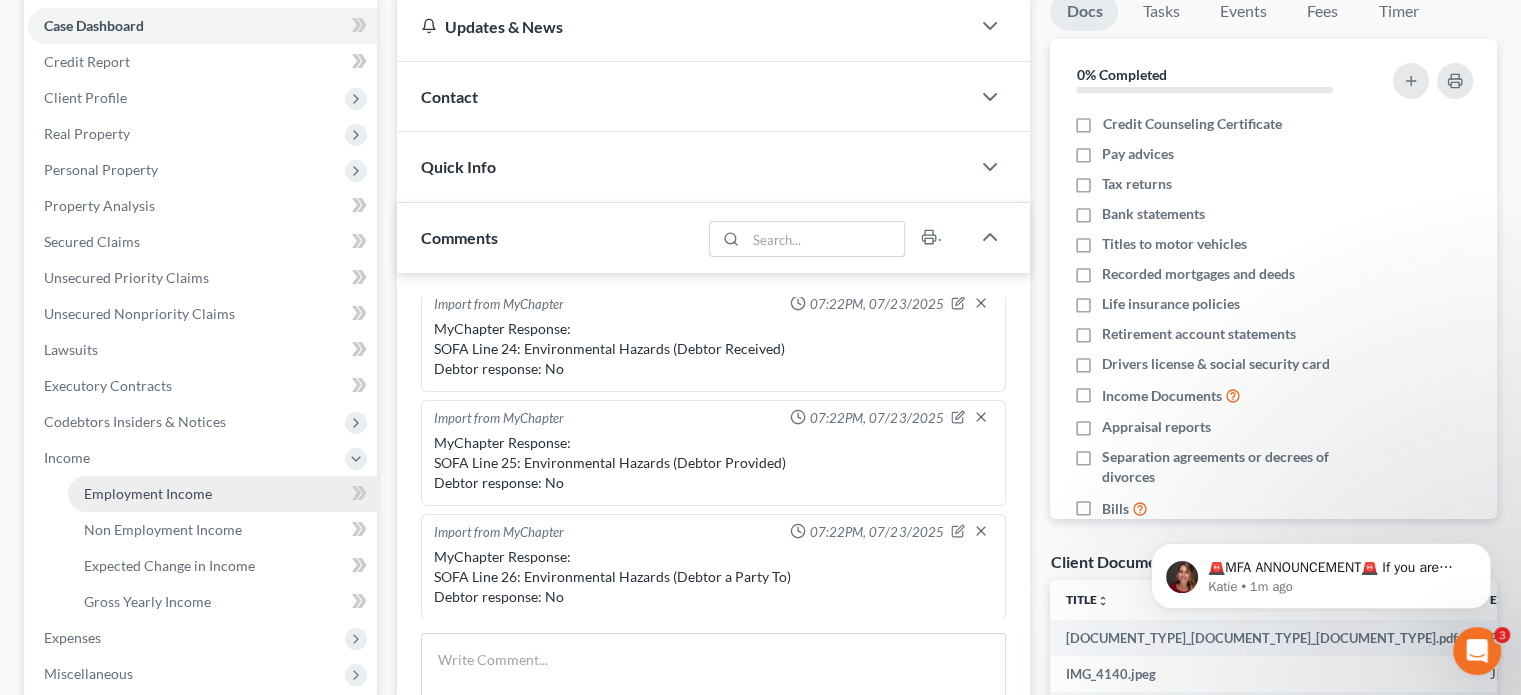 click on "Employment Income" at bounding box center (148, 493) 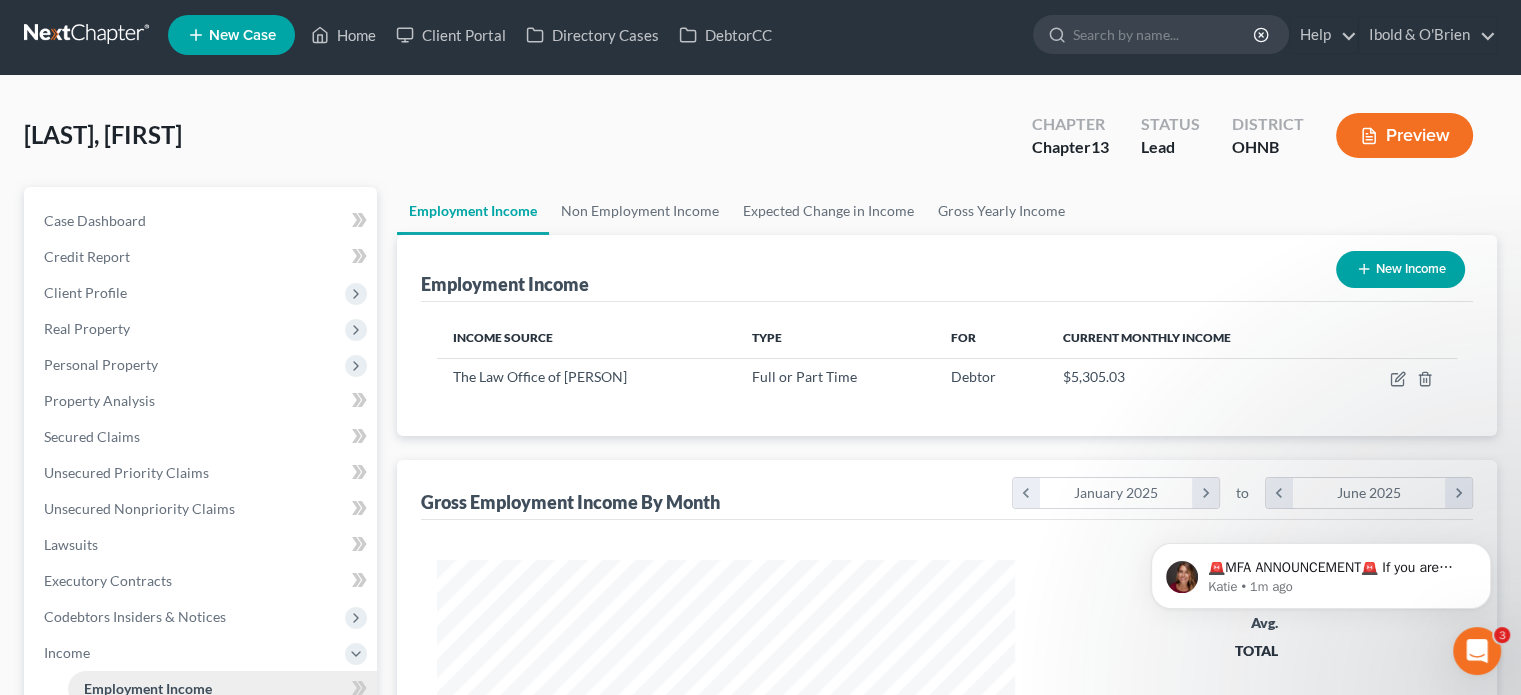 scroll, scrollTop: 0, scrollLeft: 0, axis: both 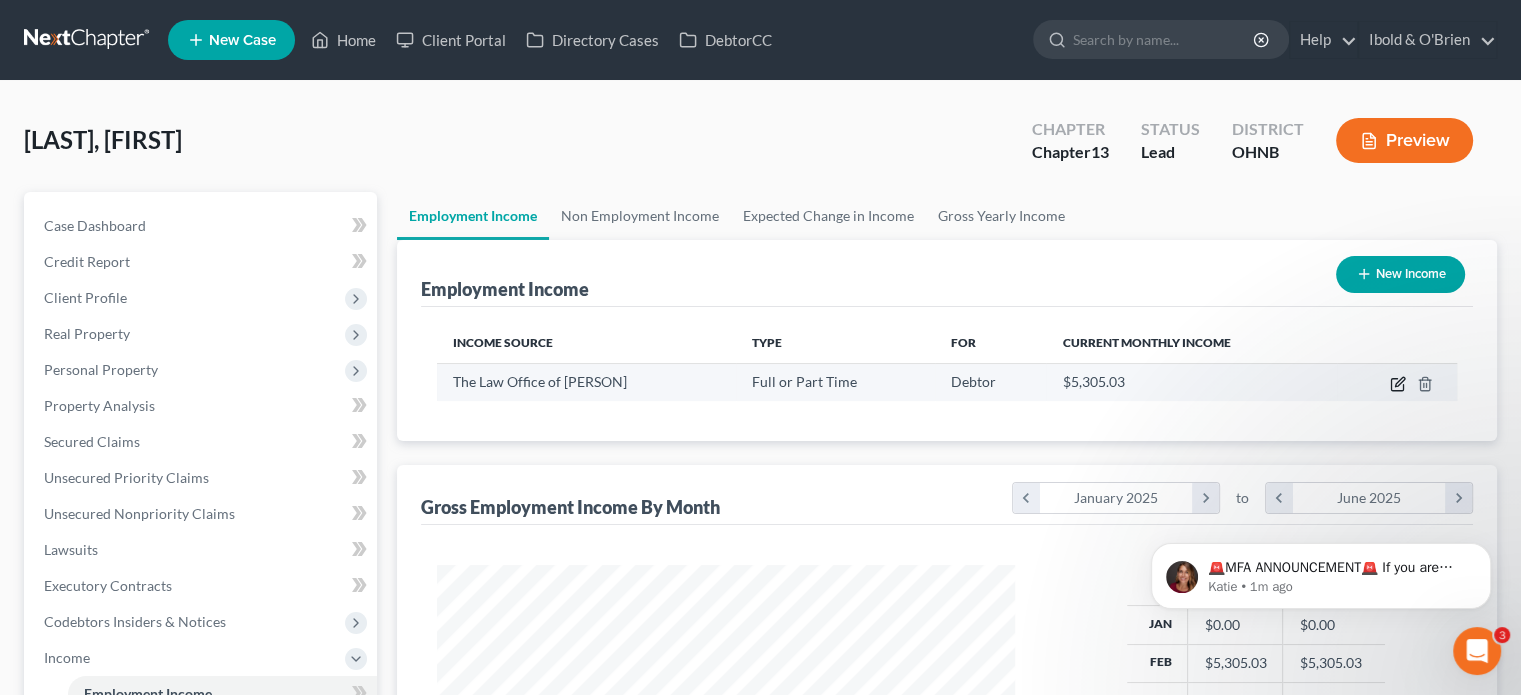 click 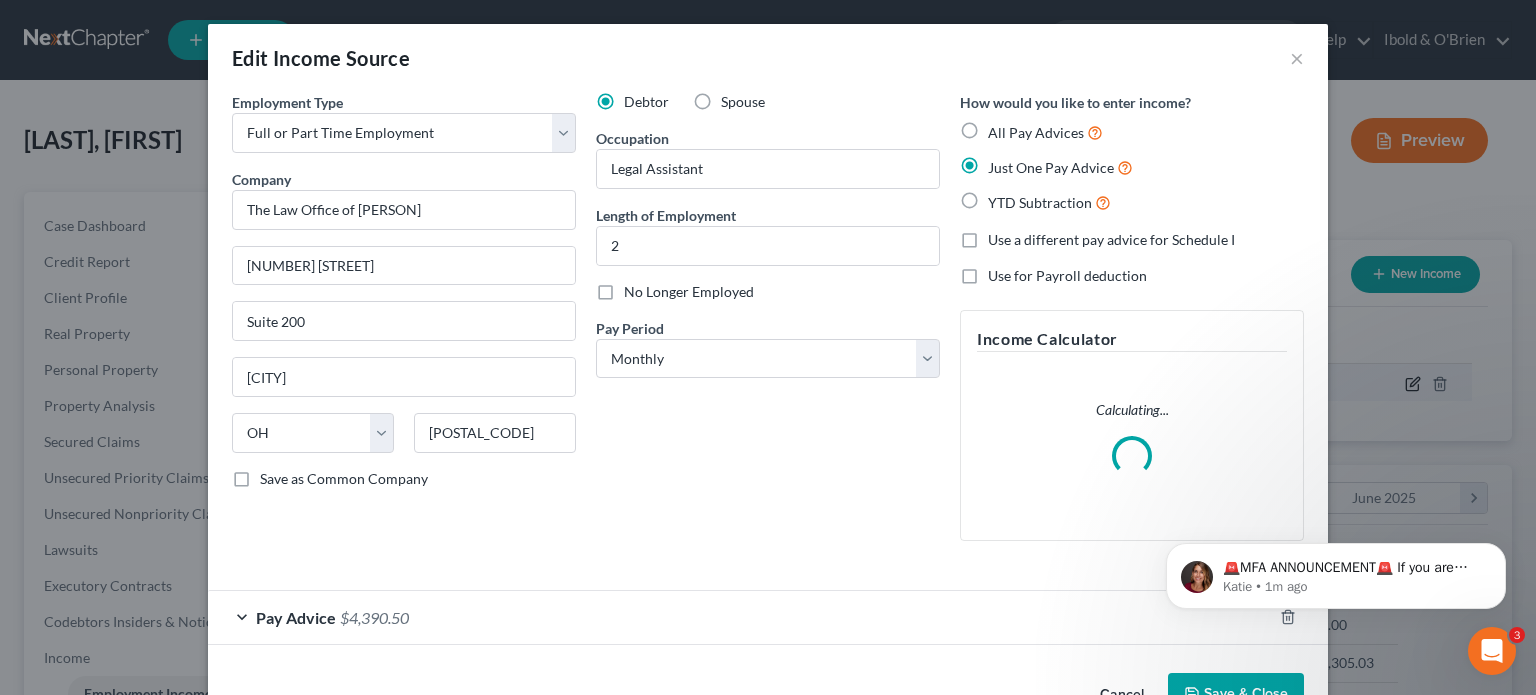 scroll, scrollTop: 999643, scrollLeft: 999375, axis: both 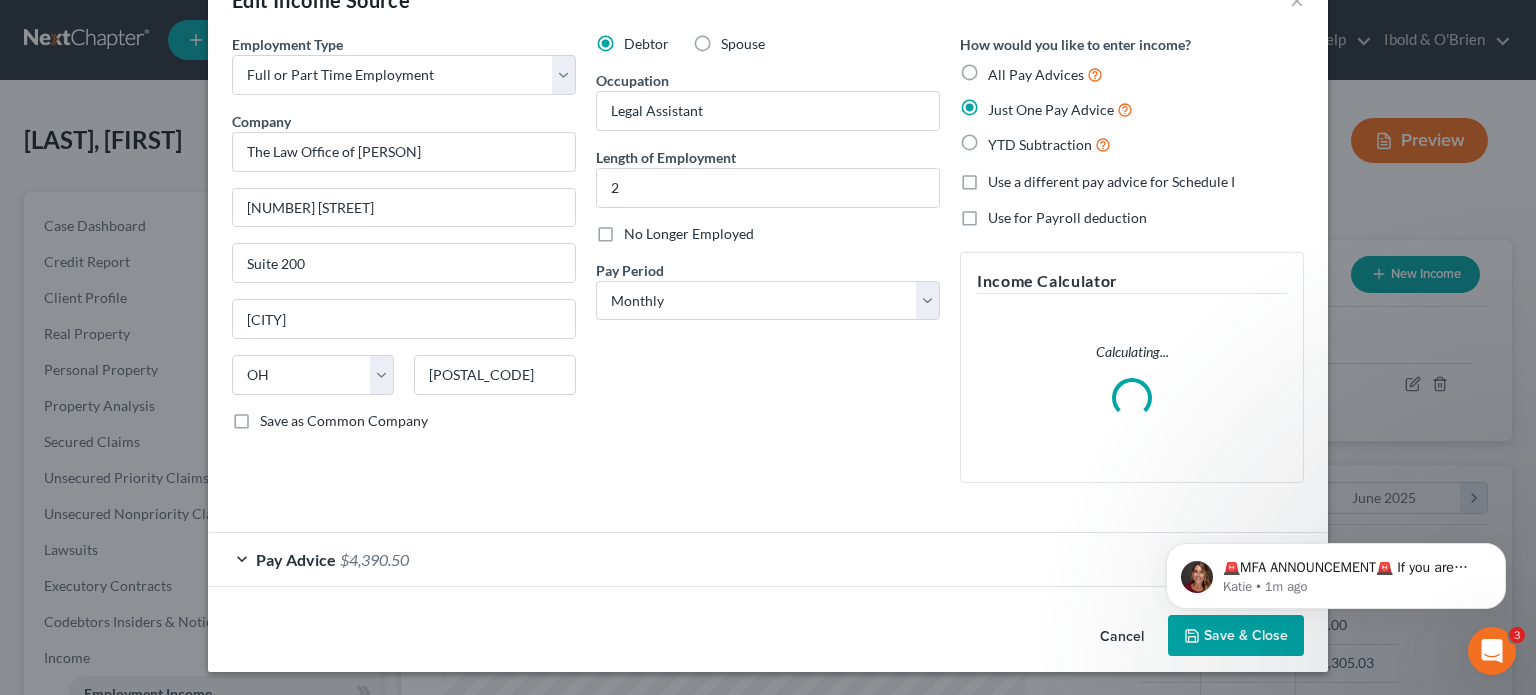 click on "Pay Advice" at bounding box center (296, 559) 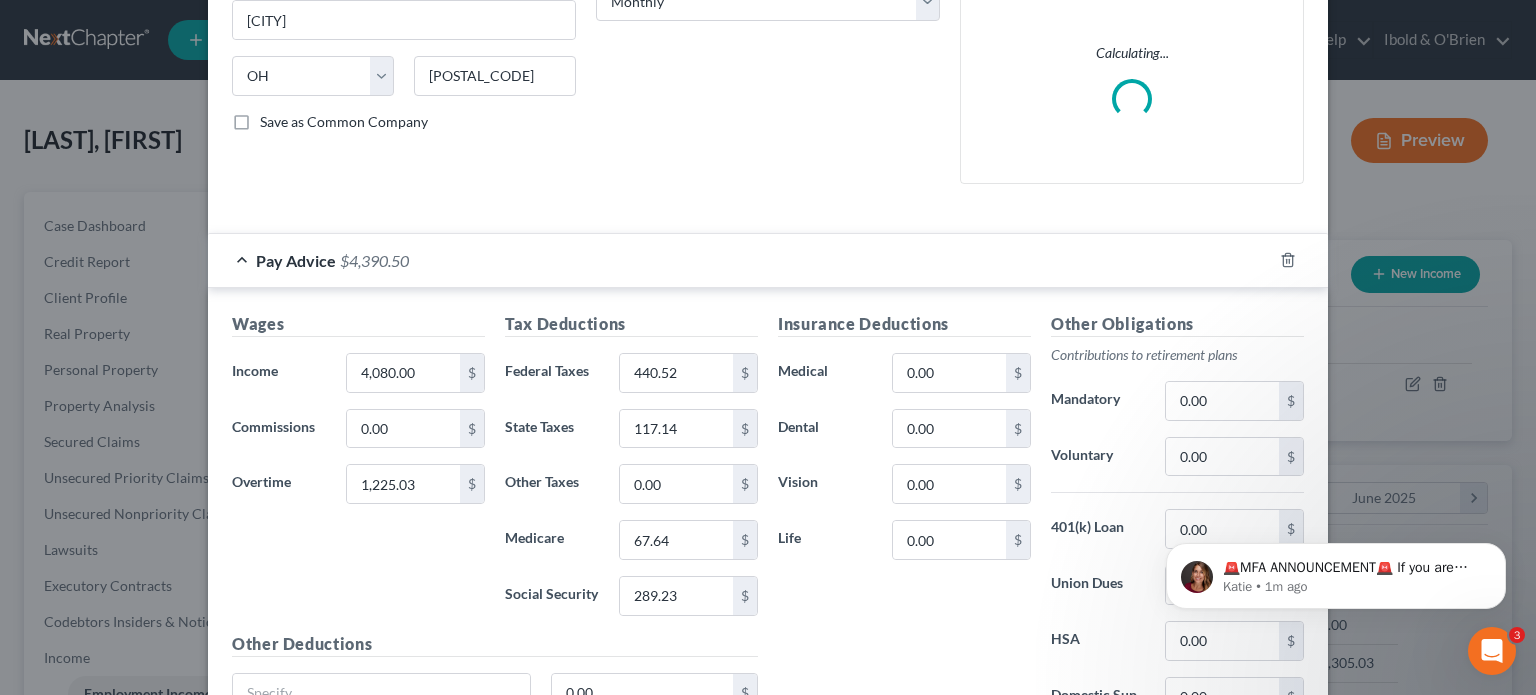 scroll, scrollTop: 358, scrollLeft: 0, axis: vertical 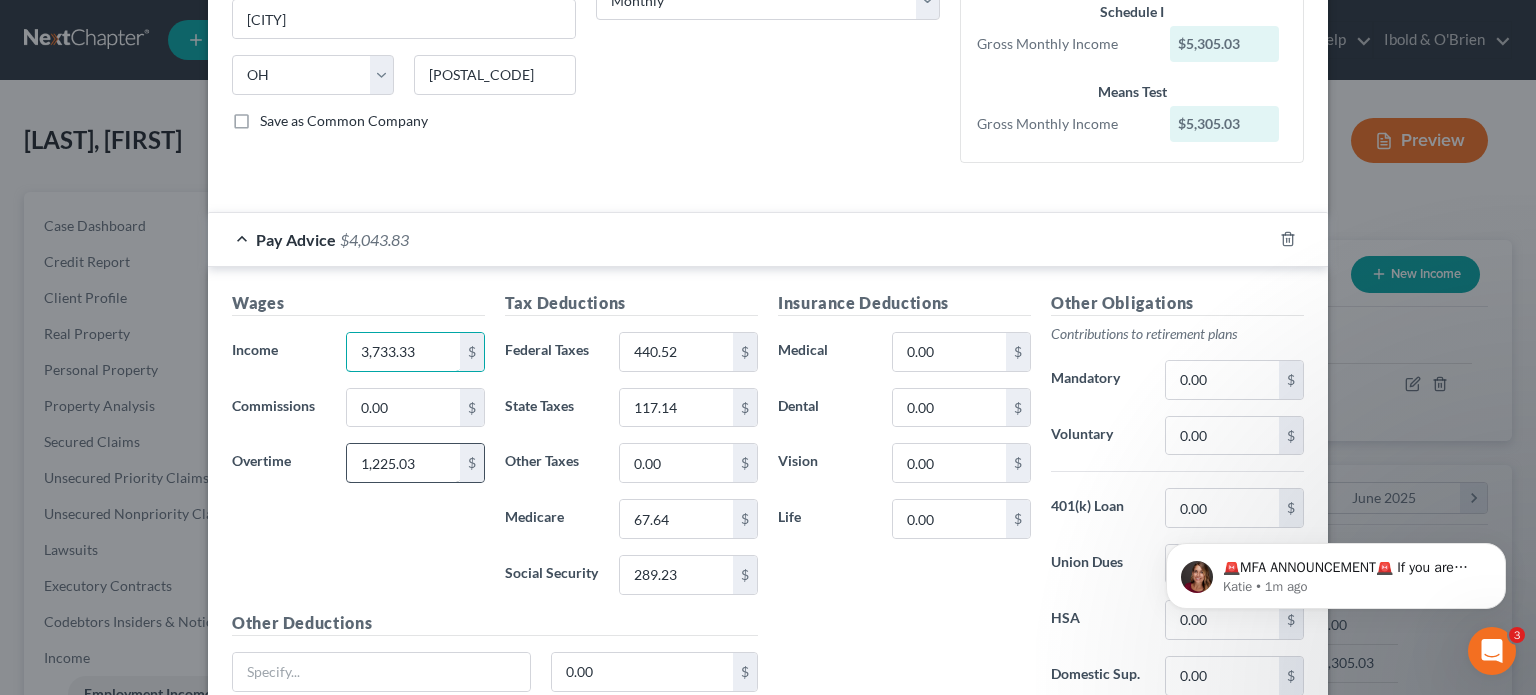 type on "3,733.33" 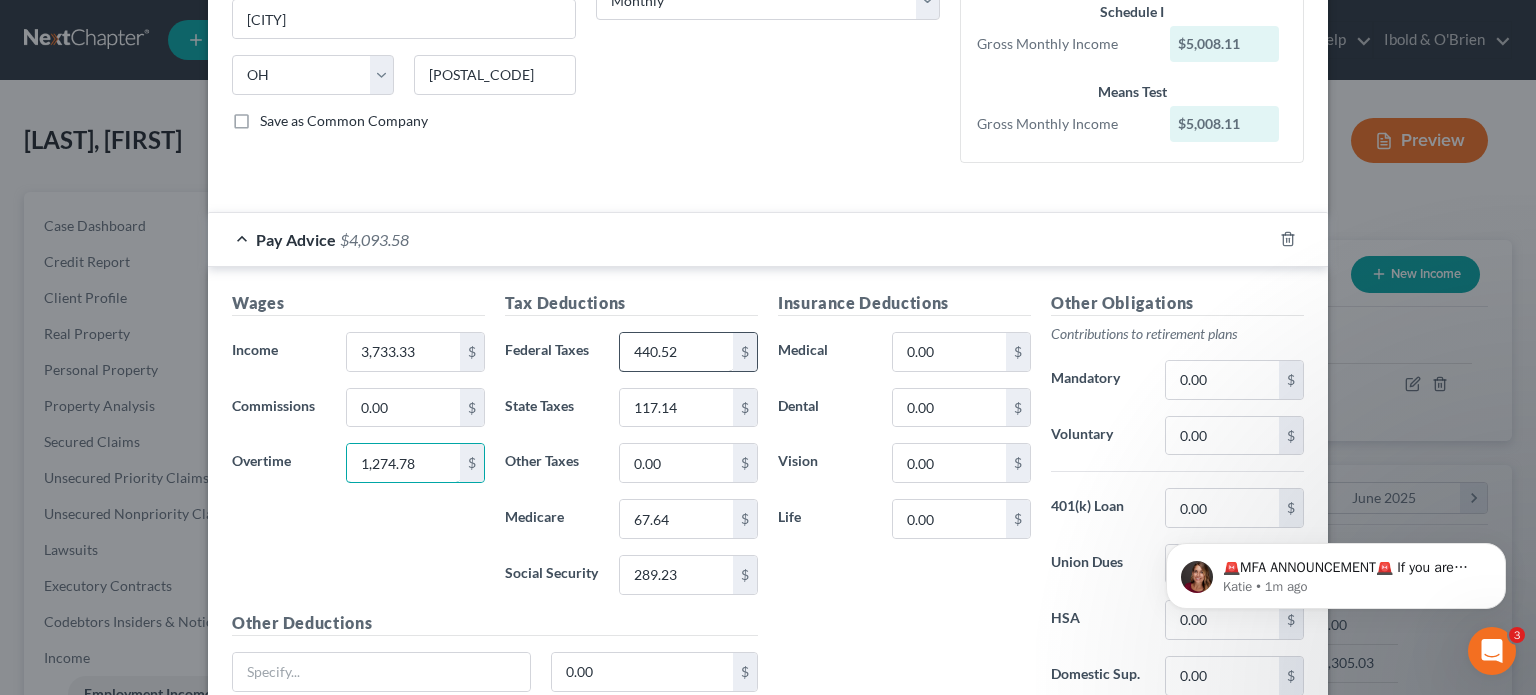 type on "1,274.78" 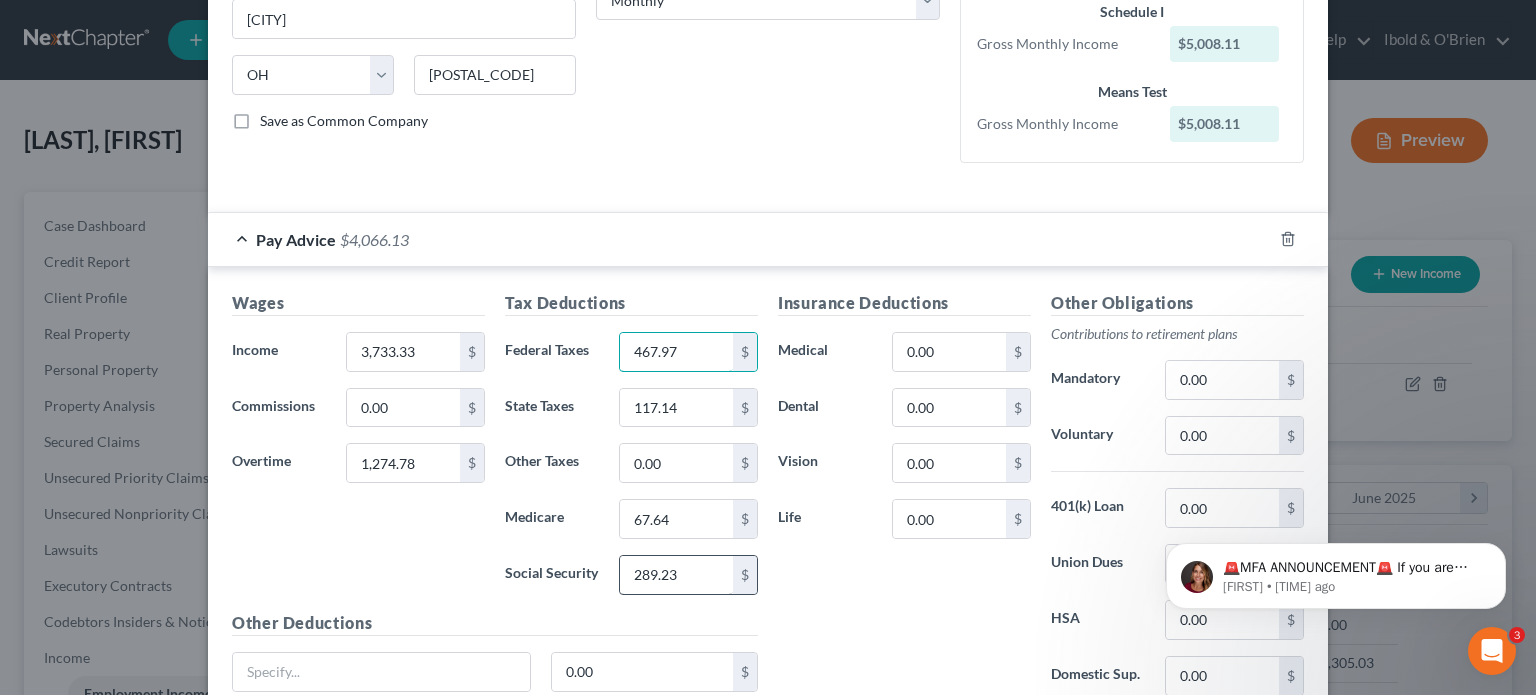 type on "467.97" 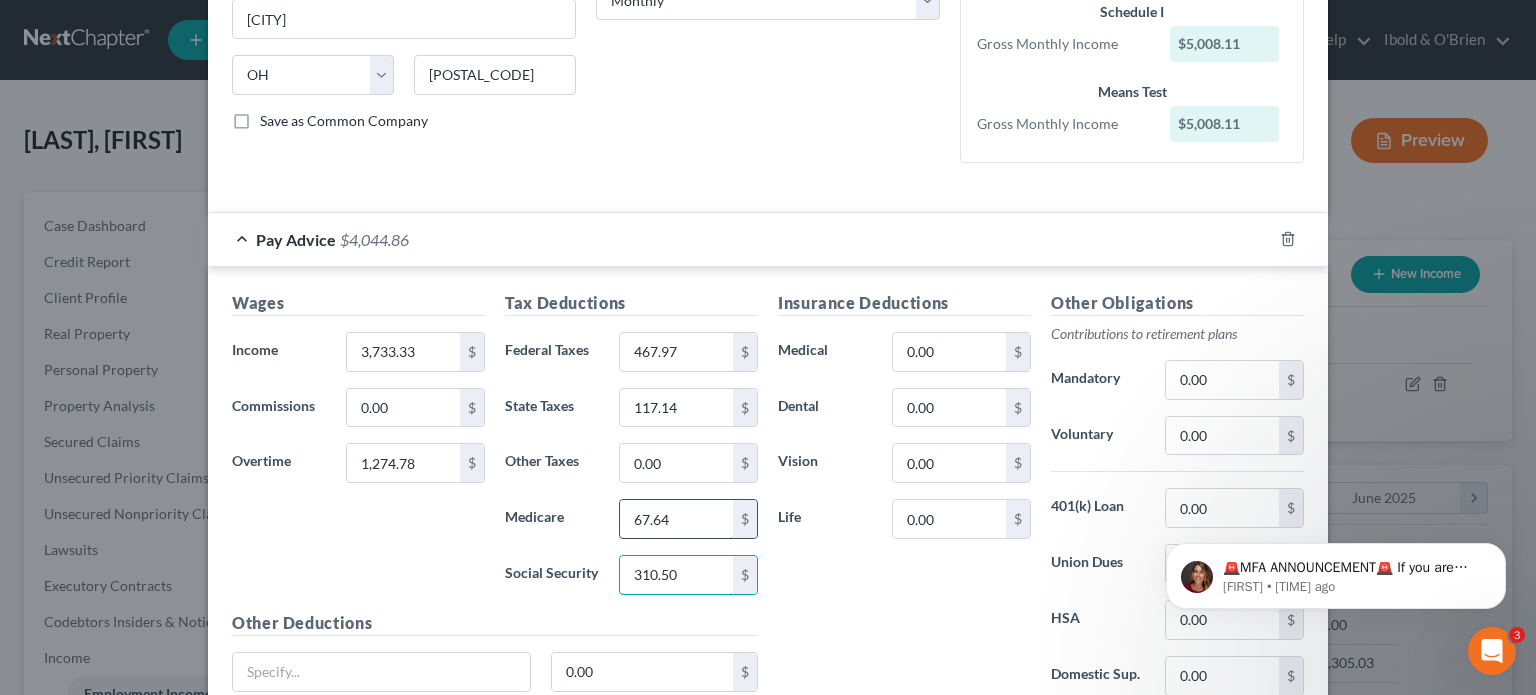 type on "310.50" 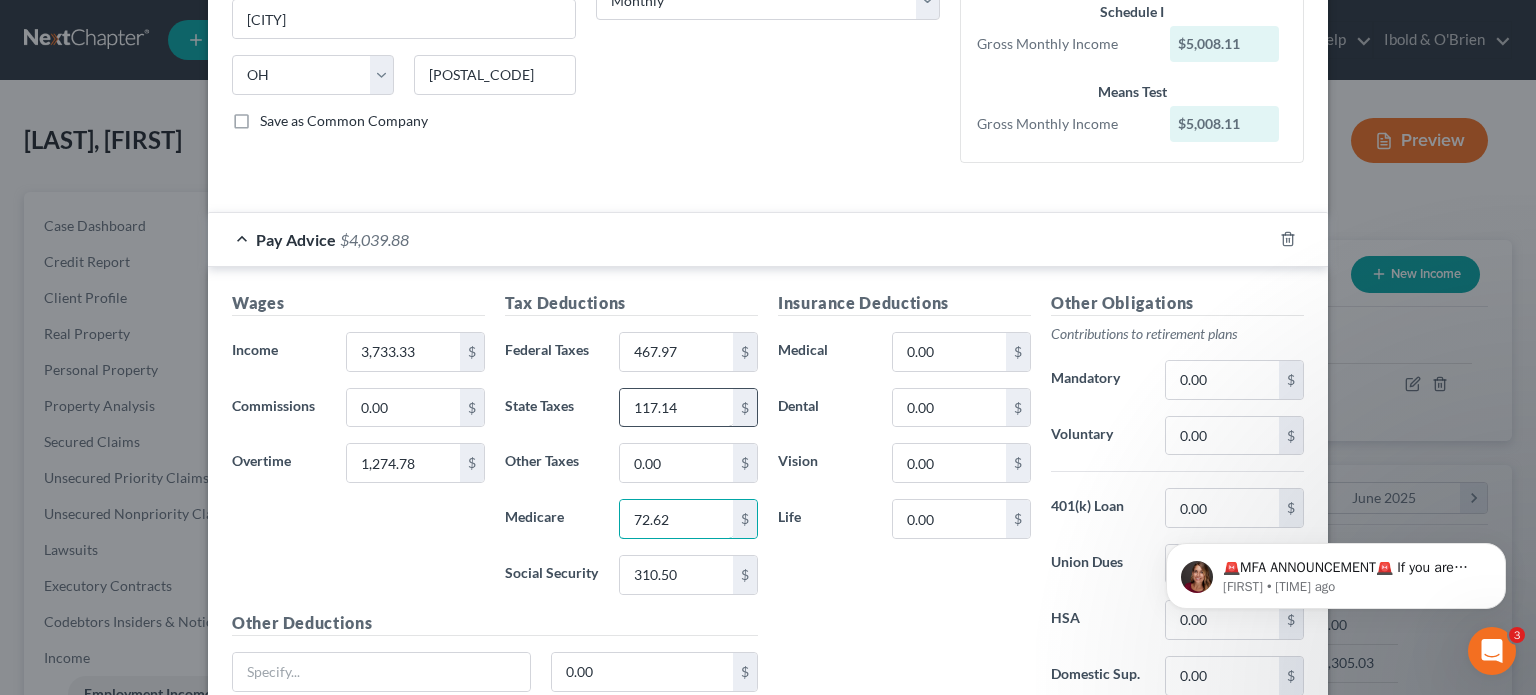 type on "72.62" 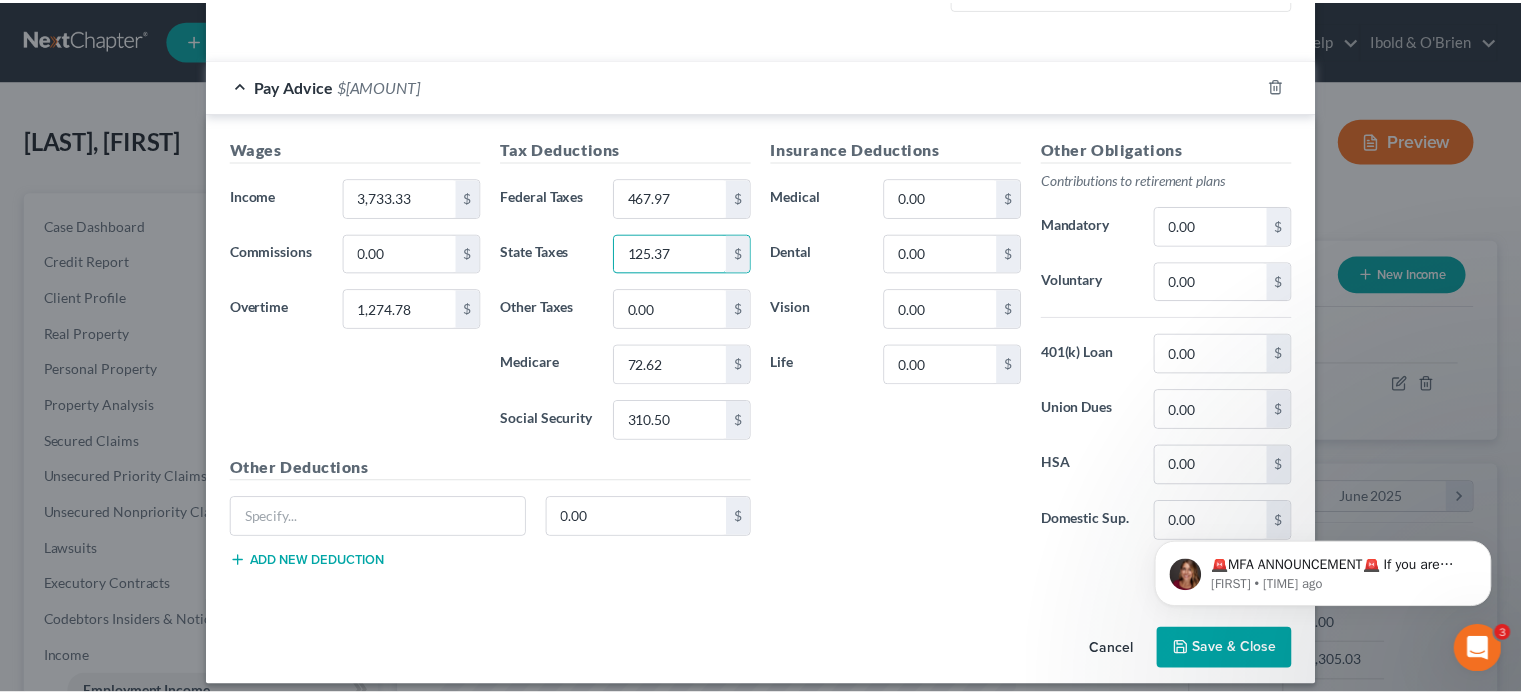 scroll, scrollTop: 524, scrollLeft: 0, axis: vertical 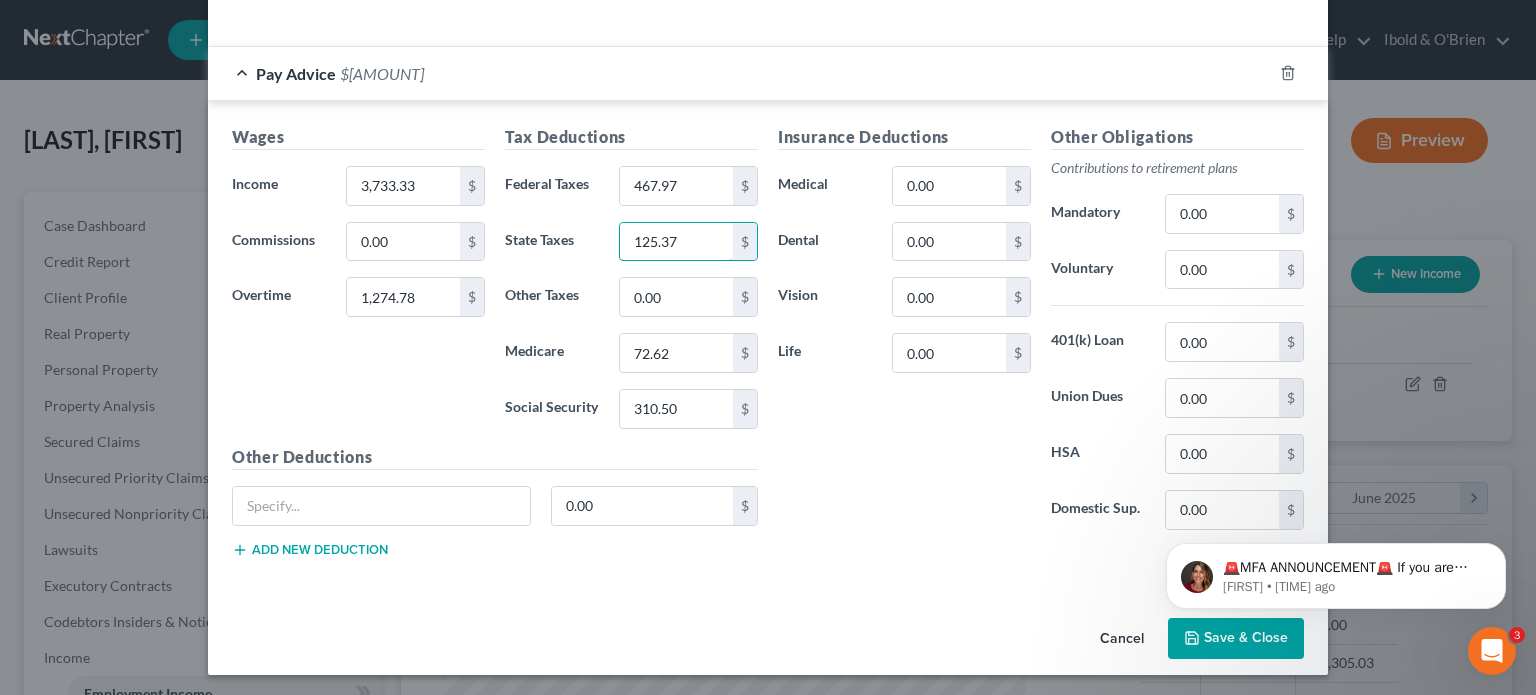 type on "125.37" 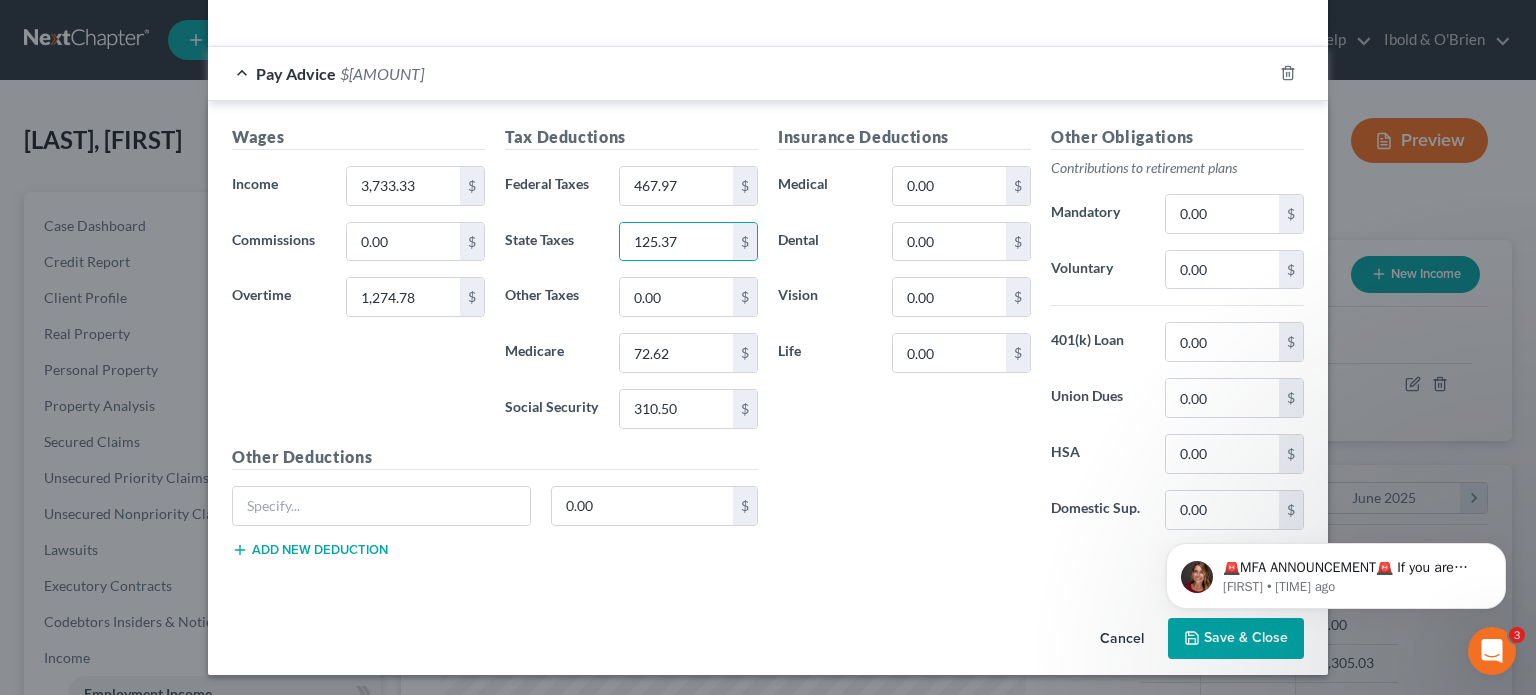 click on "Insurance Deductions Medical 0.00 $ Dental 0.00 $ Vision 0.00 $ Life 0.00 $" at bounding box center (904, 335) 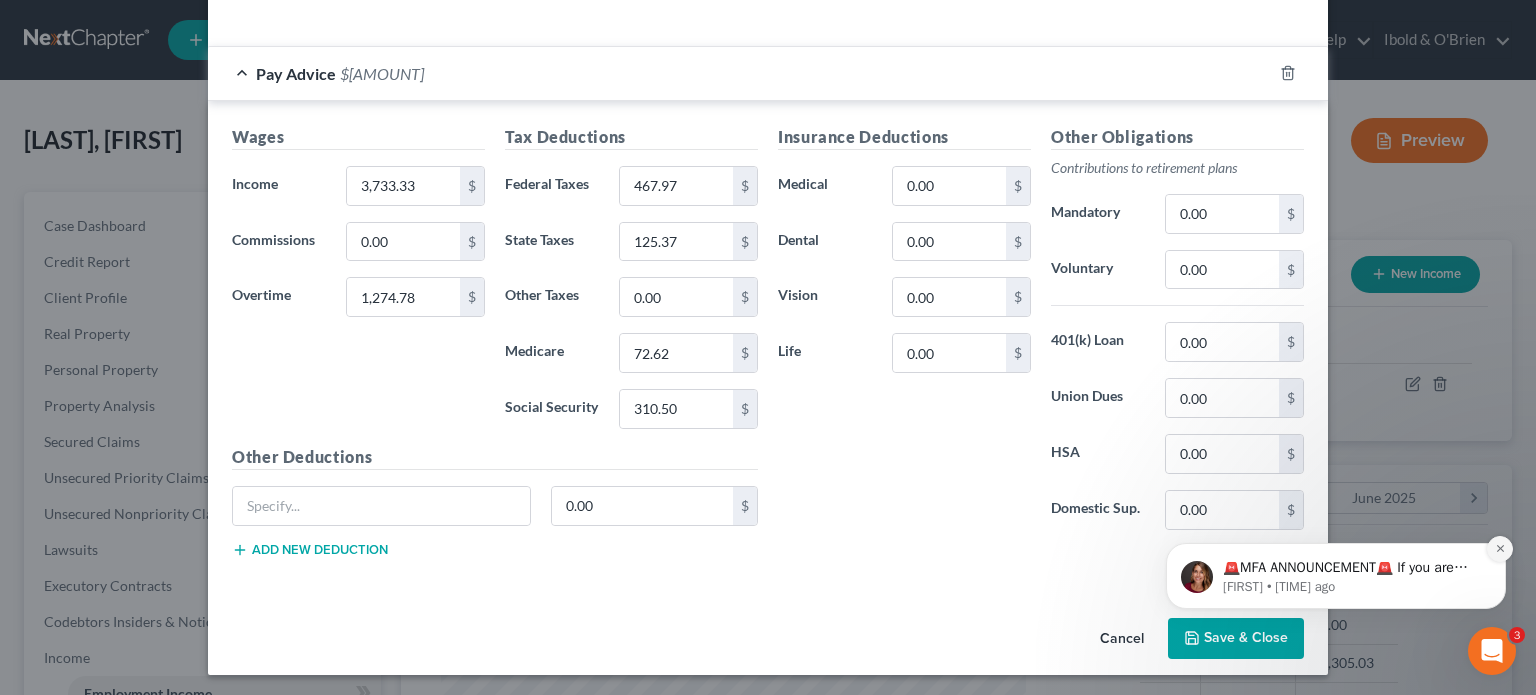 click 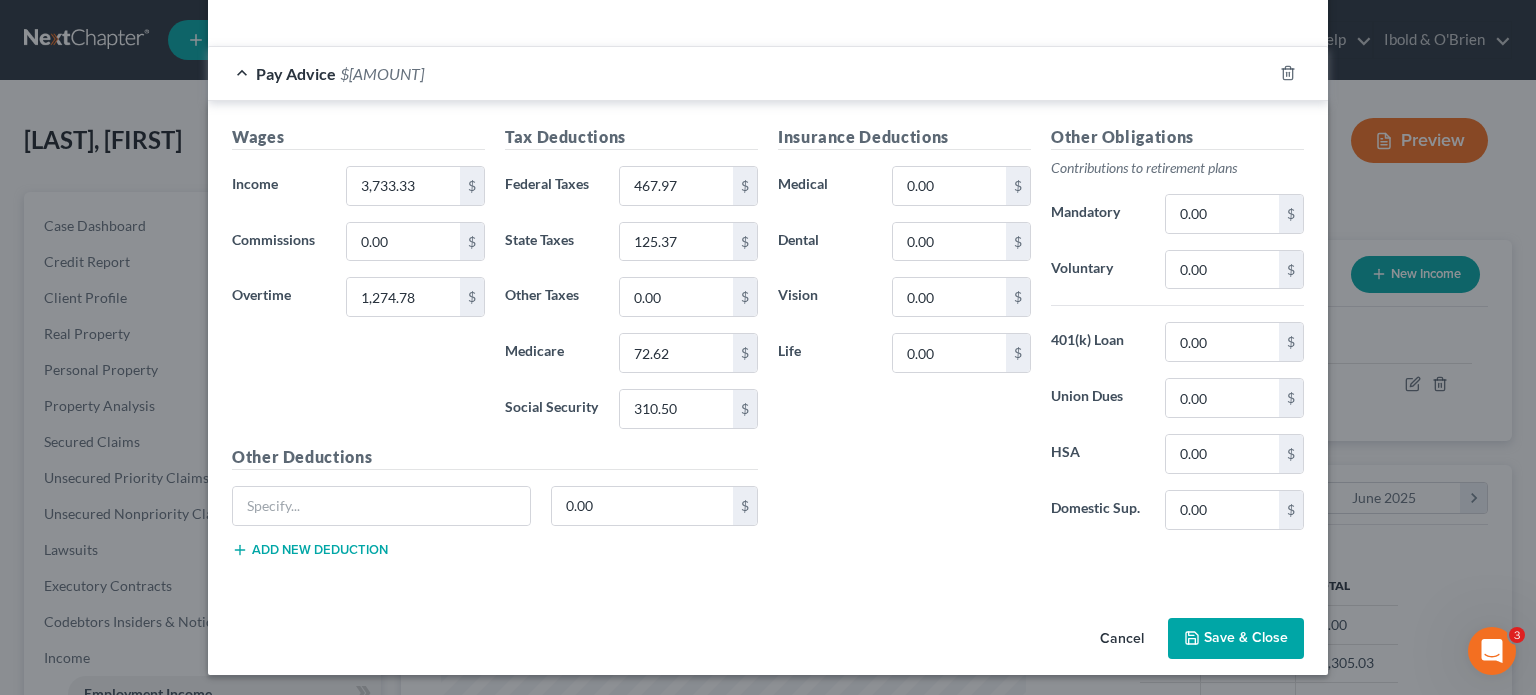 click on "Save & Close" at bounding box center [1236, 639] 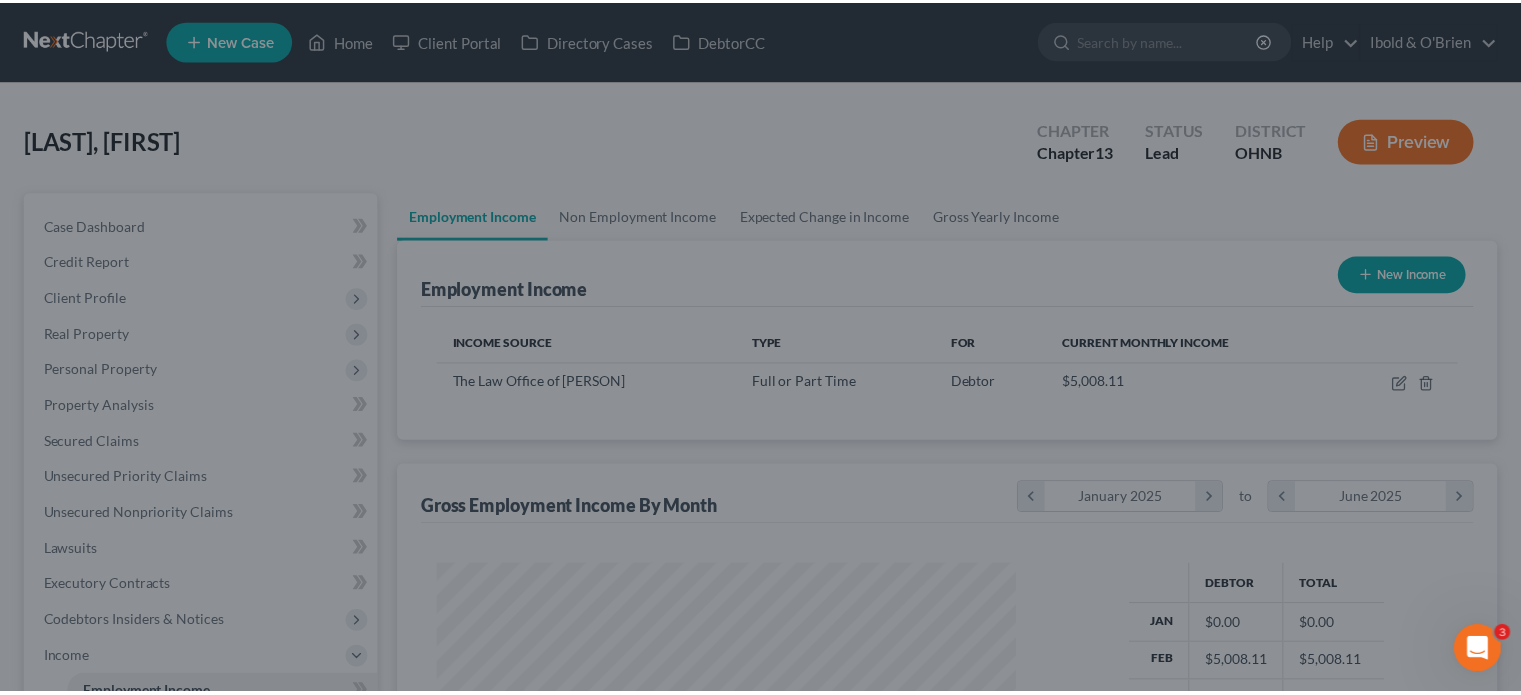 scroll, scrollTop: 356, scrollLeft: 617, axis: both 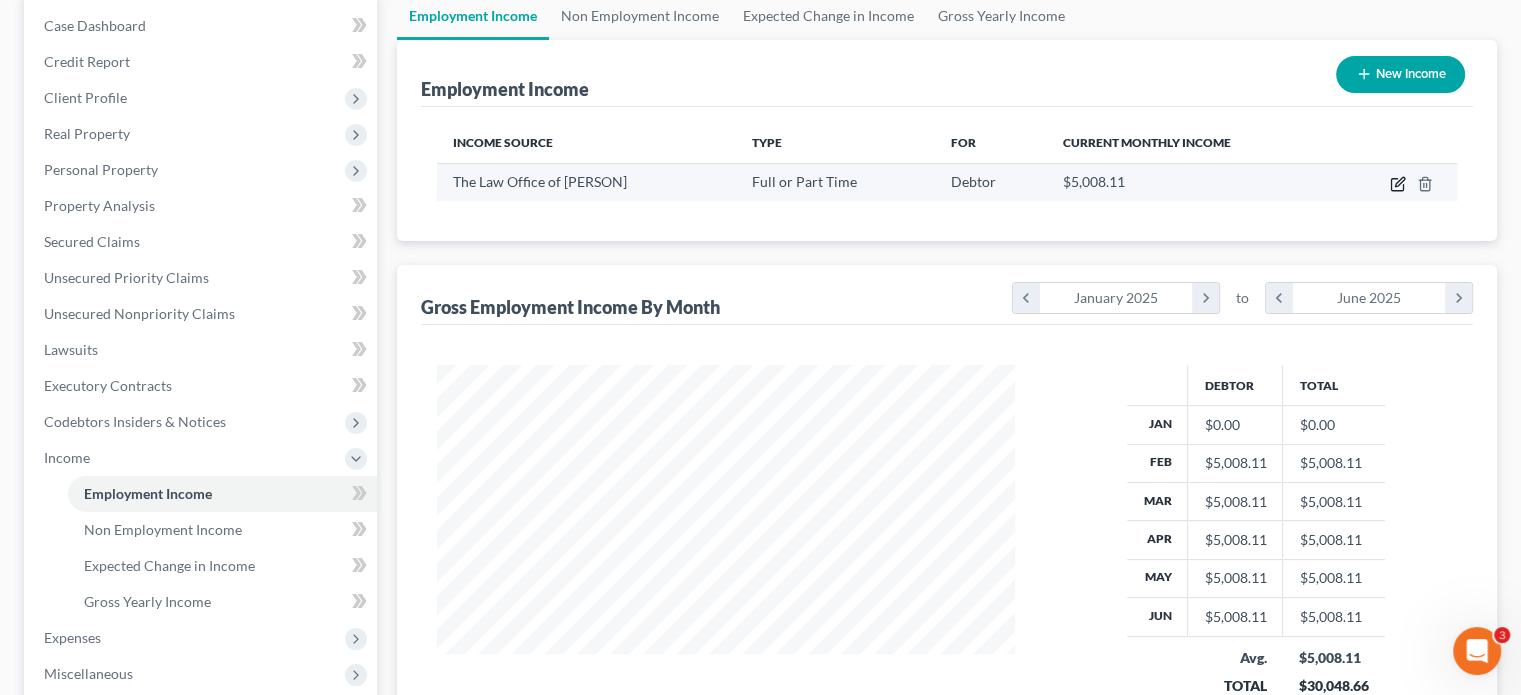 click 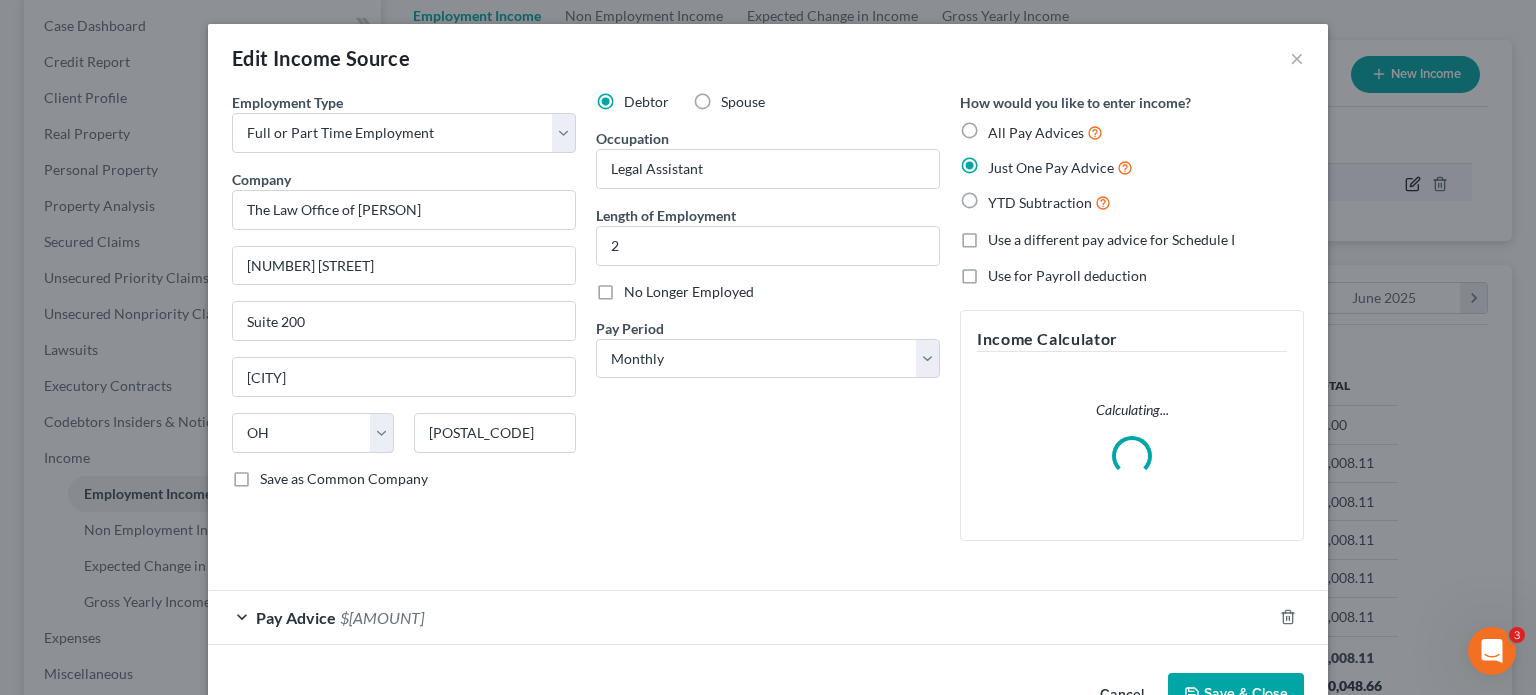 scroll, scrollTop: 999643, scrollLeft: 999375, axis: both 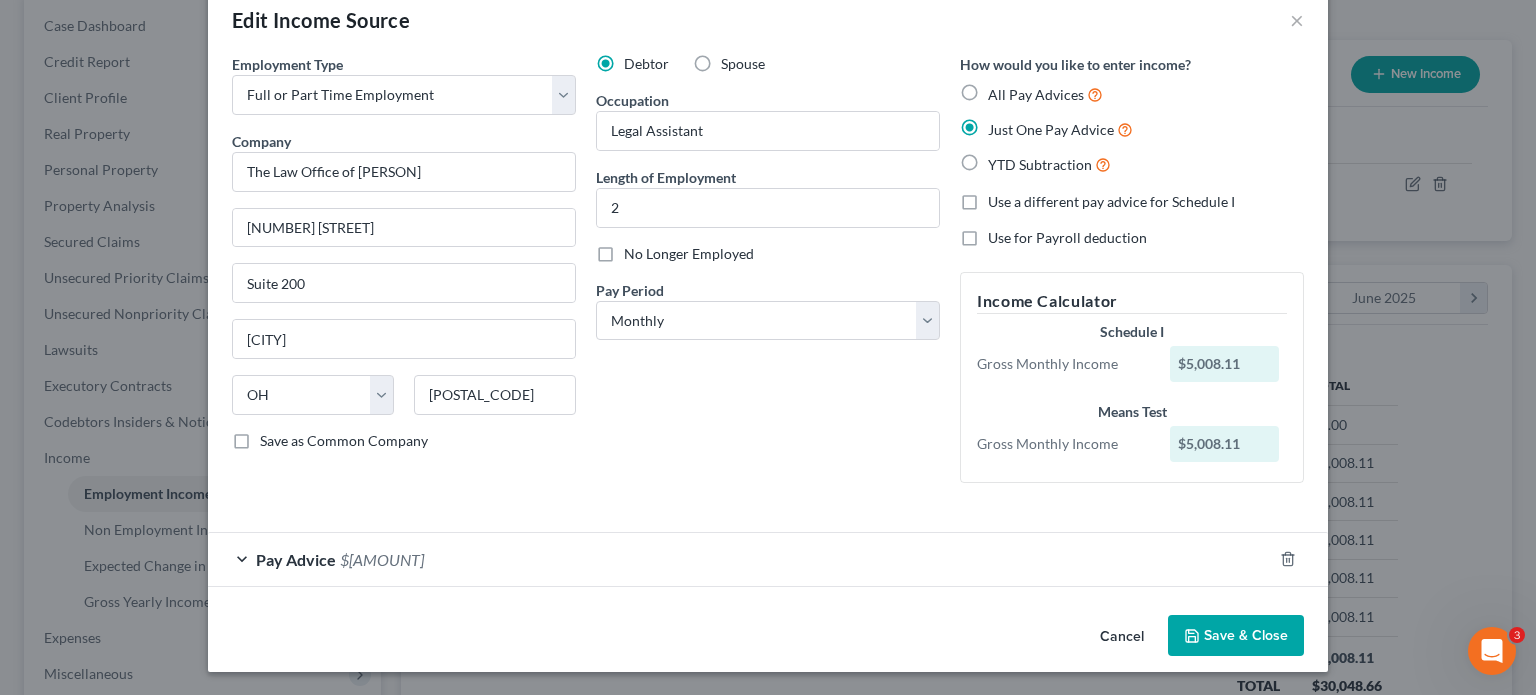 click on "Pay Advice $4,031.65" at bounding box center (740, 559) 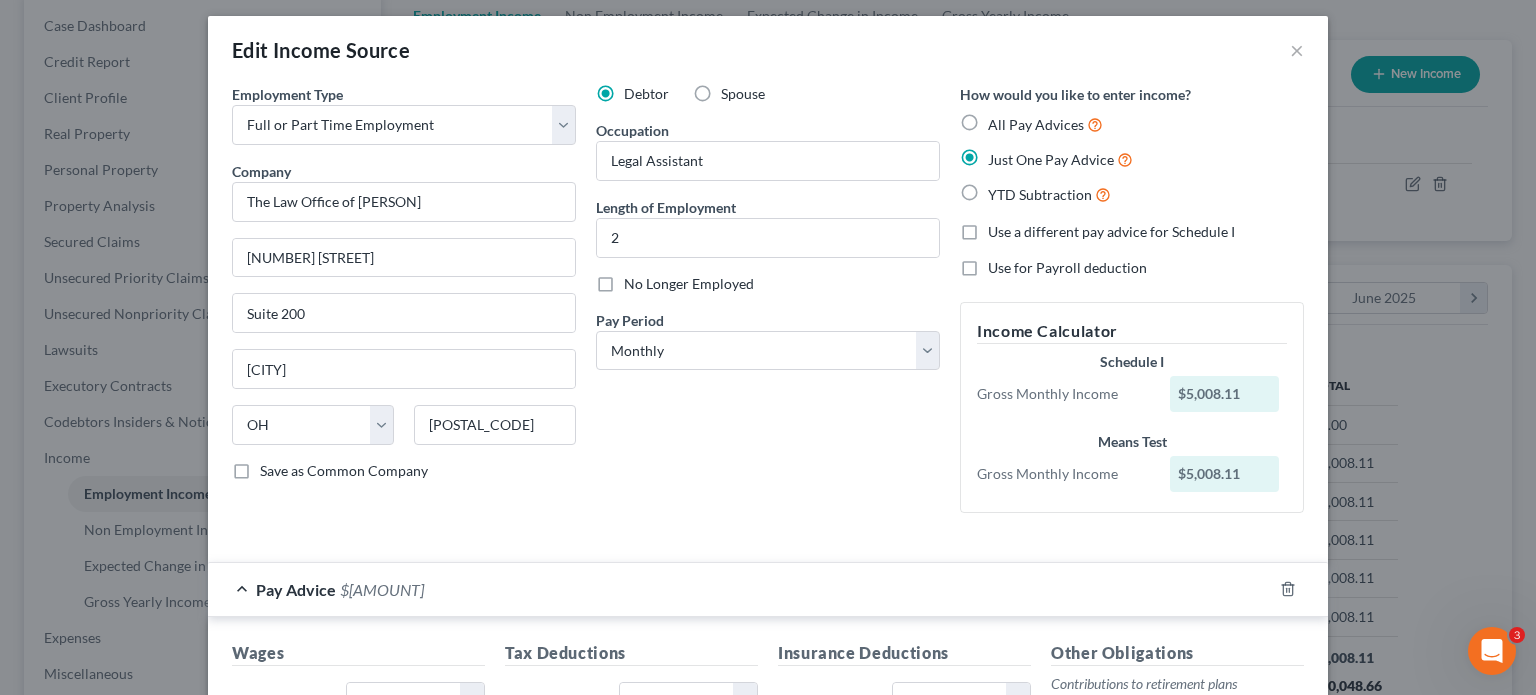 scroll, scrollTop: 0, scrollLeft: 0, axis: both 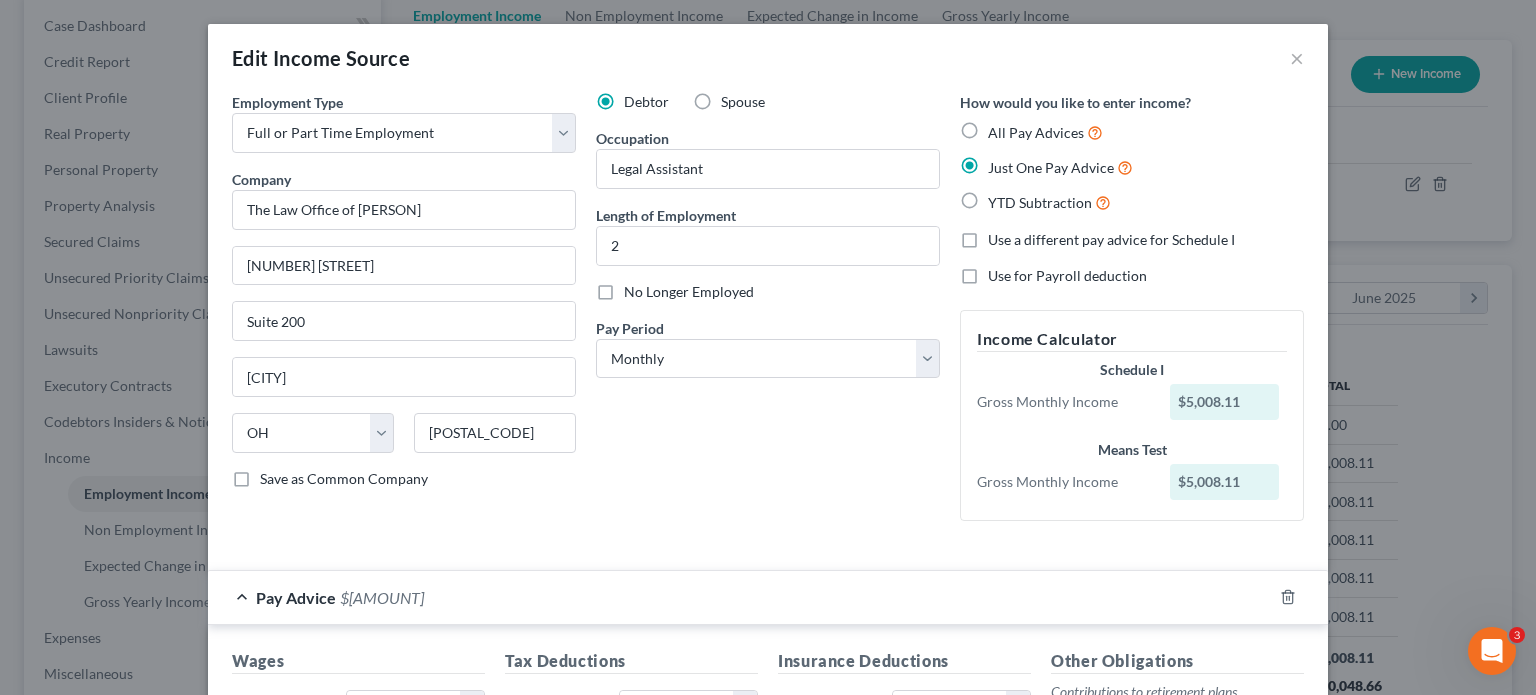 click on "All Pay Advices" at bounding box center [1045, 132] 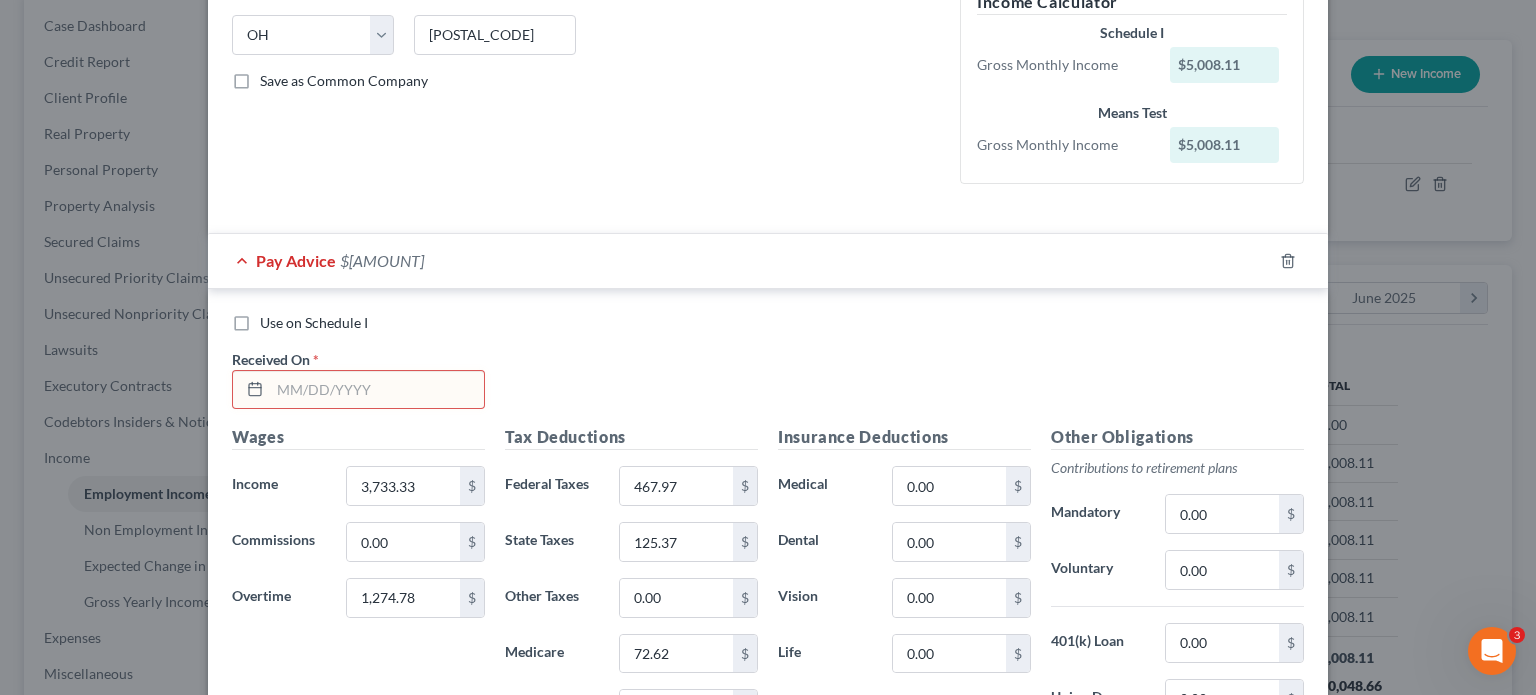 scroll, scrollTop: 400, scrollLeft: 0, axis: vertical 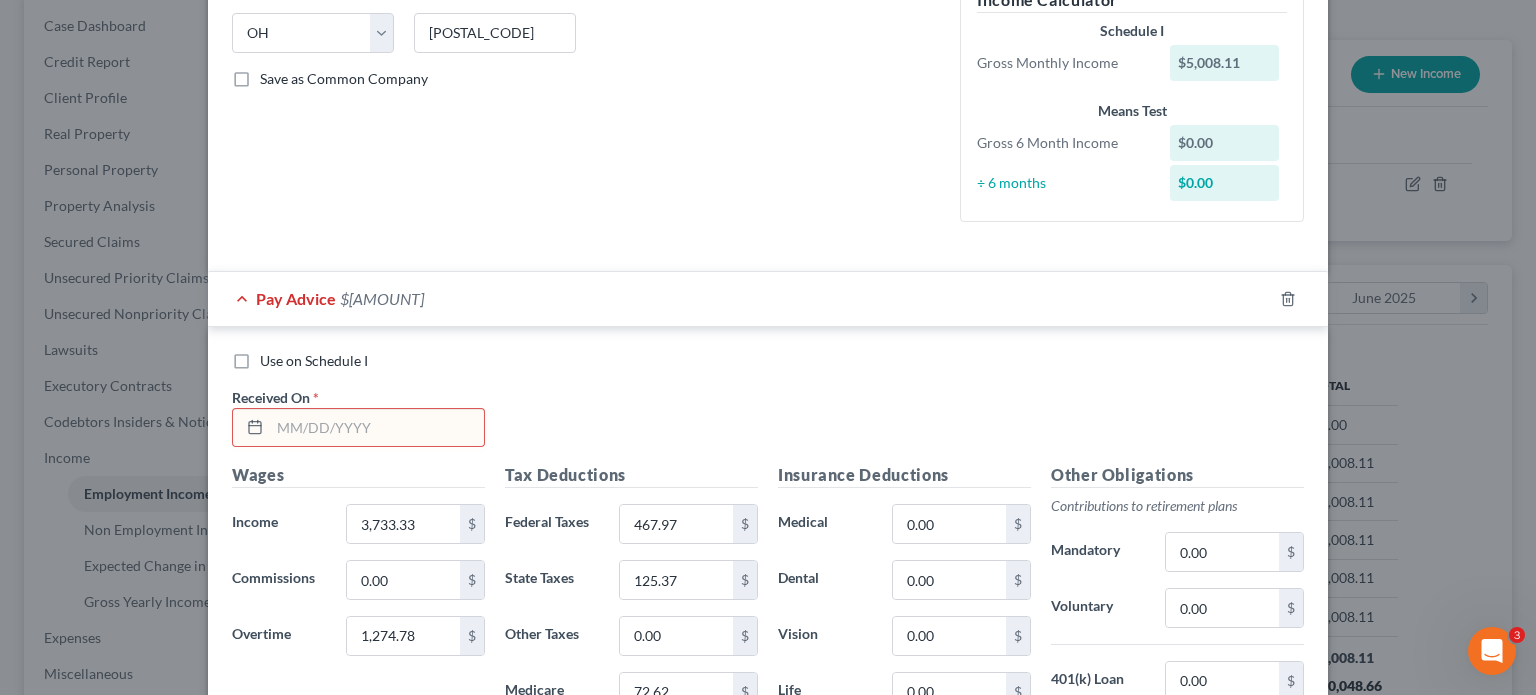 click at bounding box center (251, 428) 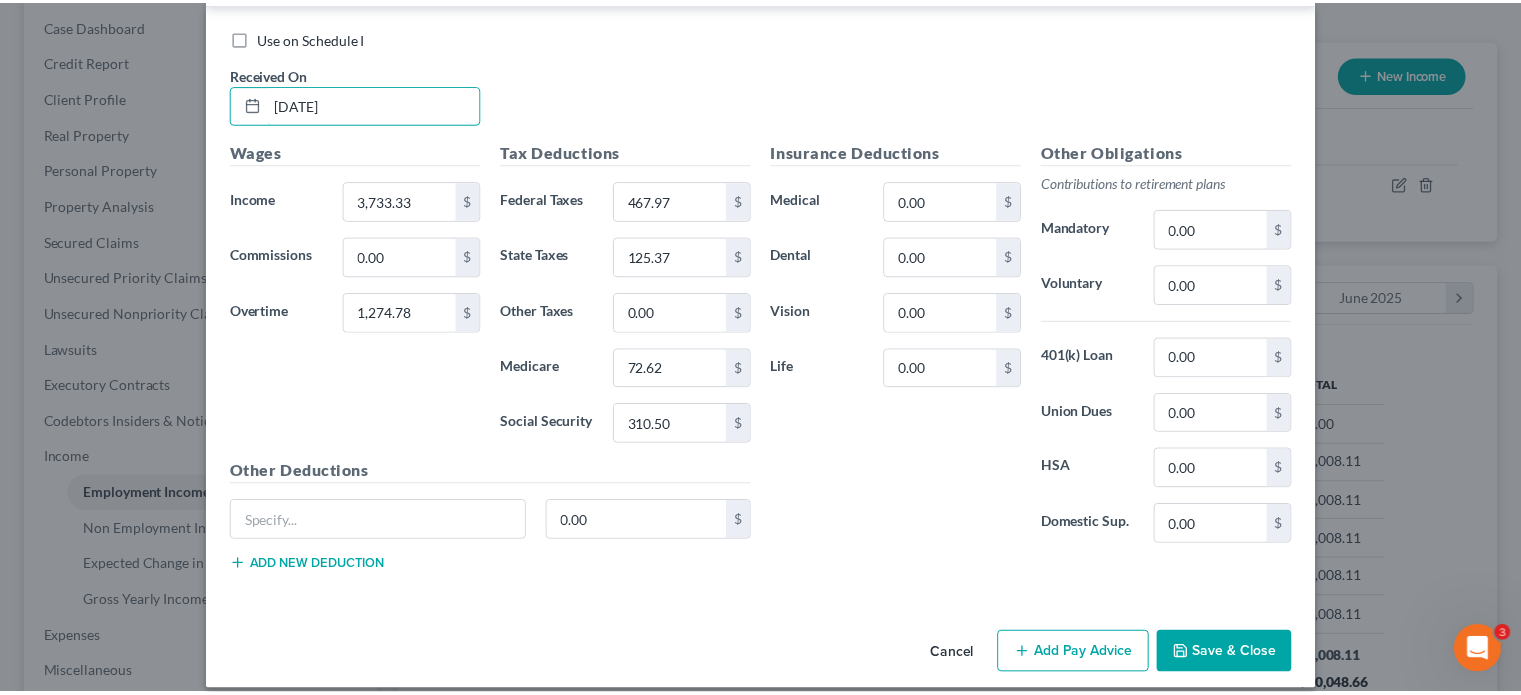 scroll, scrollTop: 738, scrollLeft: 0, axis: vertical 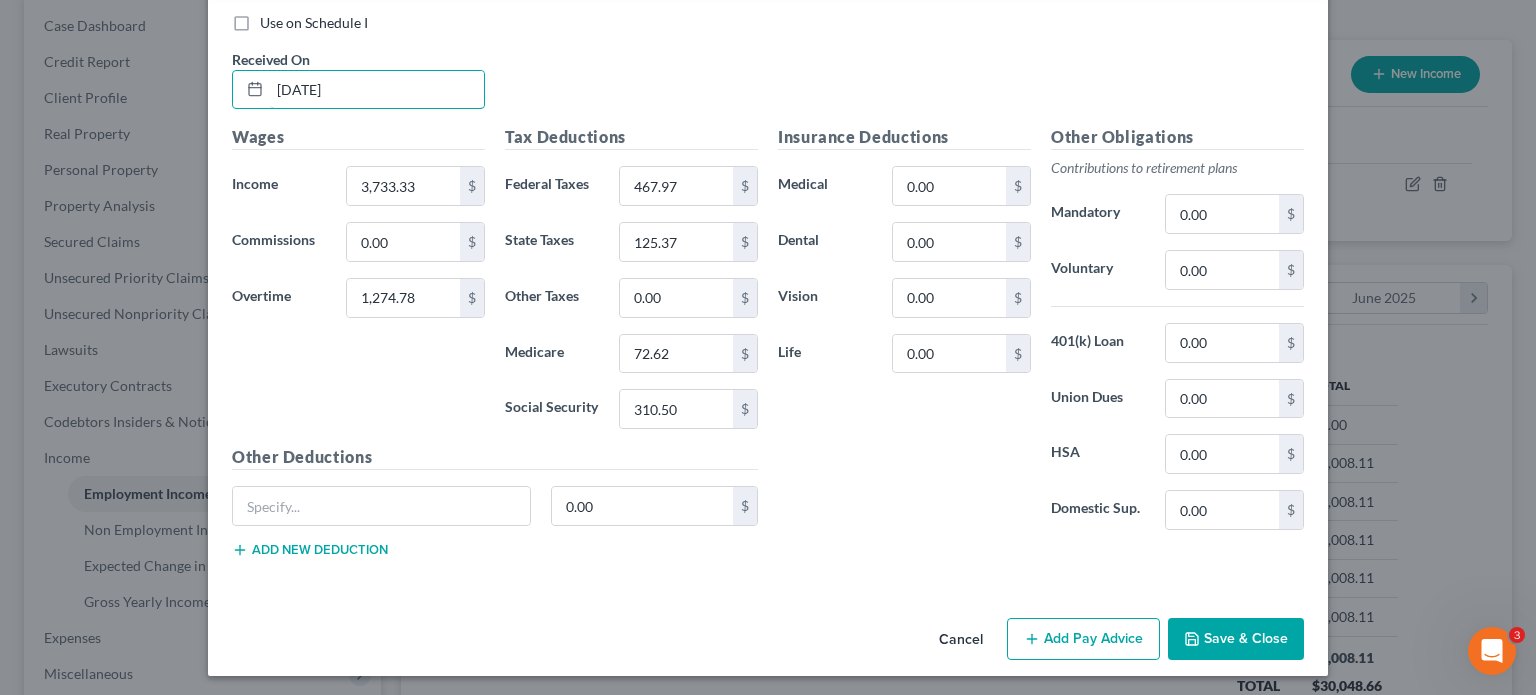 type on "[DATE]" 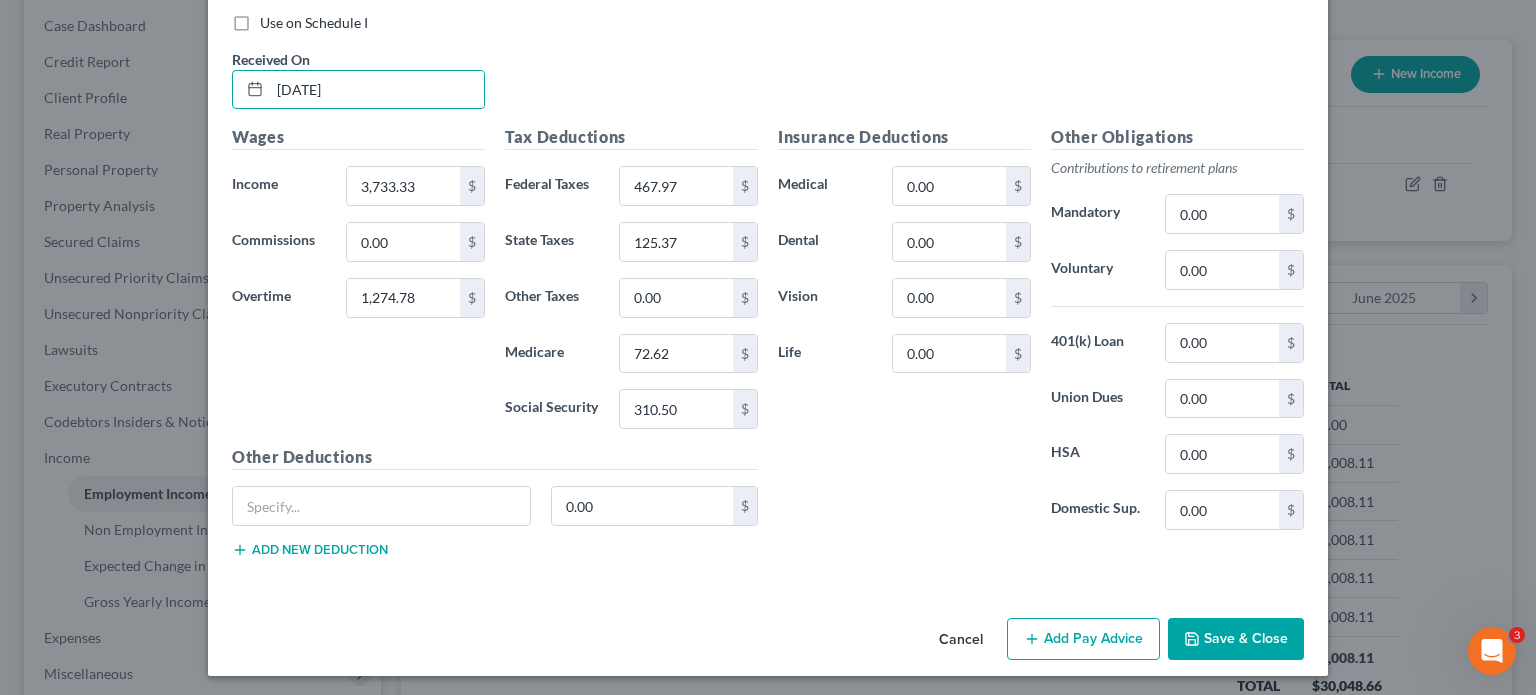 click on "Save & Close" at bounding box center (1236, 639) 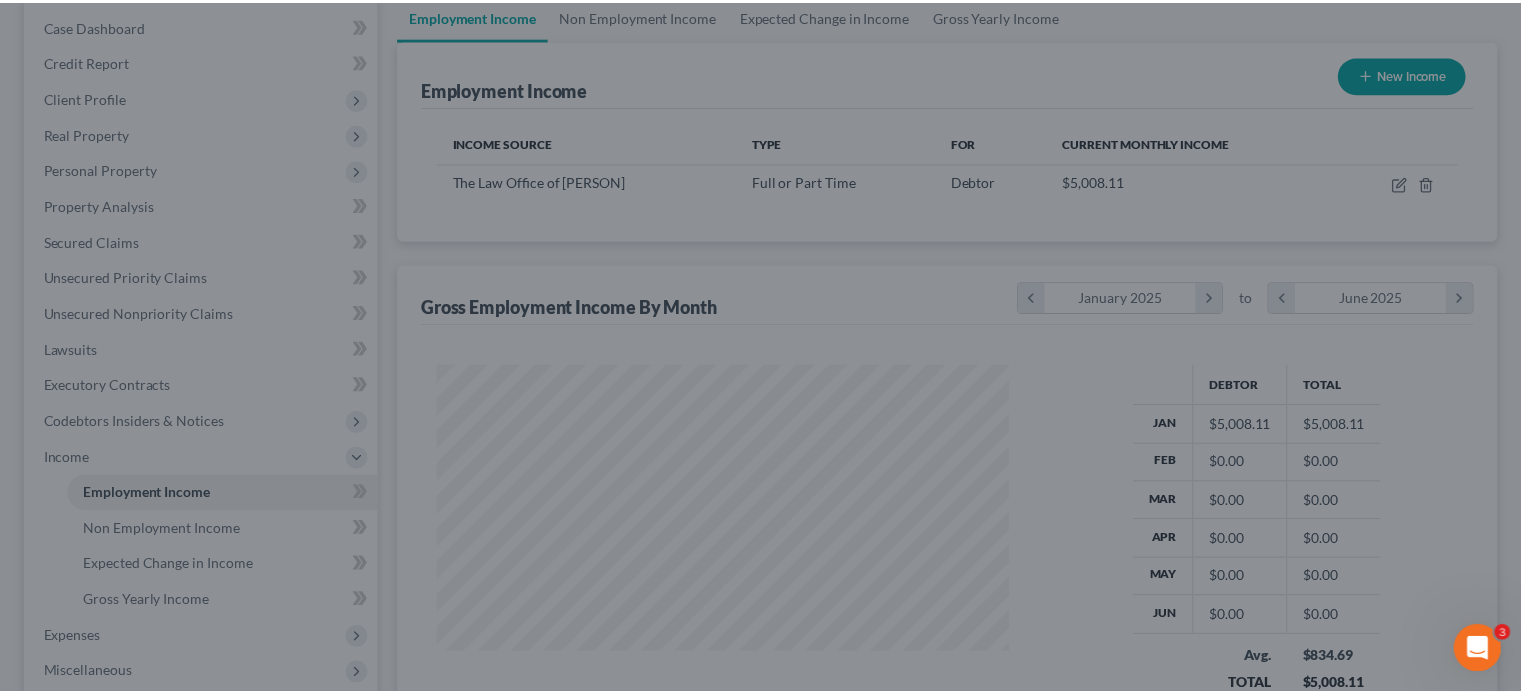 scroll, scrollTop: 356, scrollLeft: 617, axis: both 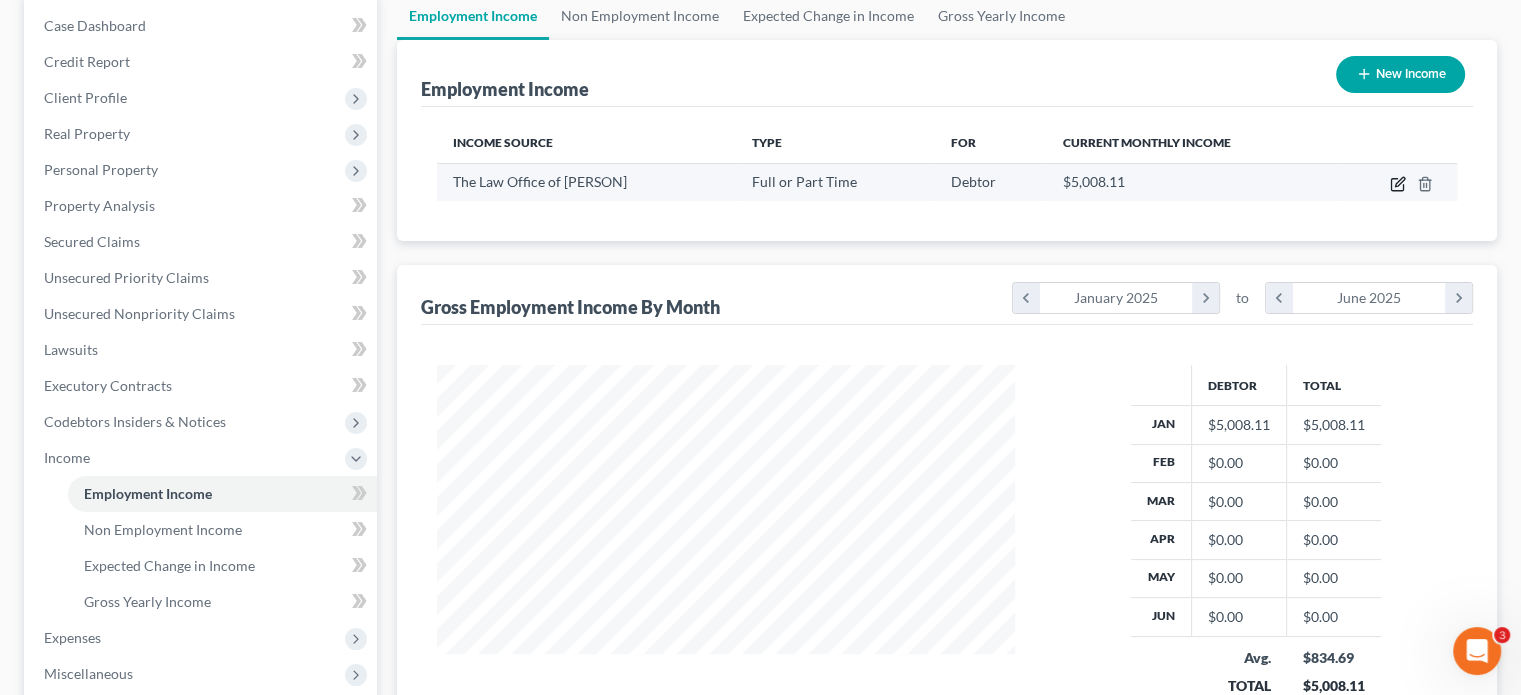 click 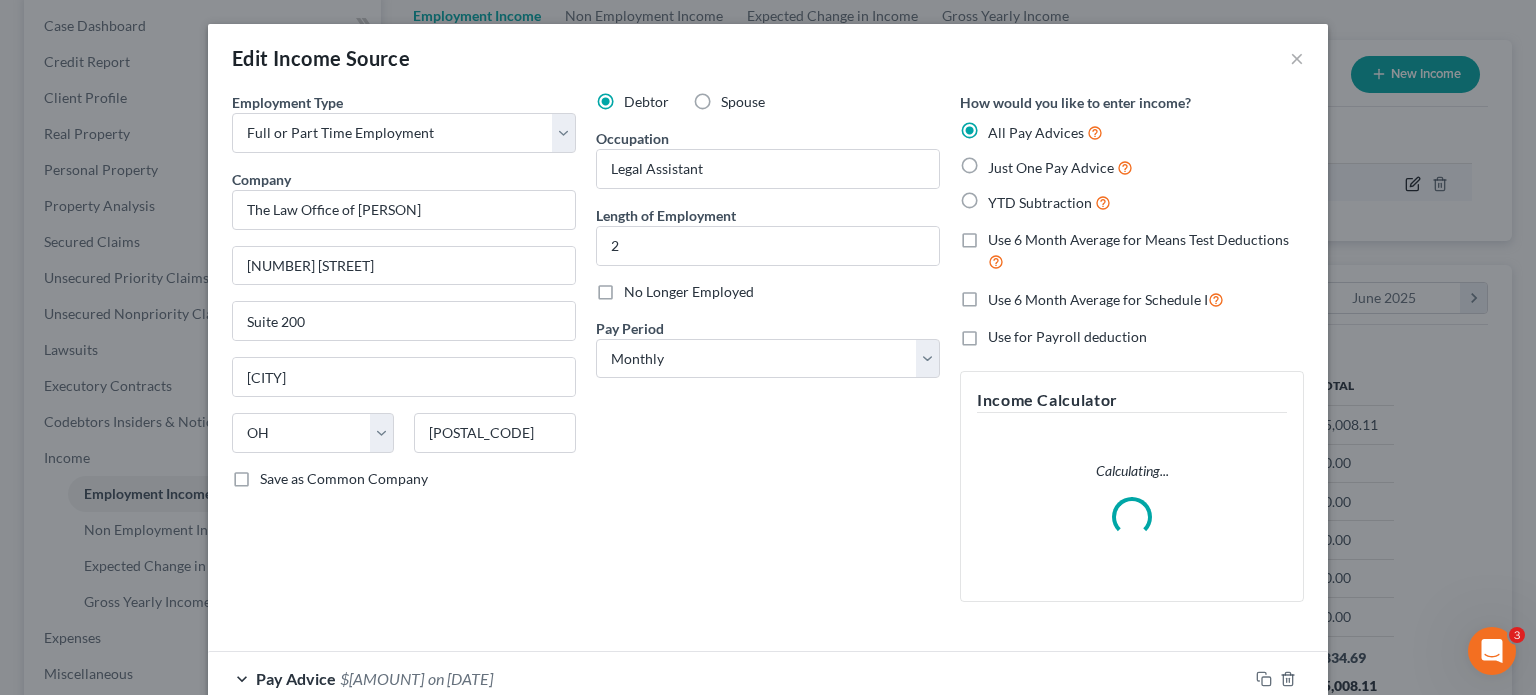 scroll, scrollTop: 999643, scrollLeft: 999375, axis: both 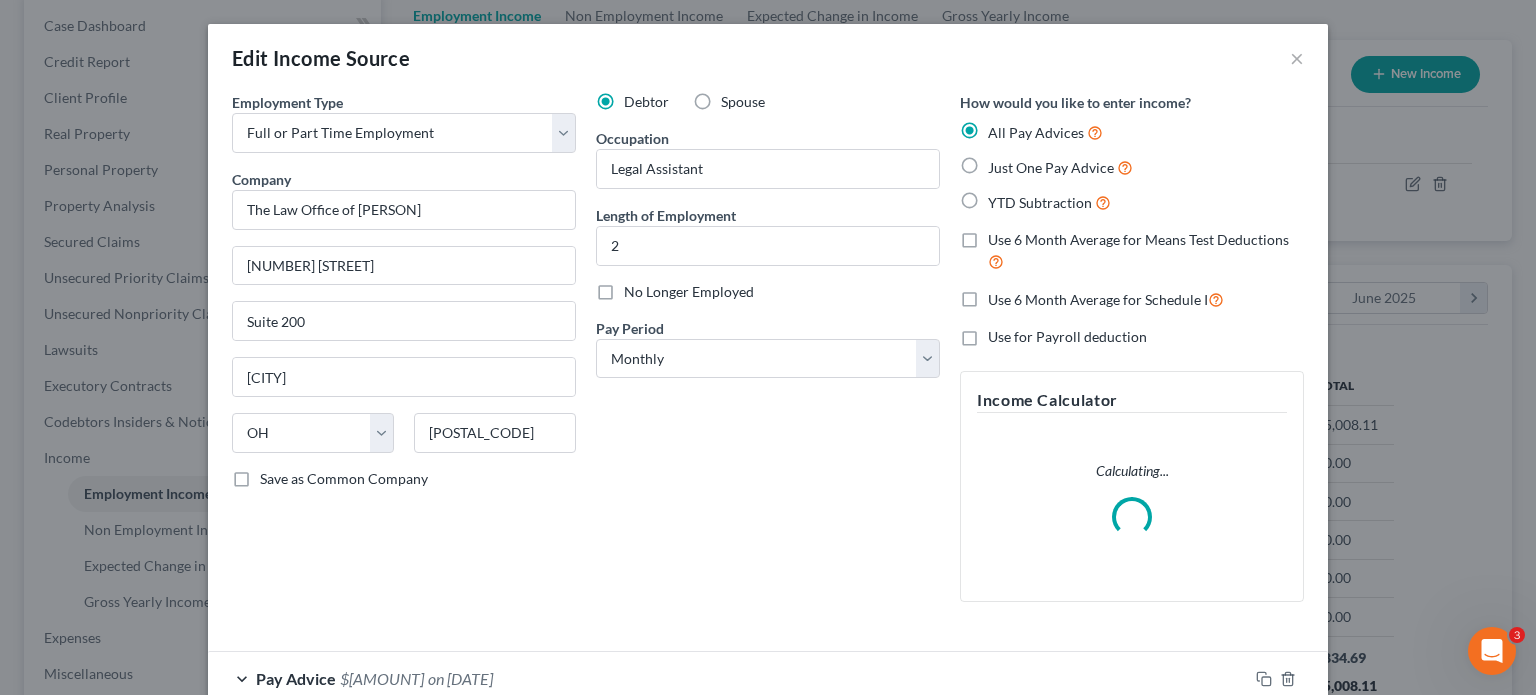 click on "Just One Pay Advice" at bounding box center [1060, 167] 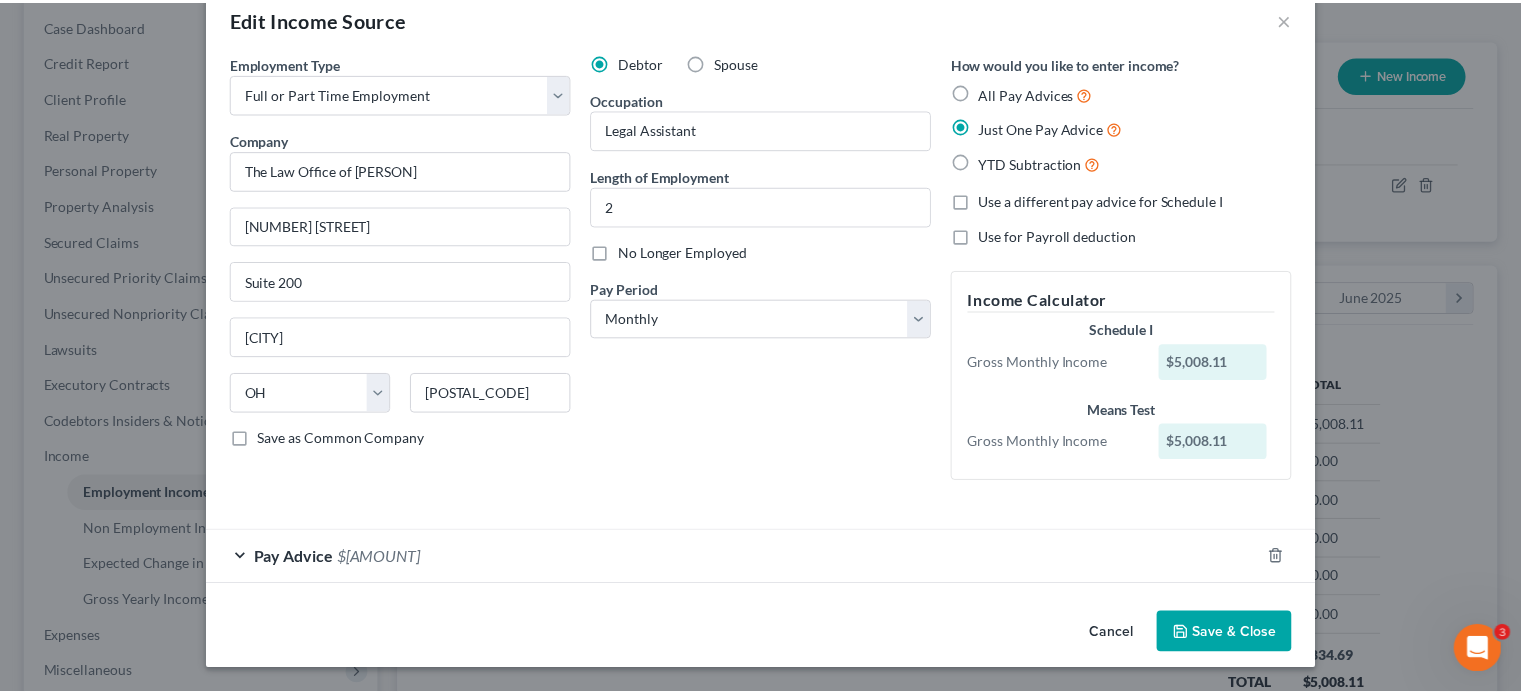 scroll, scrollTop: 38, scrollLeft: 0, axis: vertical 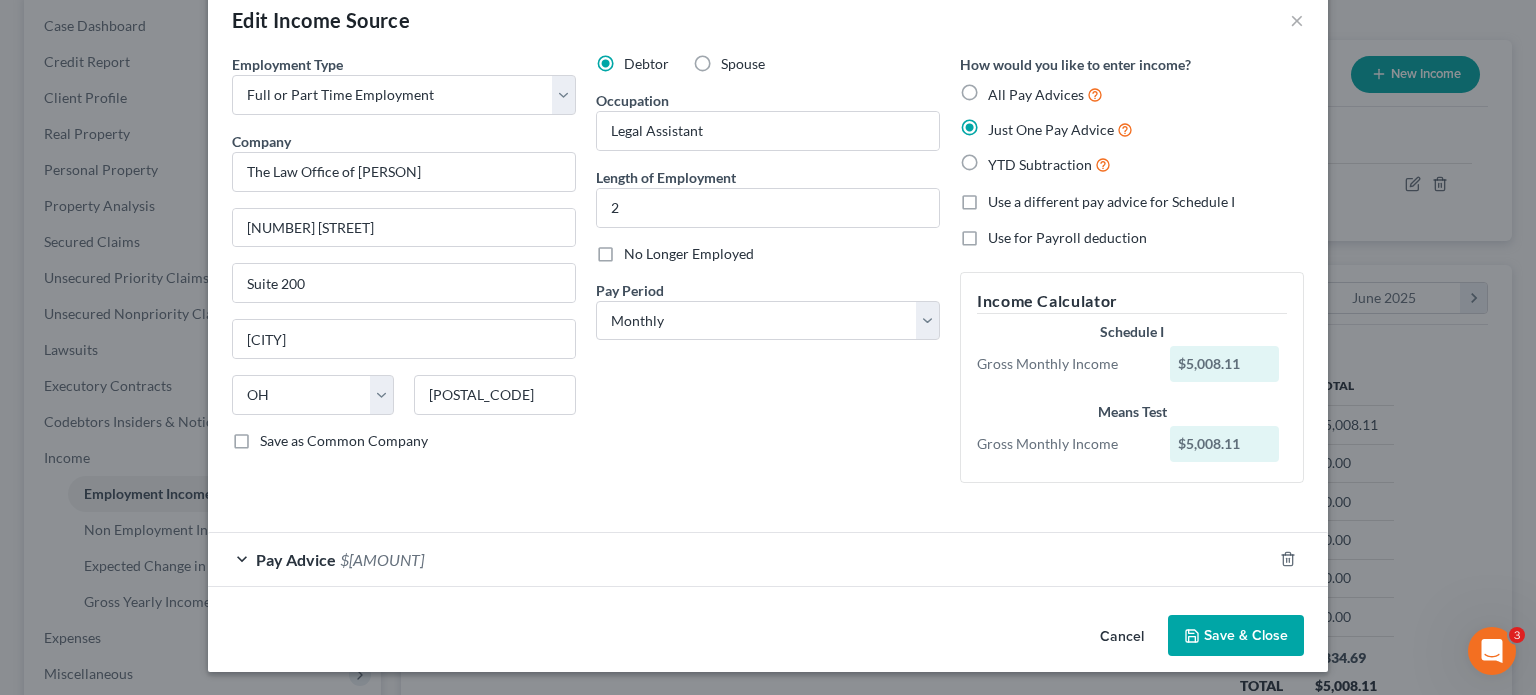 click on "Save & Close" at bounding box center [1236, 636] 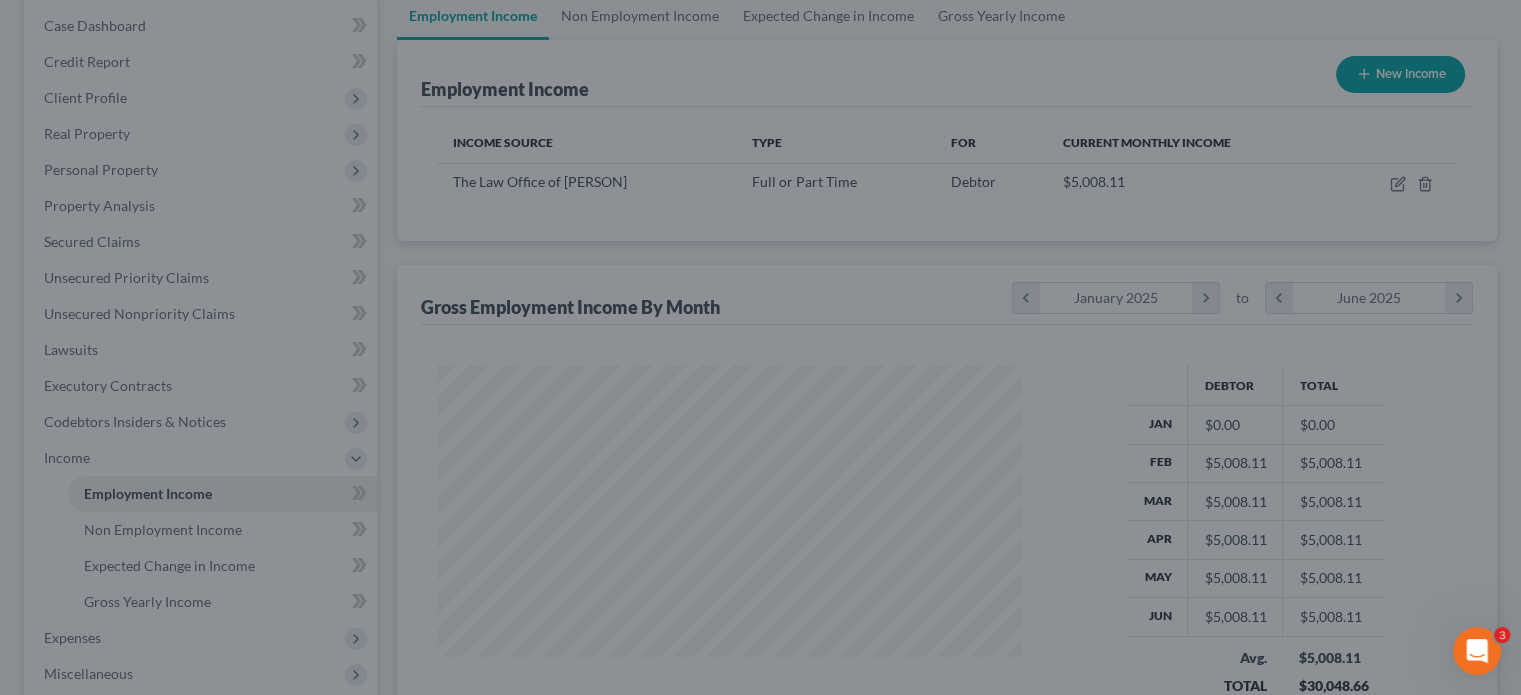 scroll, scrollTop: 356, scrollLeft: 617, axis: both 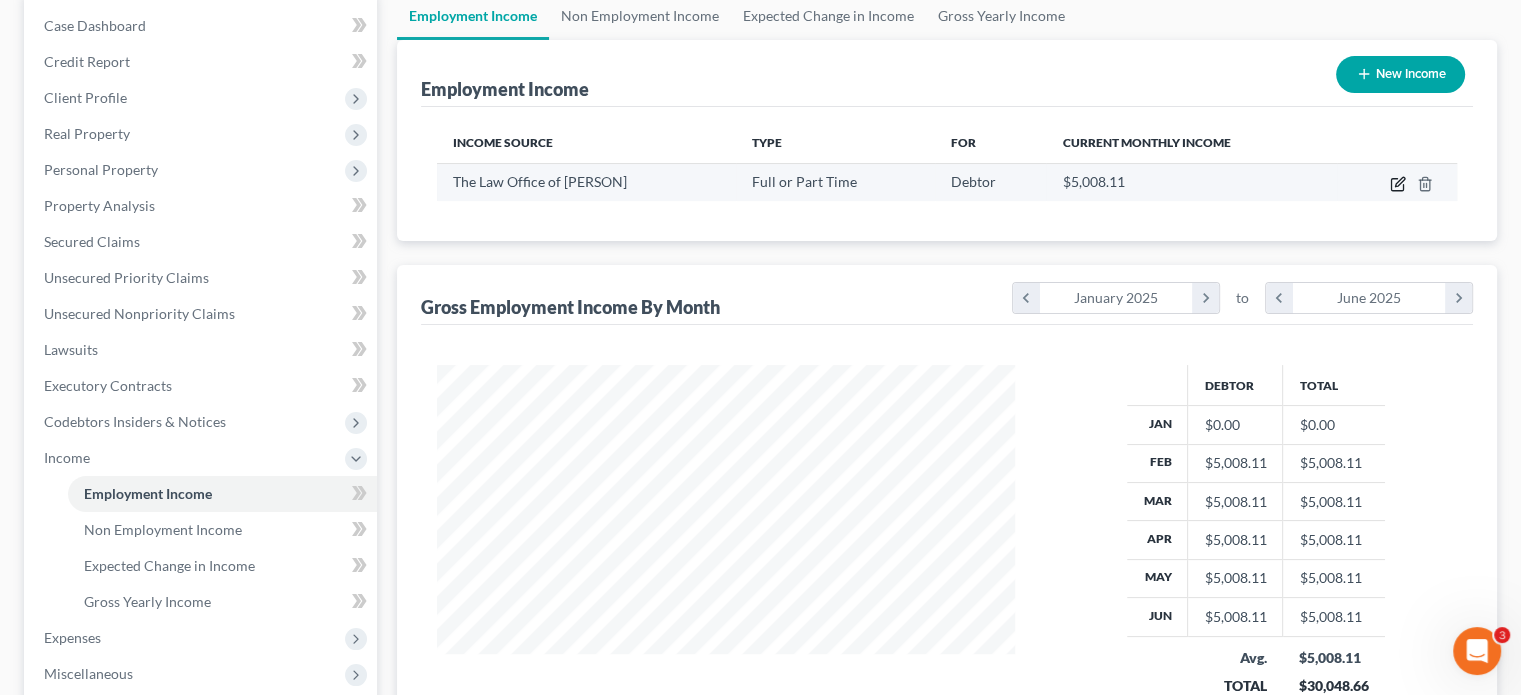 click 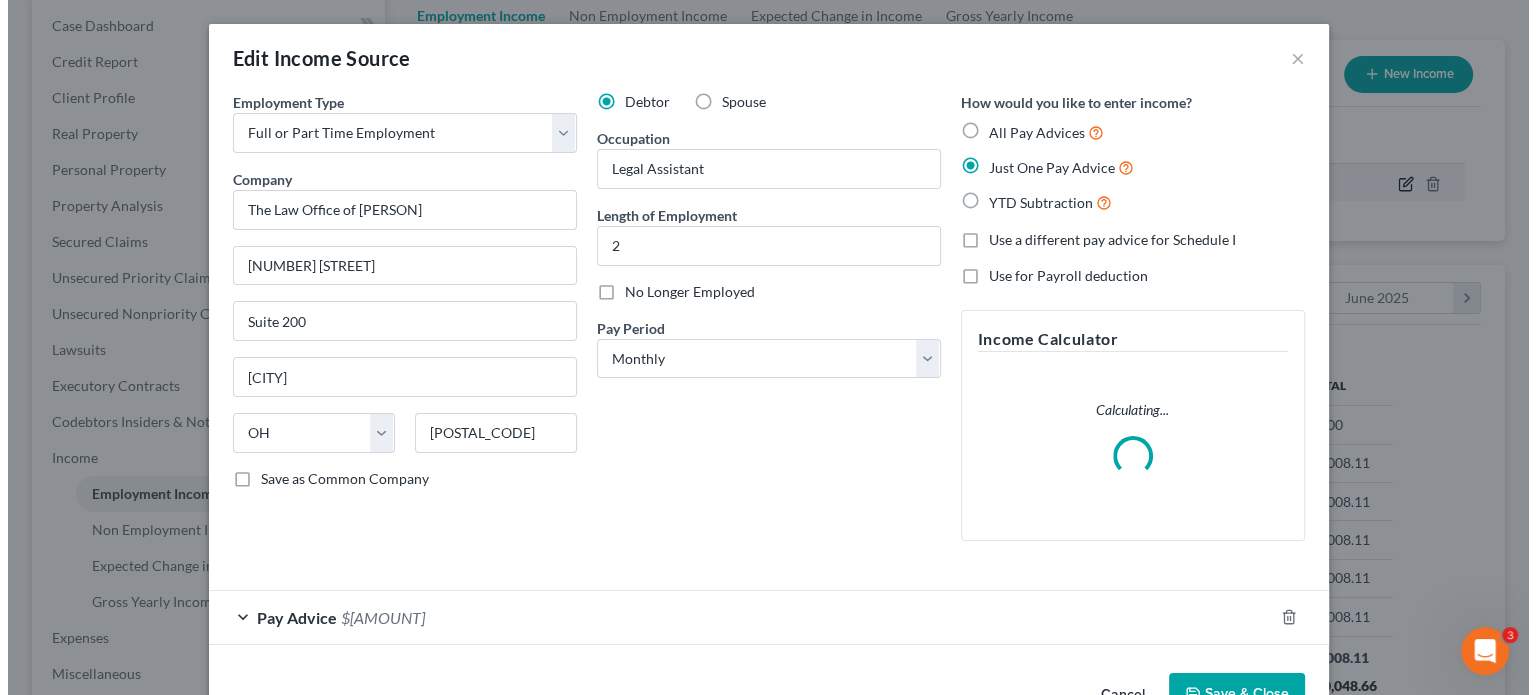 scroll, scrollTop: 999643, scrollLeft: 999375, axis: both 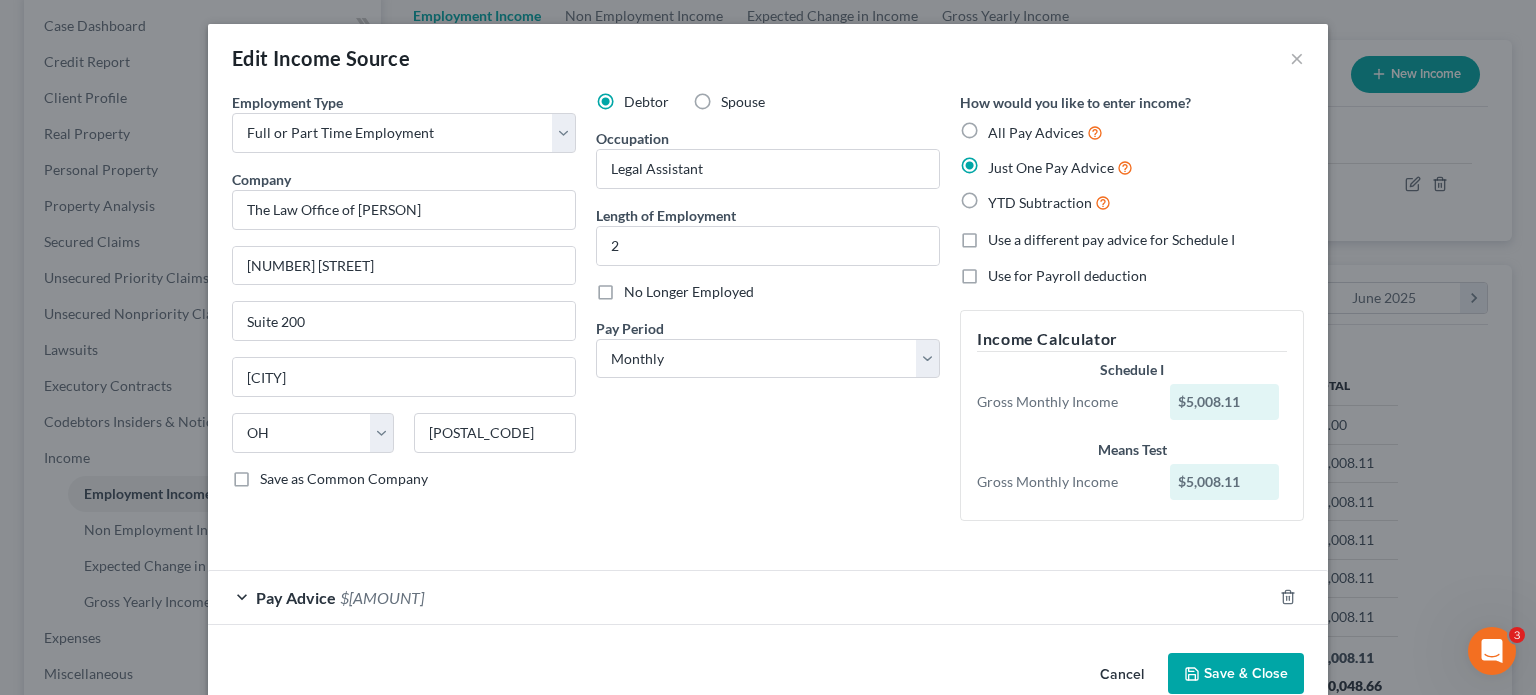click on "Save & Close" at bounding box center (1236, 674) 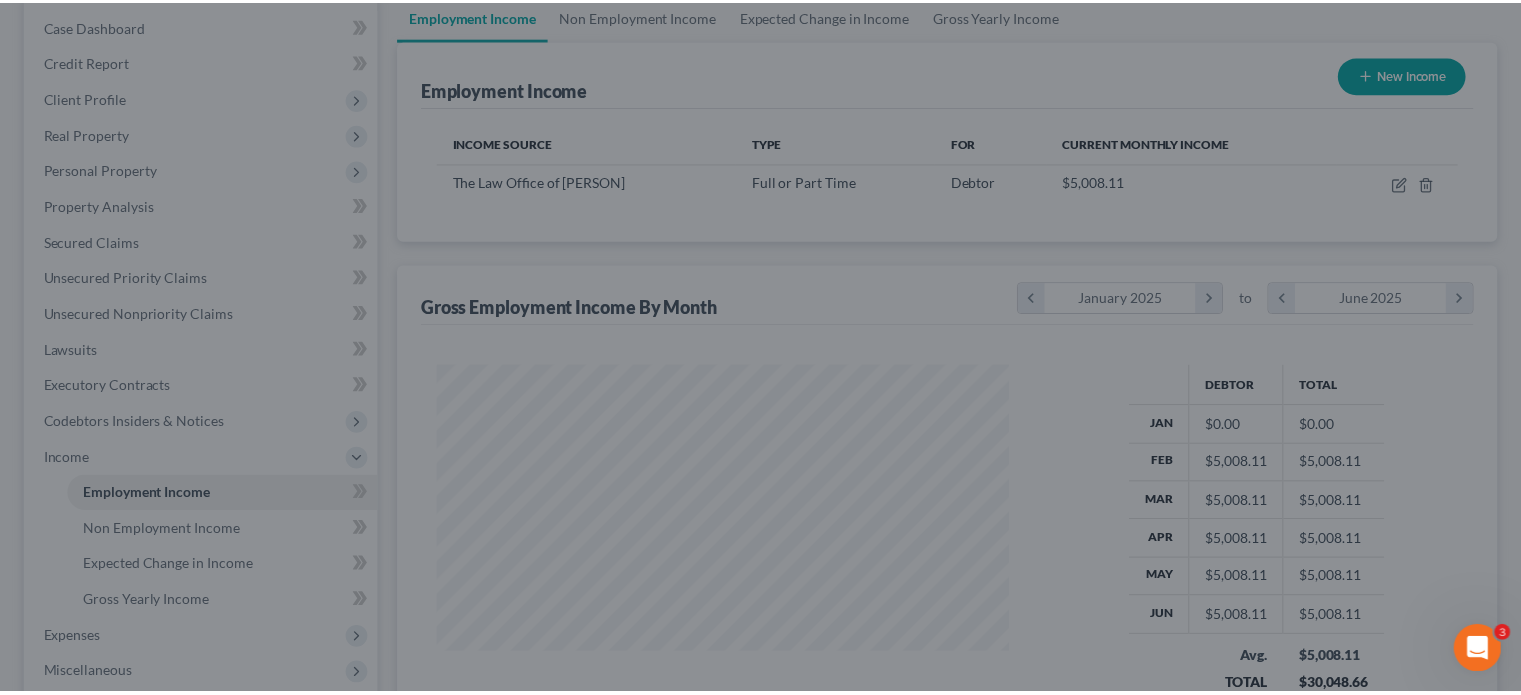 scroll, scrollTop: 356, scrollLeft: 617, axis: both 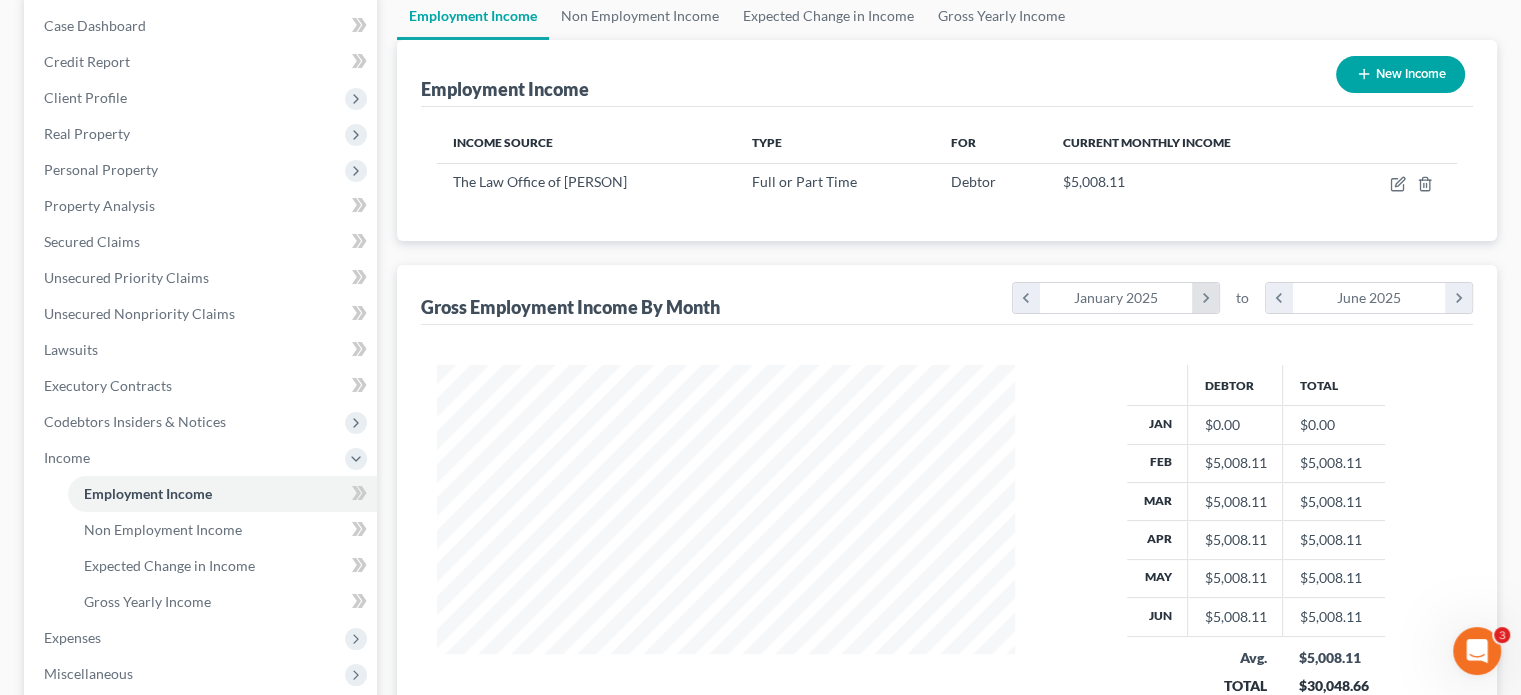 click on "chevron_right" at bounding box center (1205, 298) 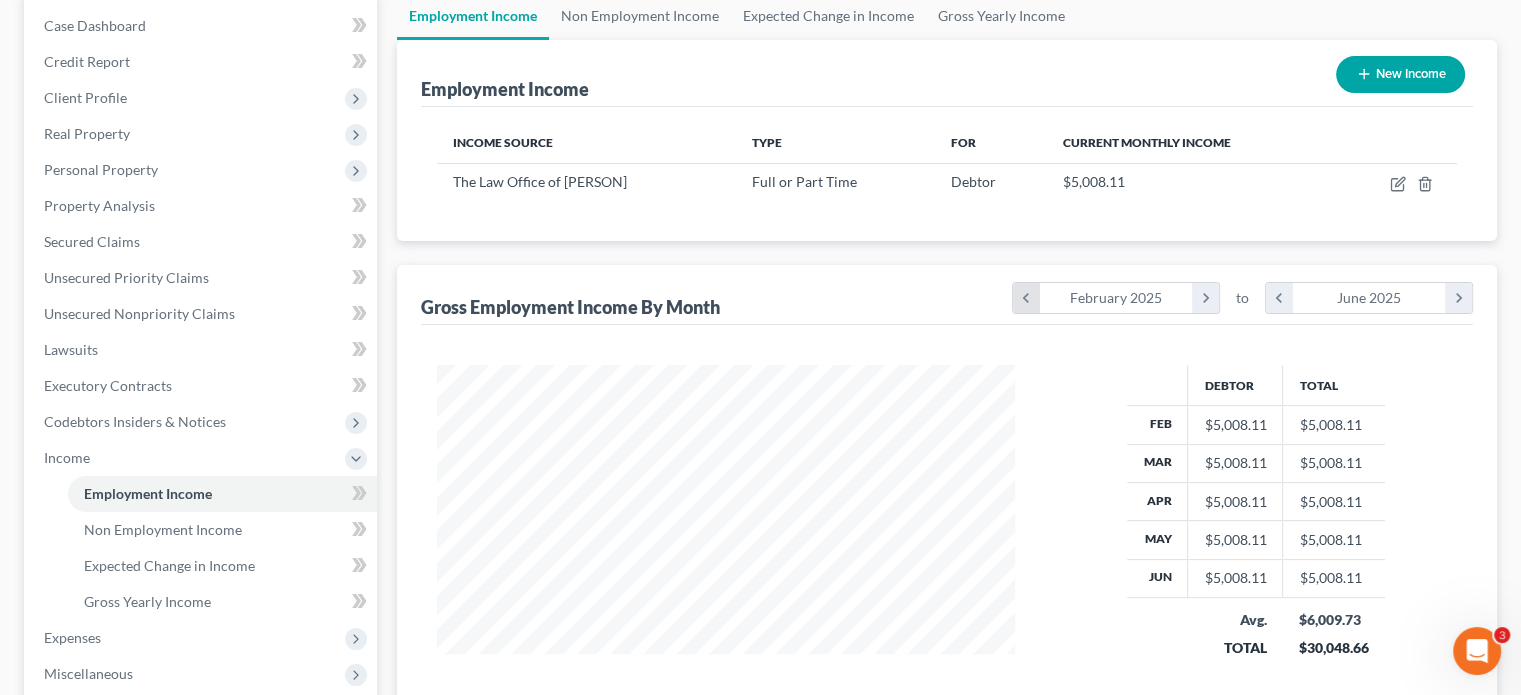 click on "chevron_left" at bounding box center [1026, 298] 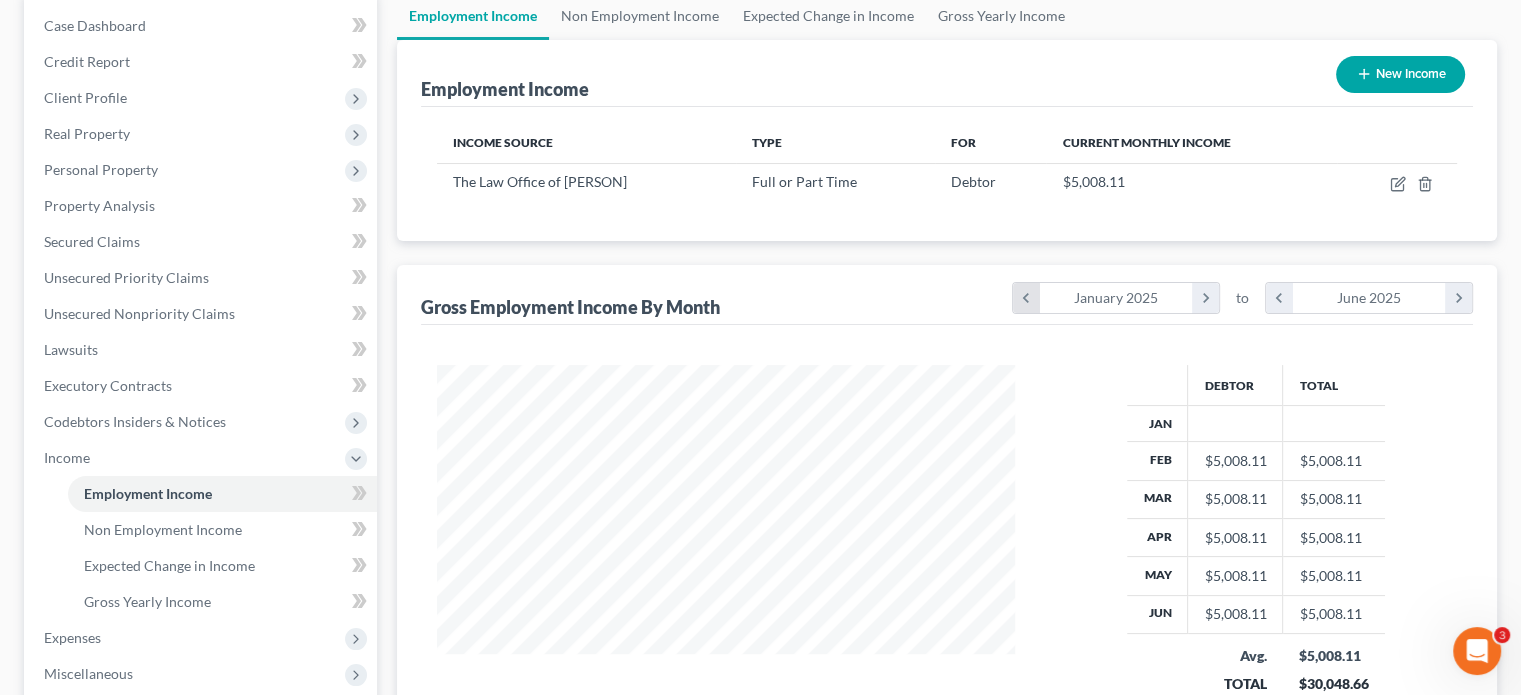 scroll, scrollTop: 999643, scrollLeft: 999381, axis: both 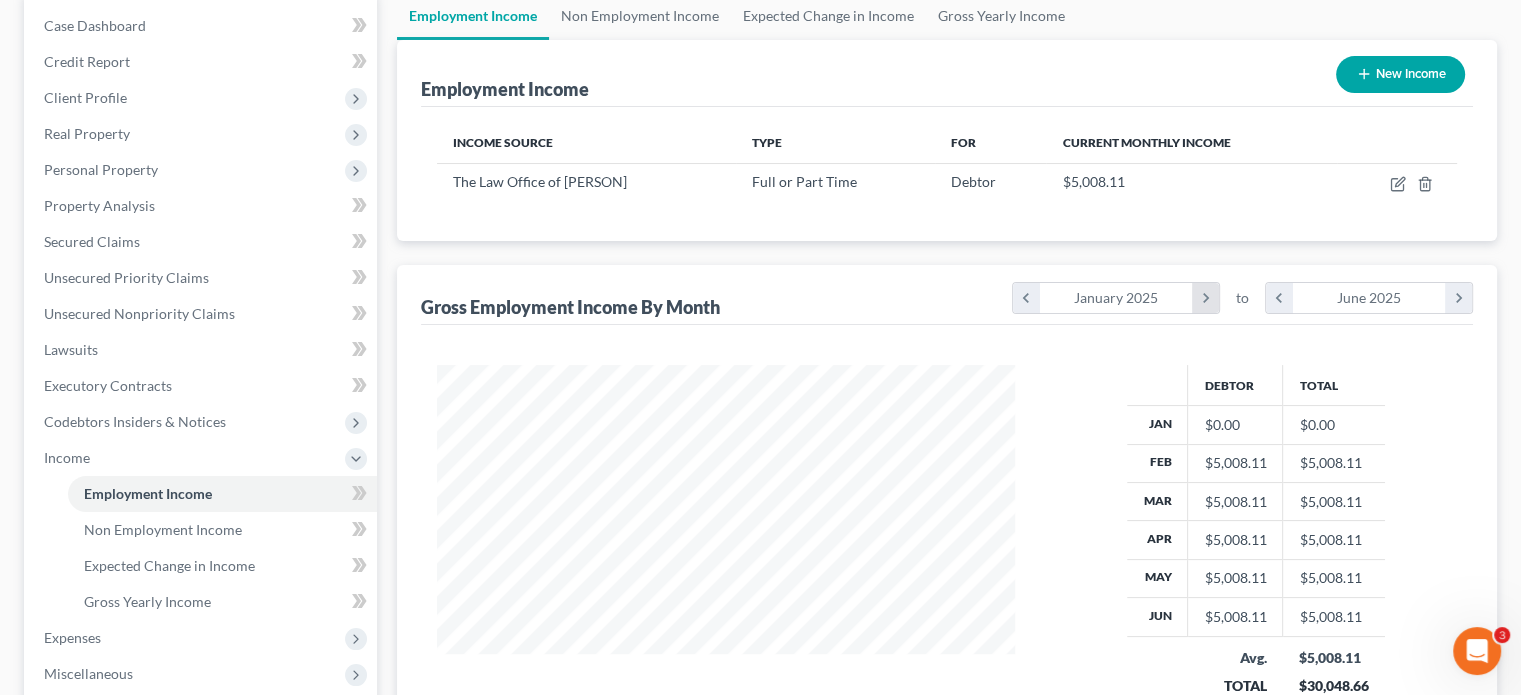 click on "chevron_right" at bounding box center [1205, 298] 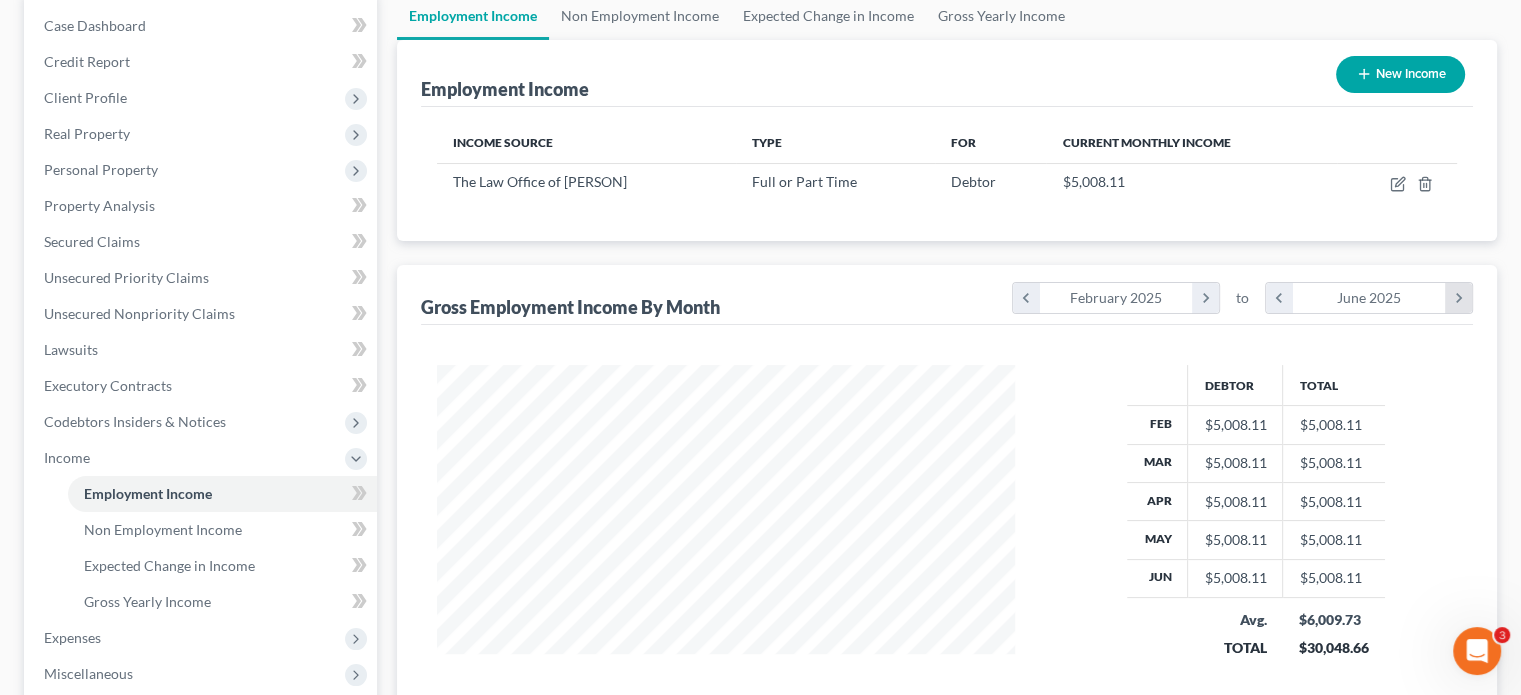 click on "chevron_right" at bounding box center (1458, 298) 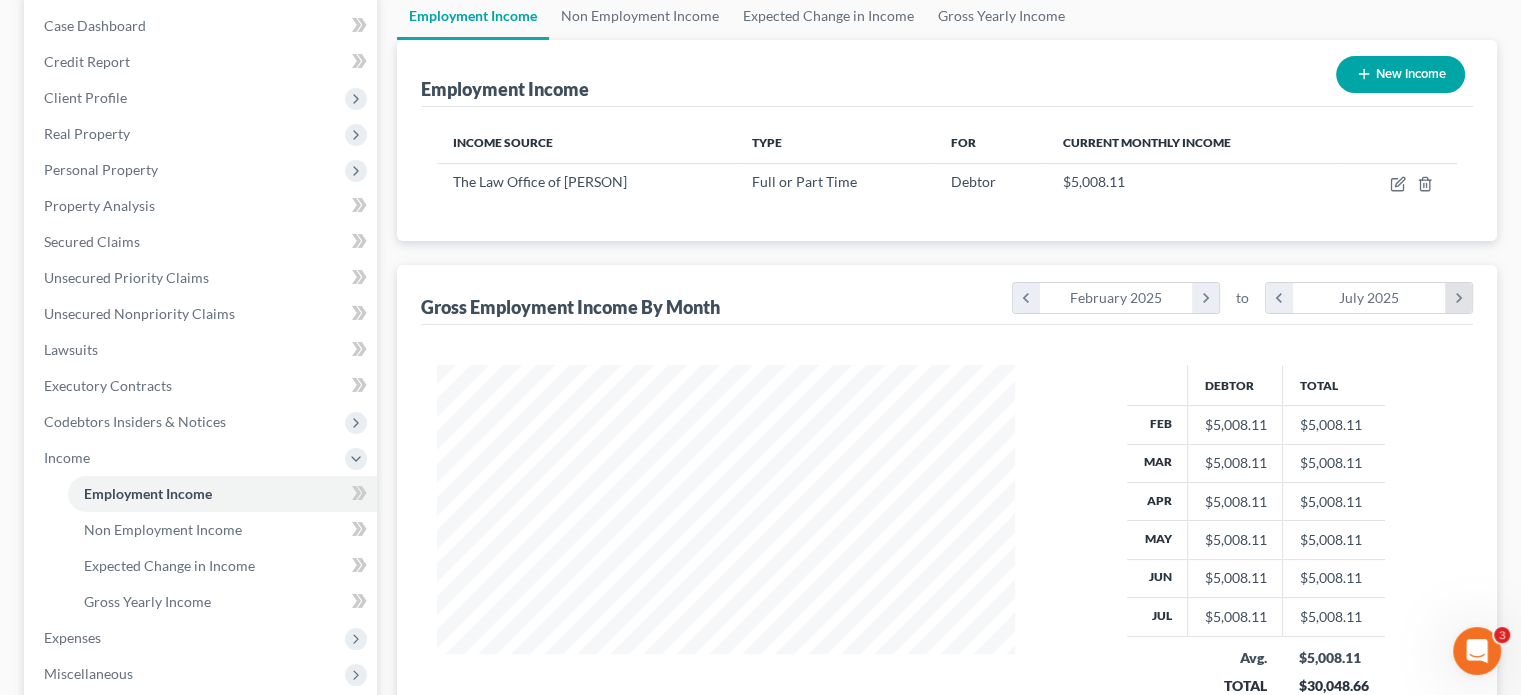 scroll, scrollTop: 999643, scrollLeft: 999381, axis: both 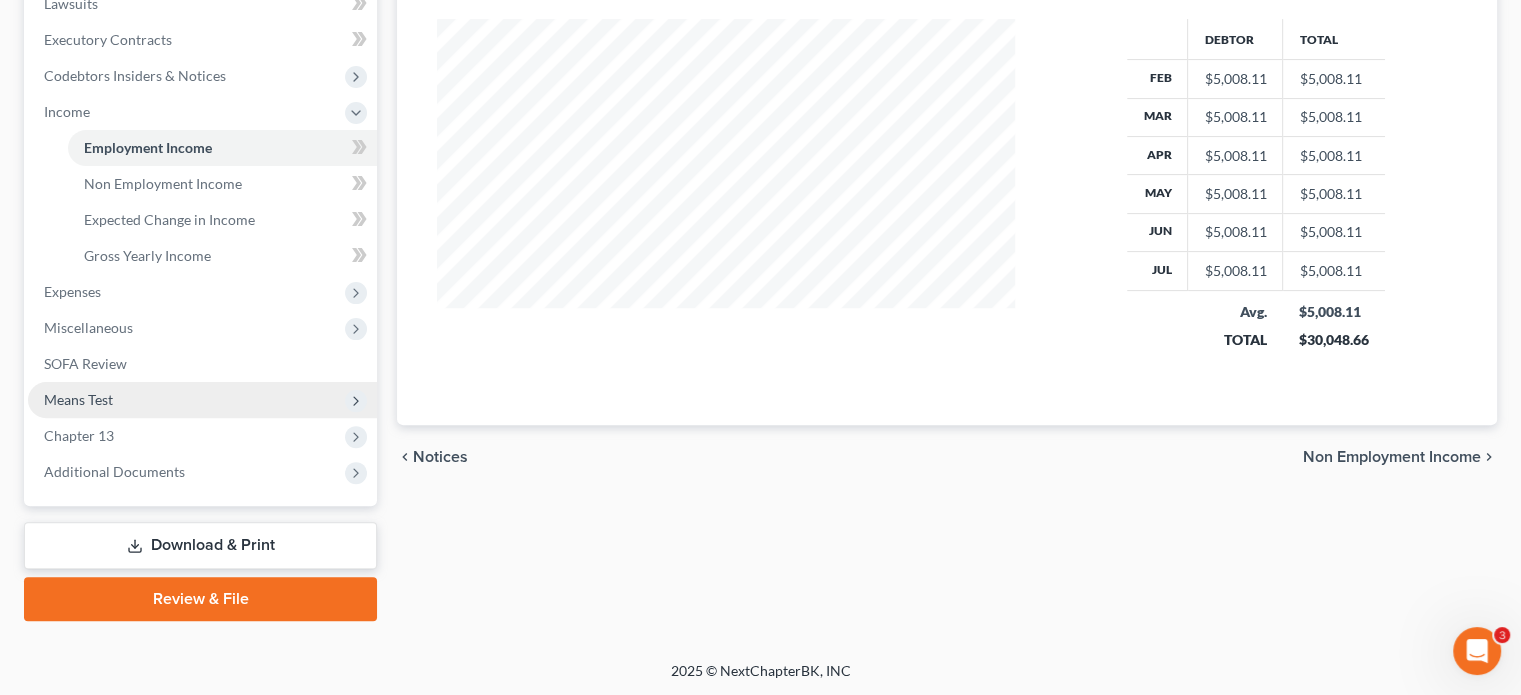 click on "Means Test" at bounding box center [78, 399] 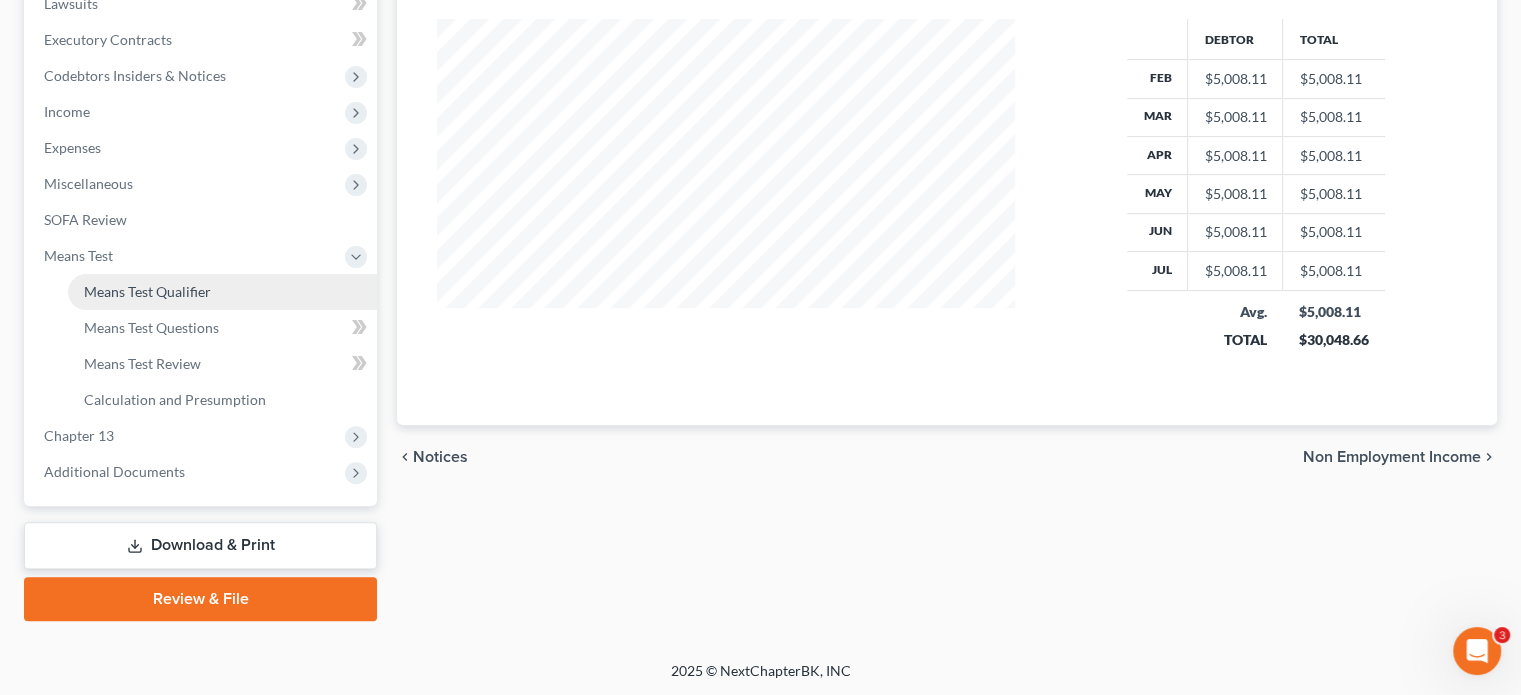 click on "Means Test Qualifier" at bounding box center [147, 291] 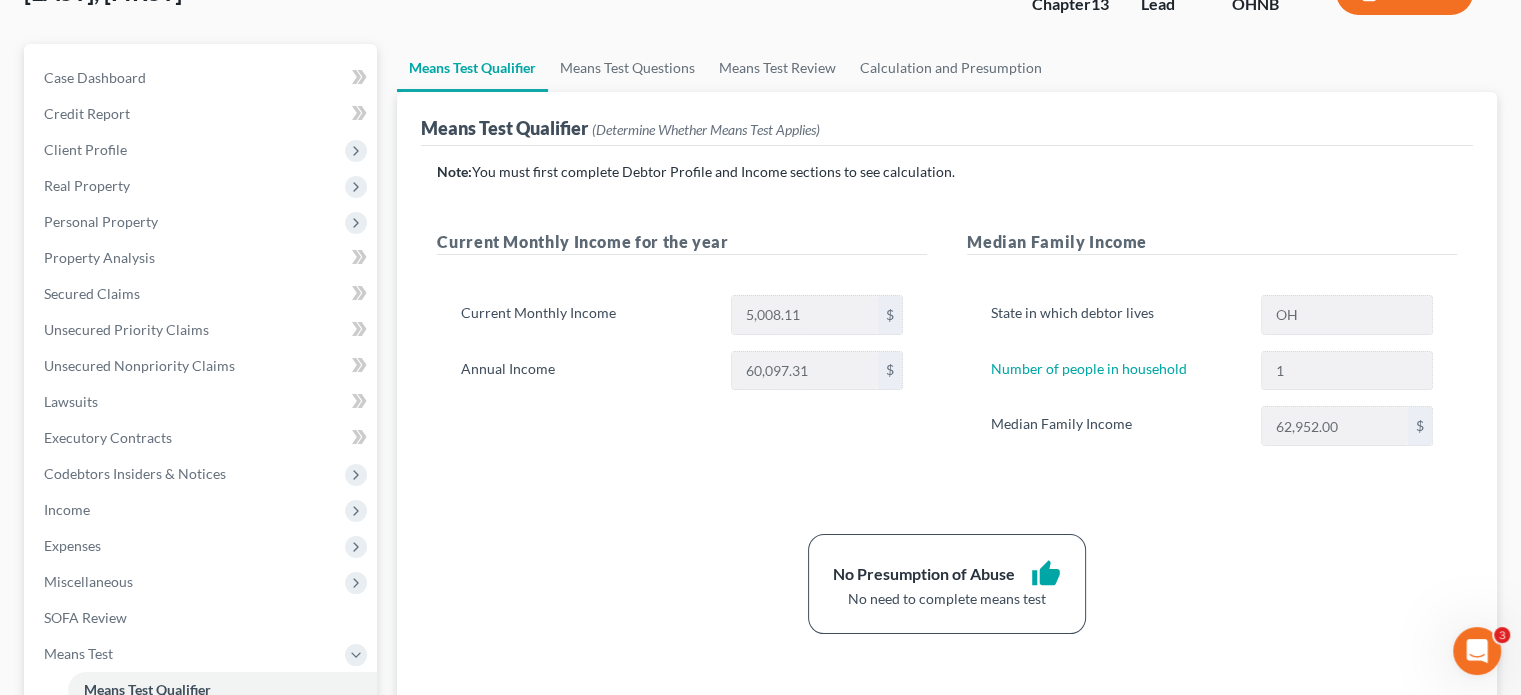 scroll, scrollTop: 100, scrollLeft: 0, axis: vertical 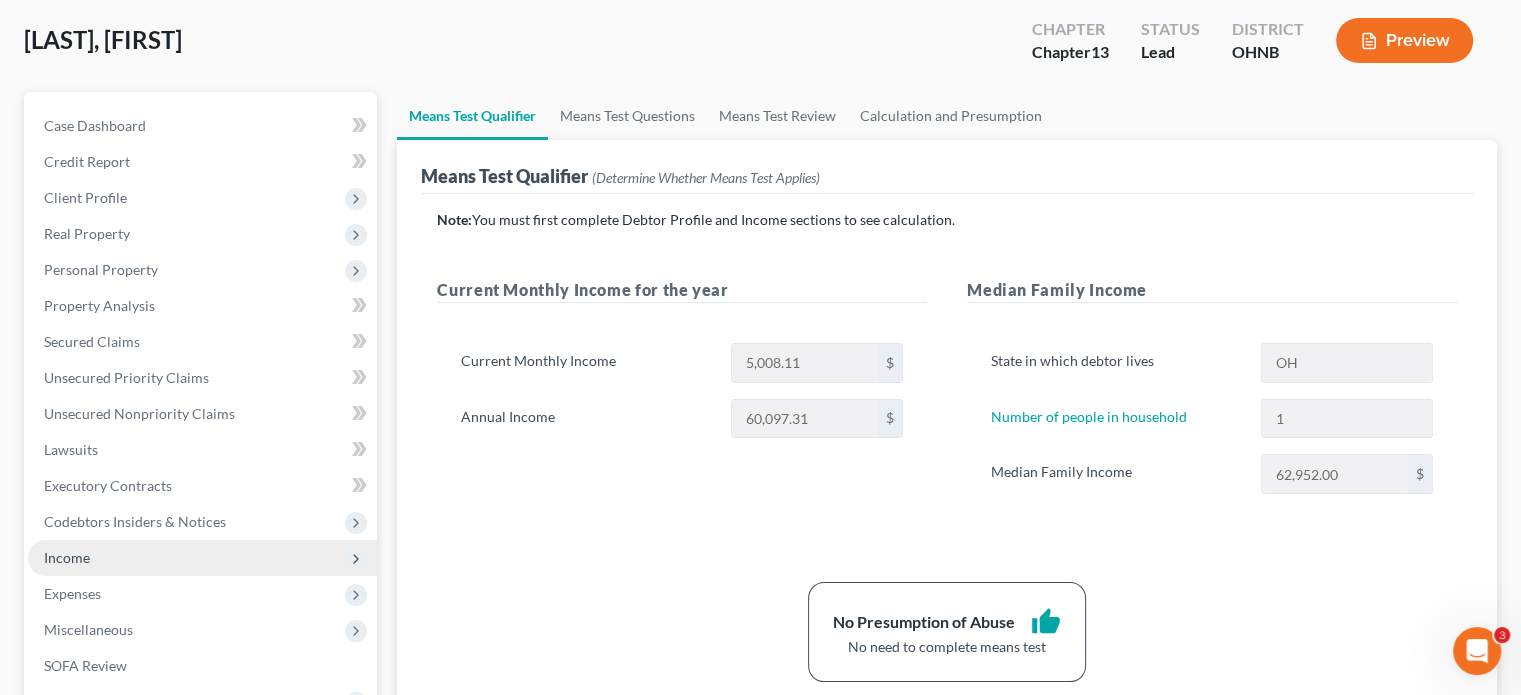 click on "Income" at bounding box center (67, 557) 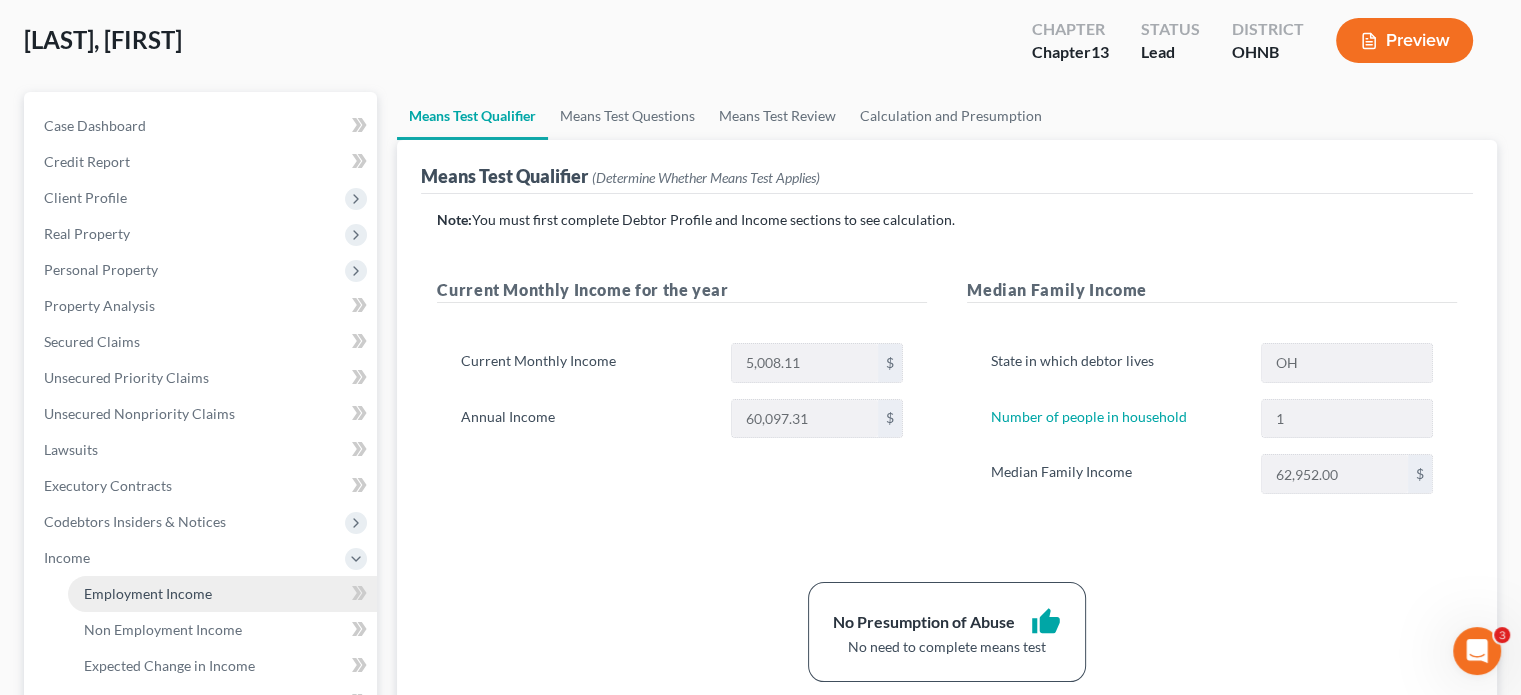 click on "Employment Income" at bounding box center (148, 593) 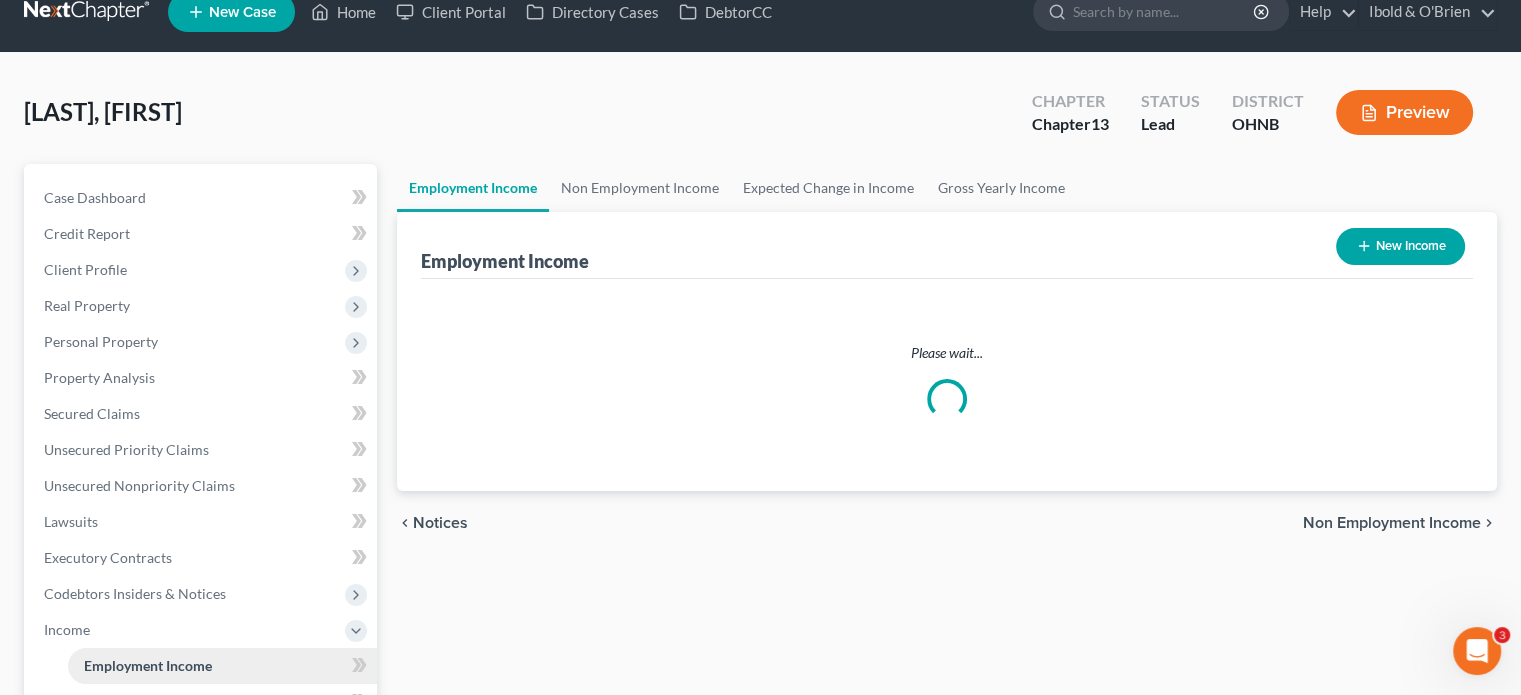 scroll, scrollTop: 0, scrollLeft: 0, axis: both 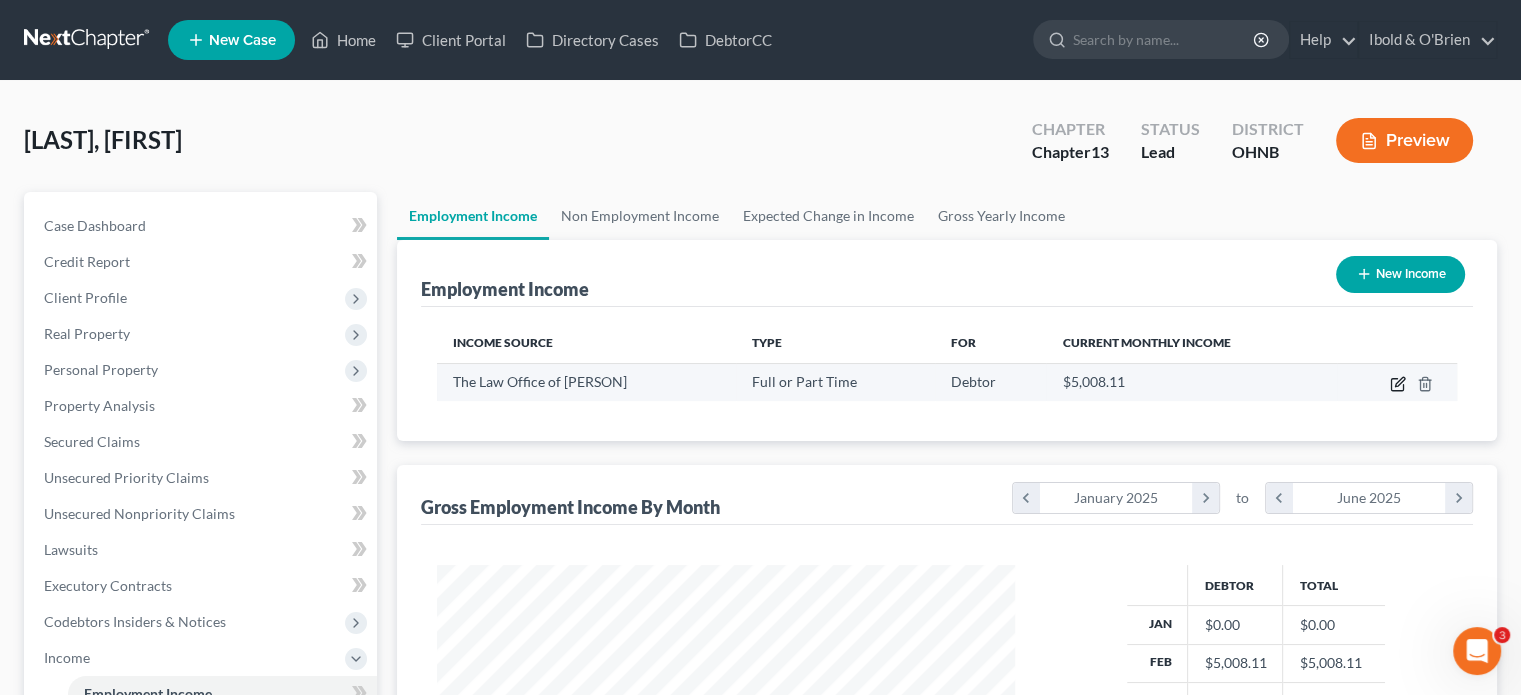 click 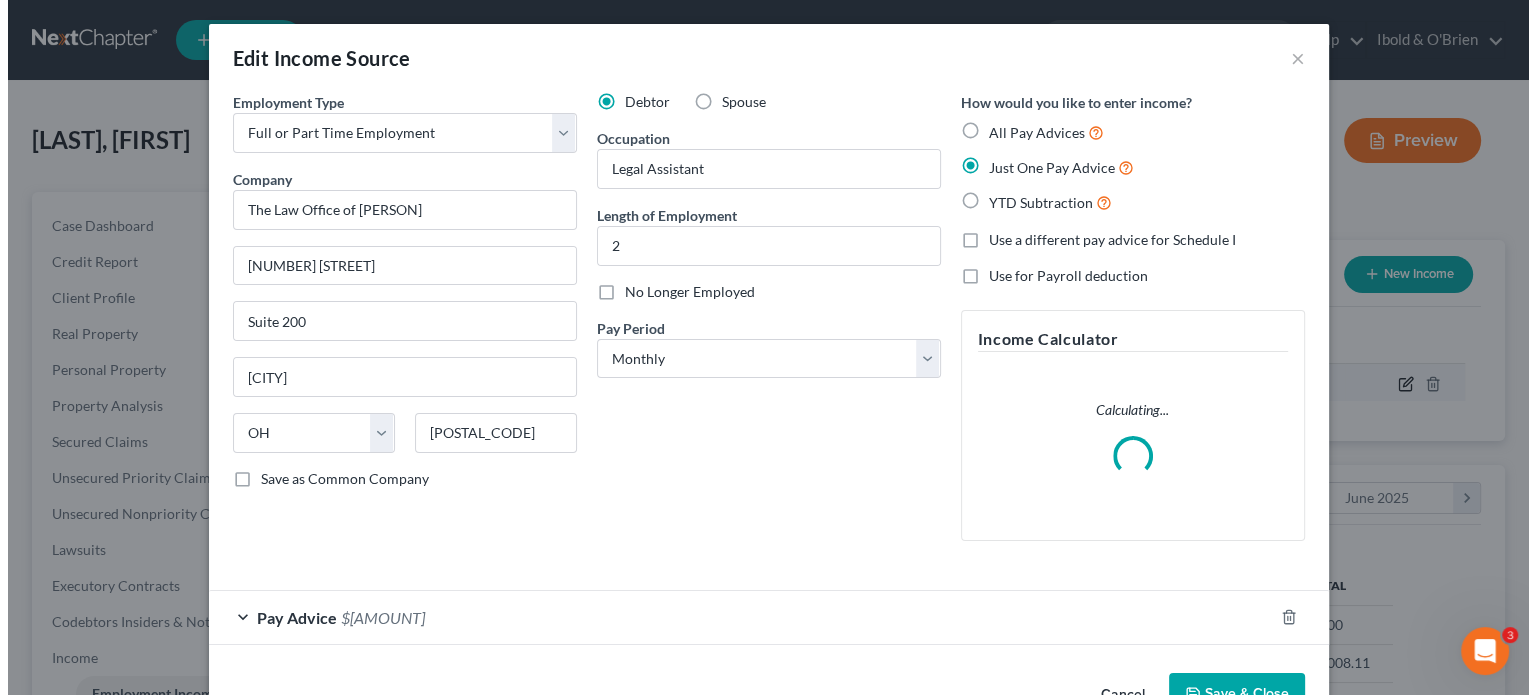 scroll, scrollTop: 999643, scrollLeft: 999375, axis: both 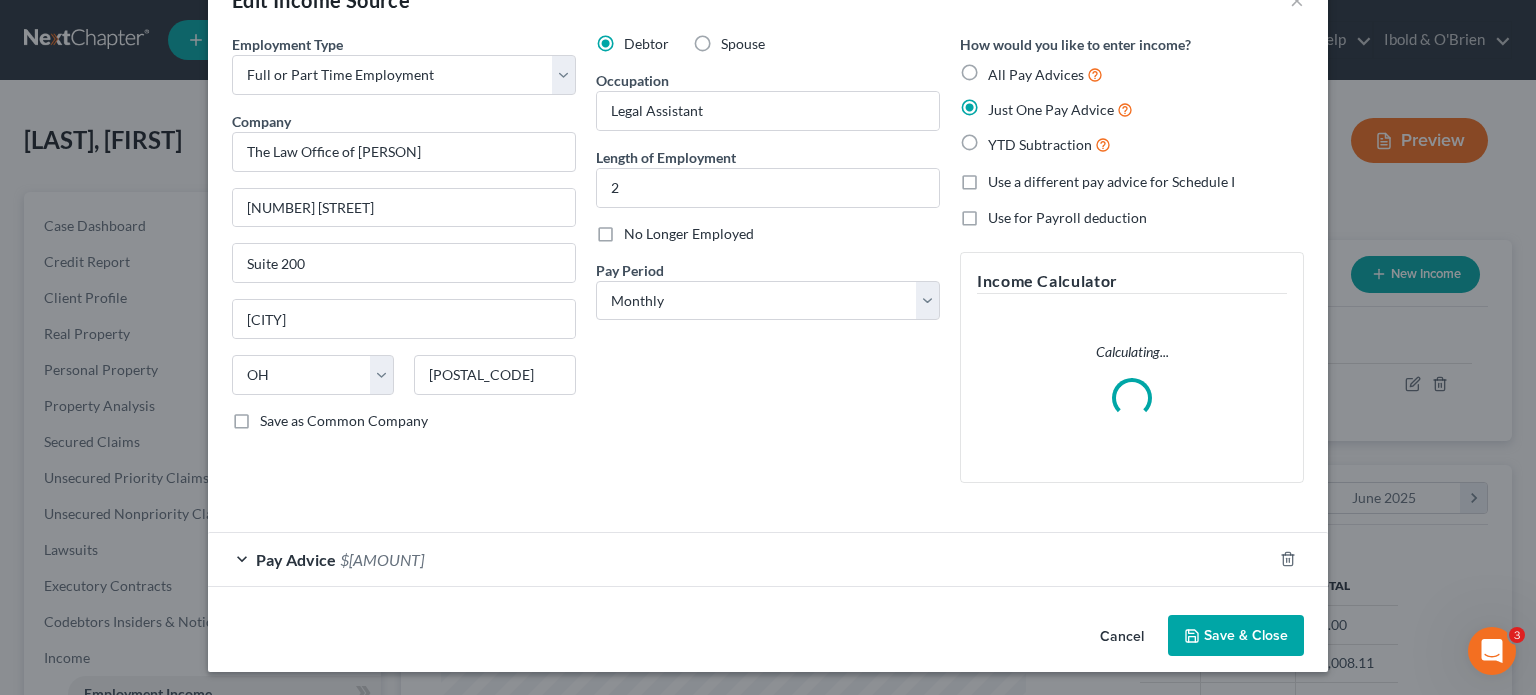 click on "Pay Advice $4,031.65" at bounding box center (740, 559) 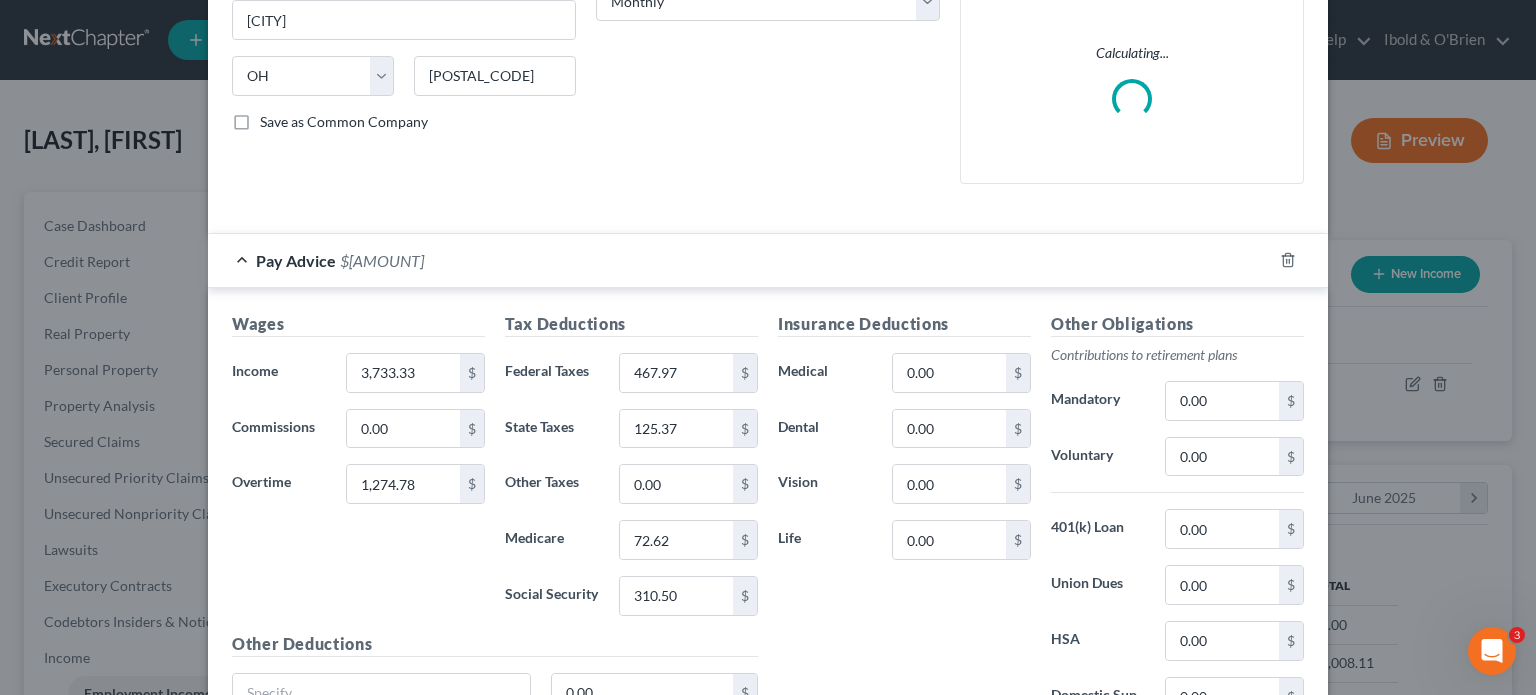 scroll, scrollTop: 358, scrollLeft: 0, axis: vertical 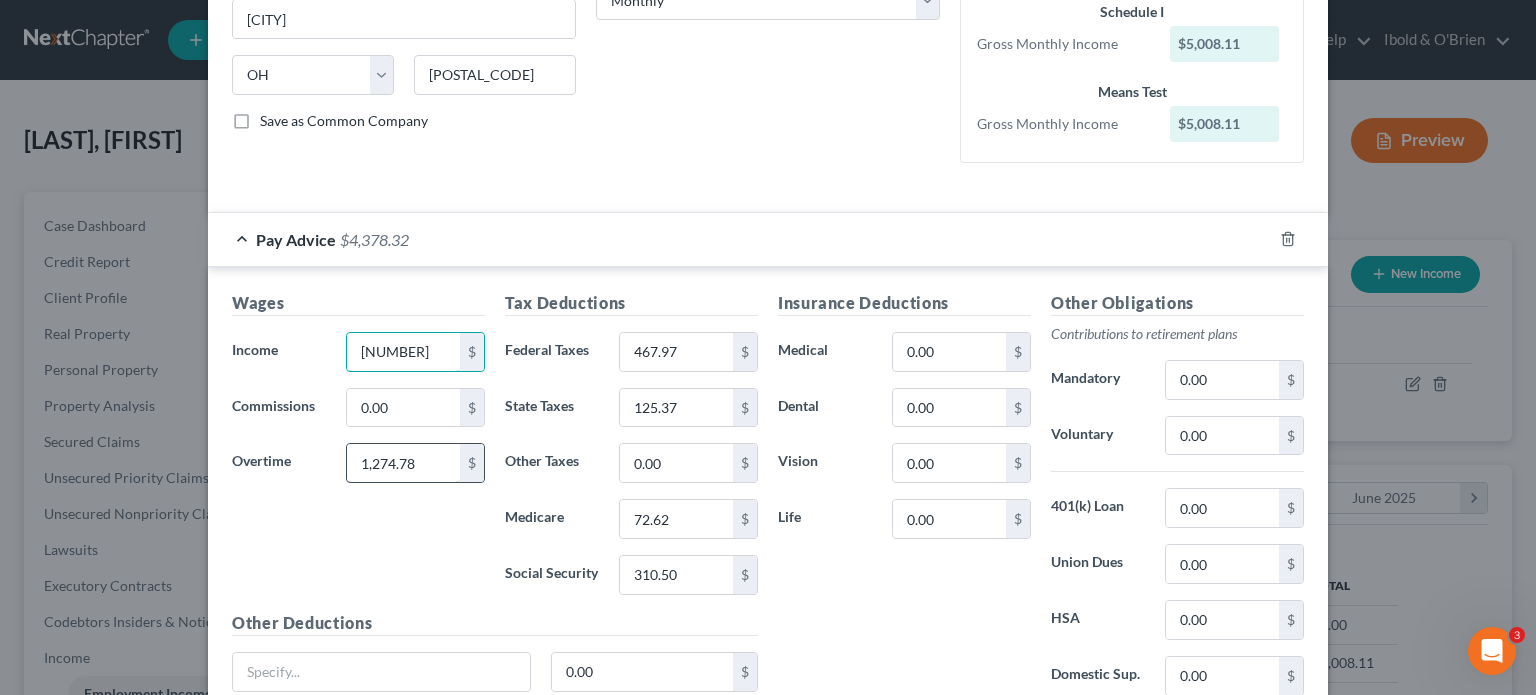 type on "[NUMBER]" 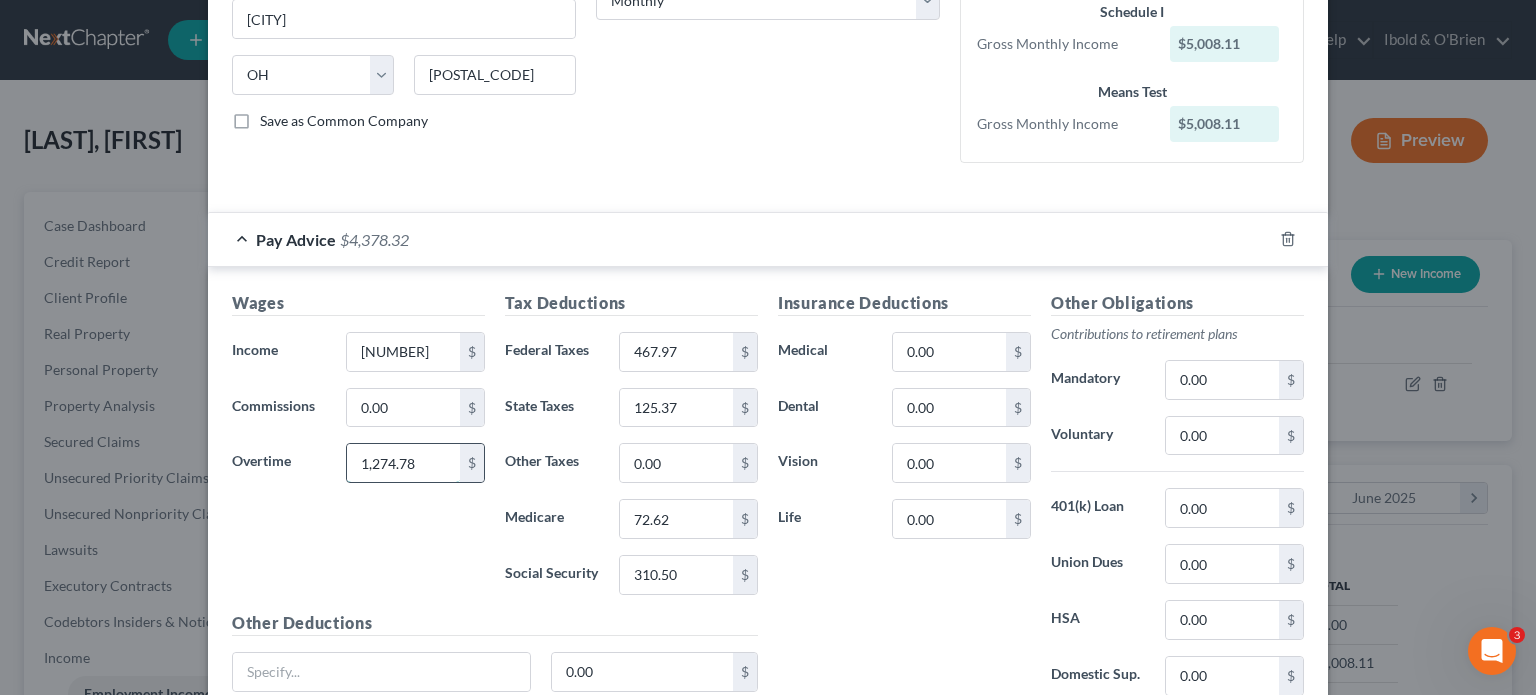 click on "1,274.78" at bounding box center (403, 463) 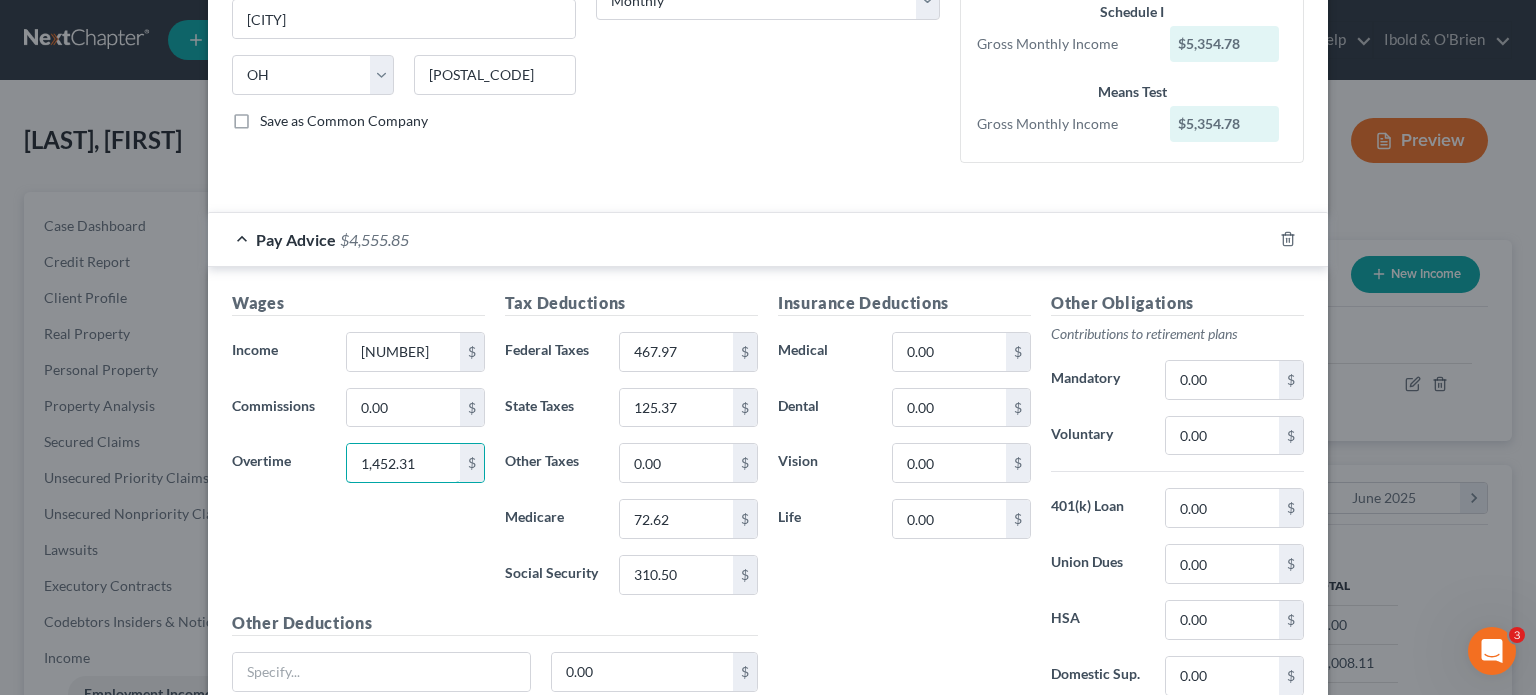 type on "1,452.31" 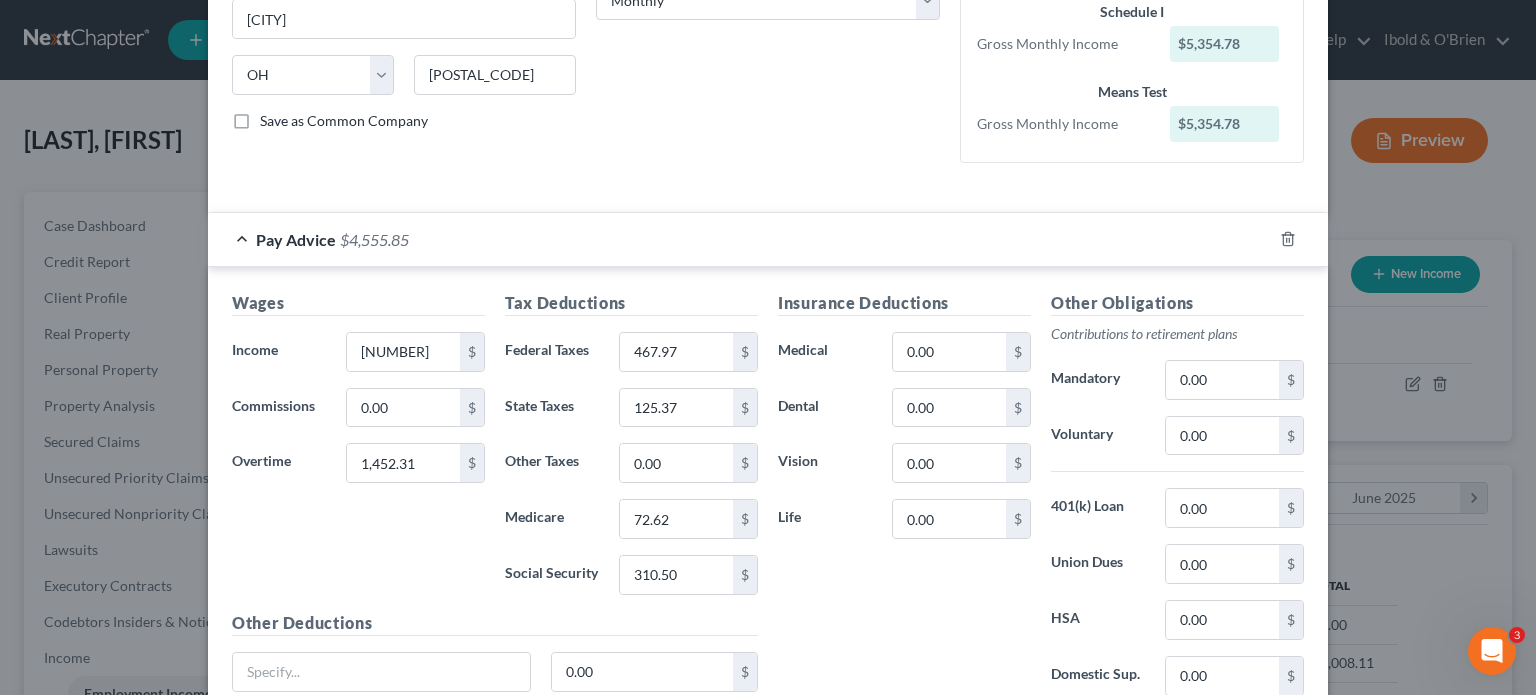 click on "Wages
Income
*
4,080 $ Commissions 0.00 $ Overtime 1,452.31 $" at bounding box center (358, 451) 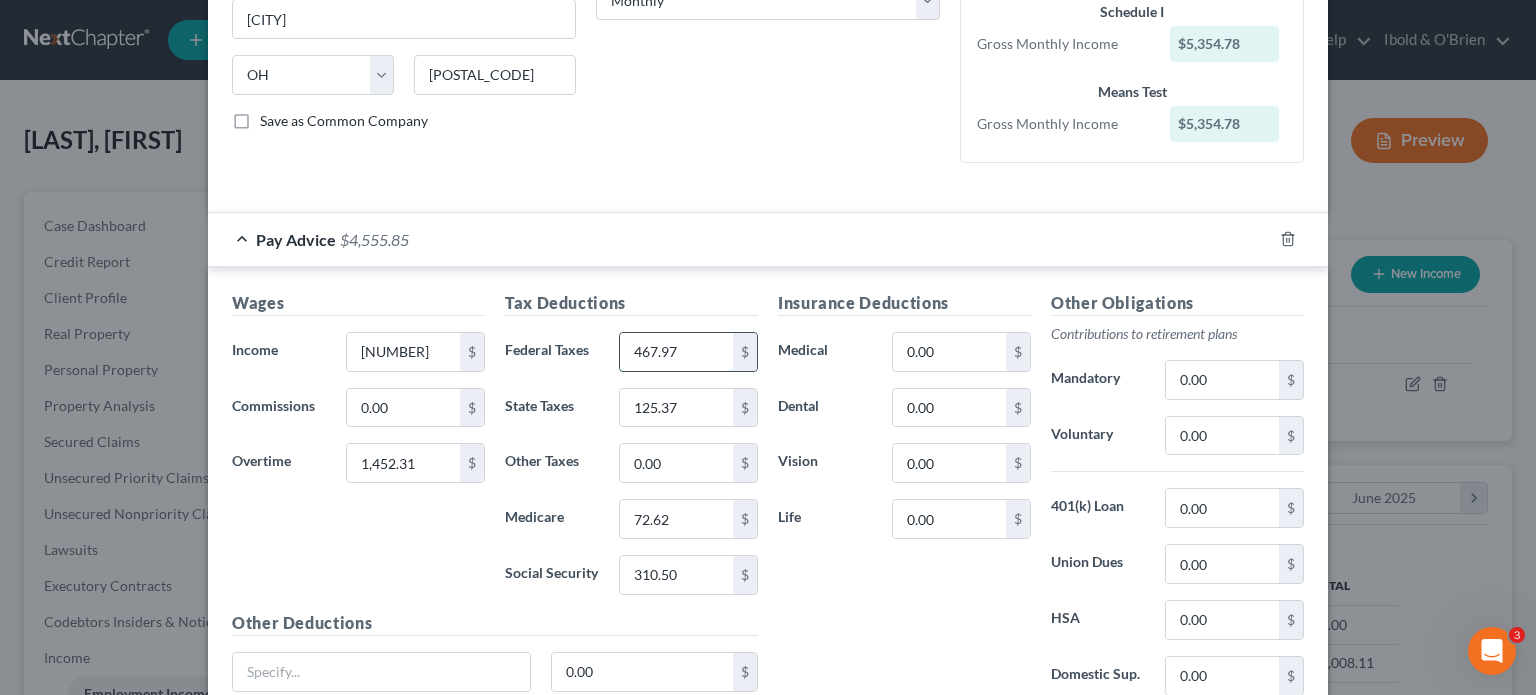 click on "467.97" at bounding box center [676, 352] 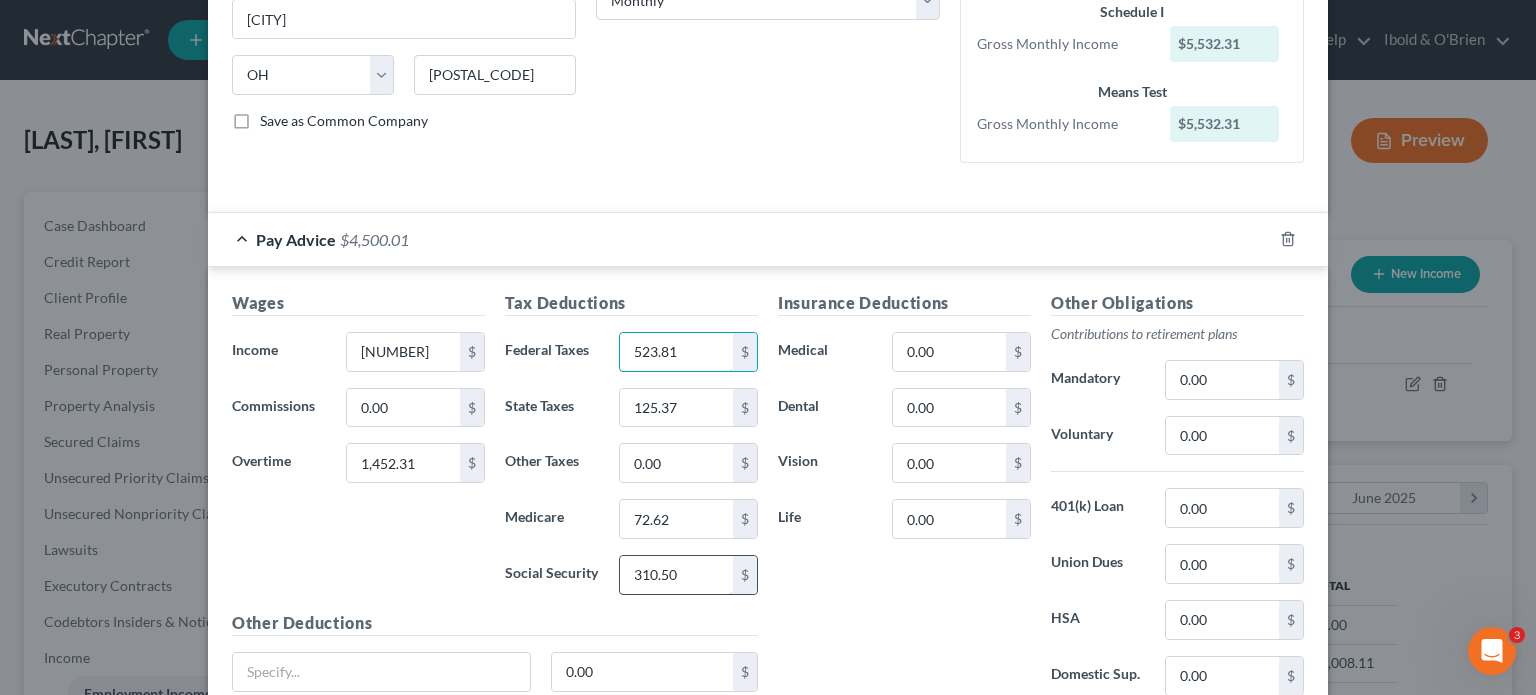 type on "523.81" 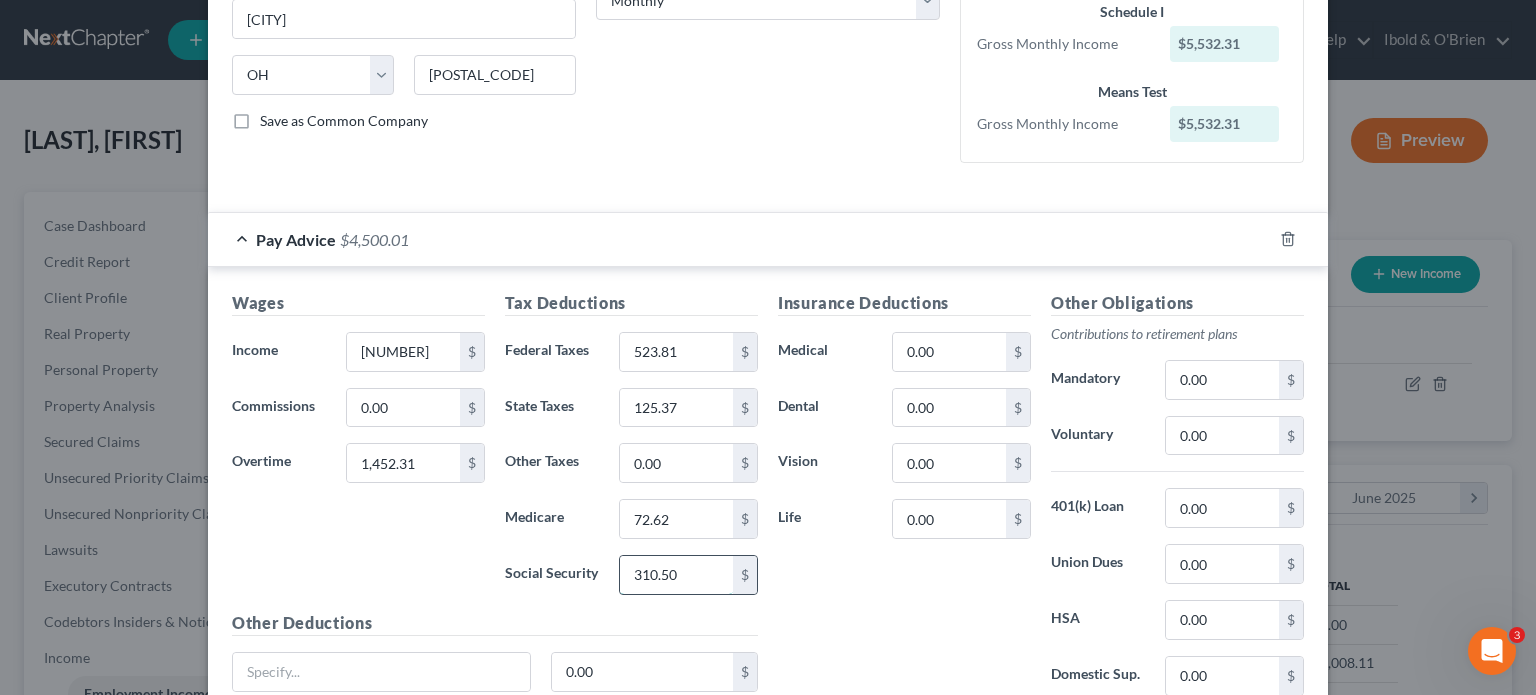 click on "310.50" at bounding box center [676, 575] 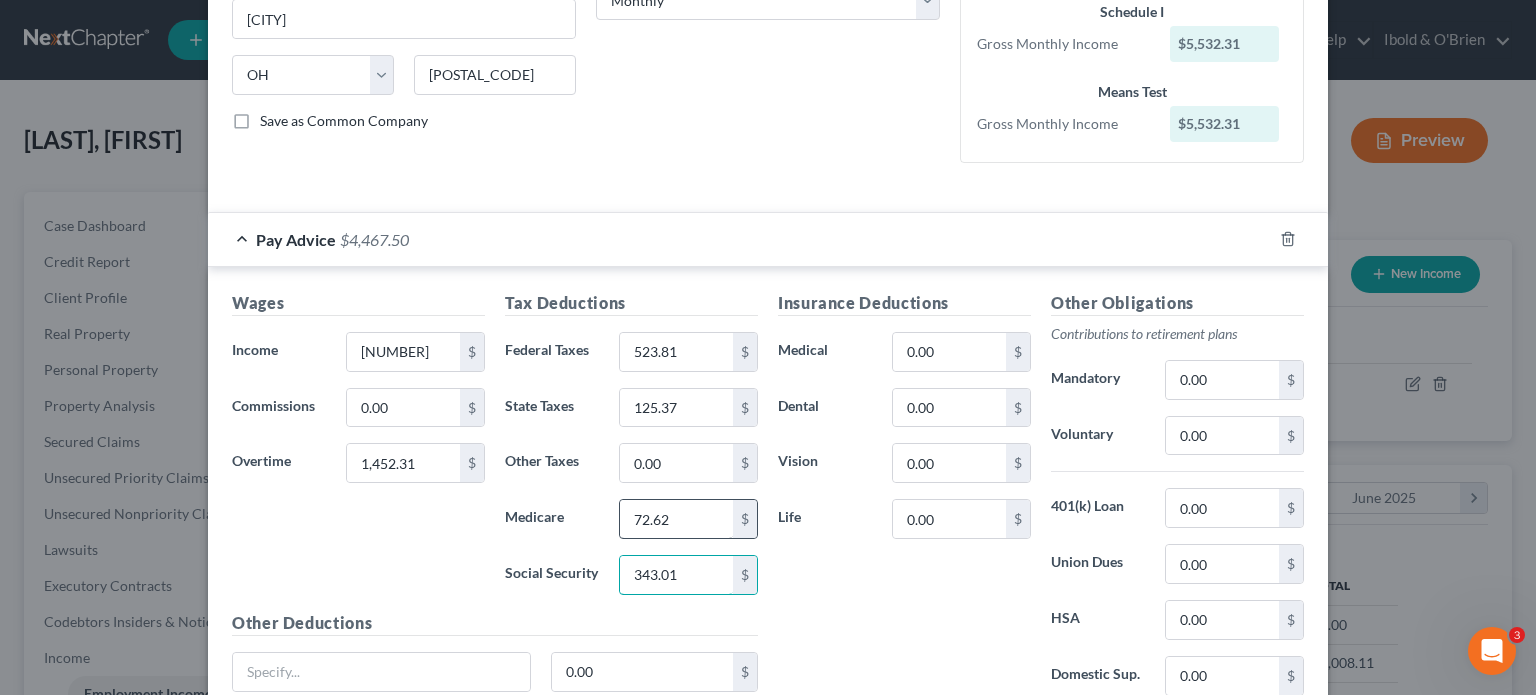 type on "343.01" 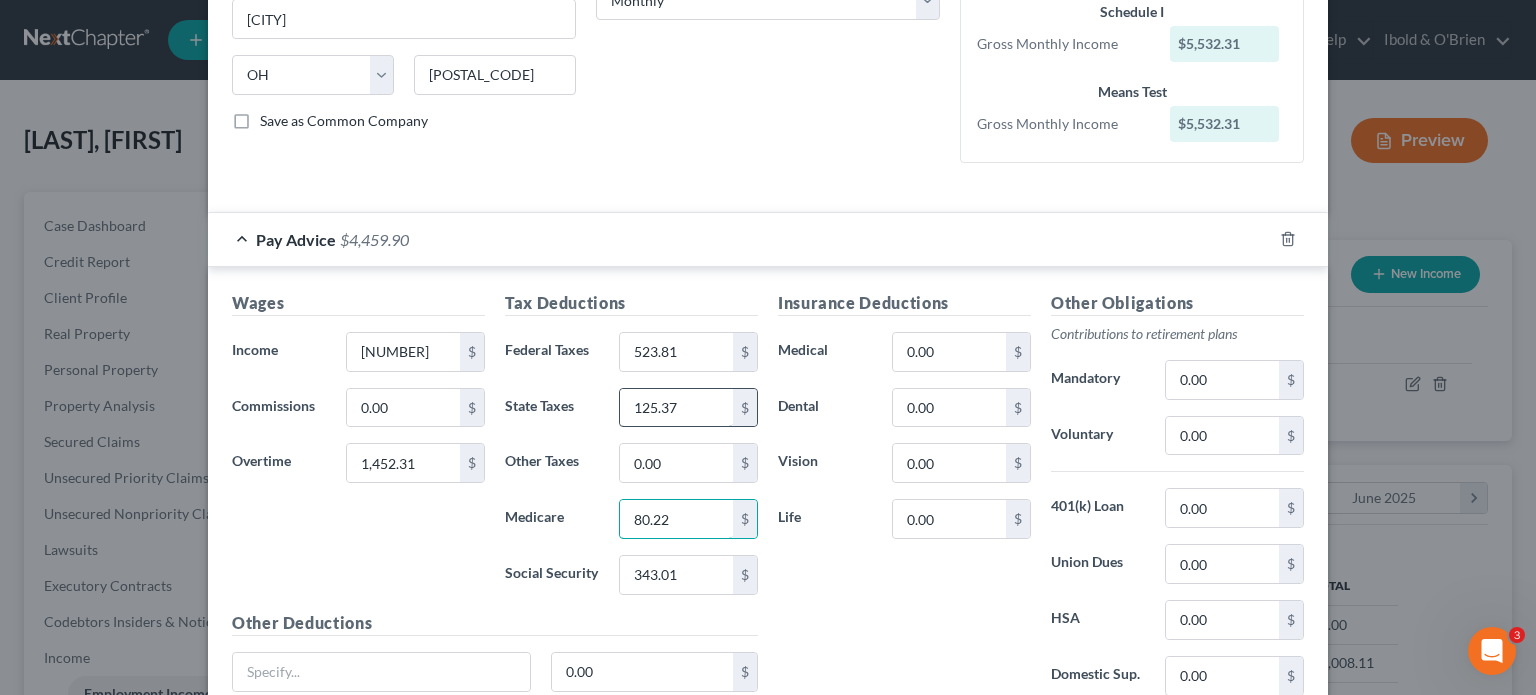 type on "80.22" 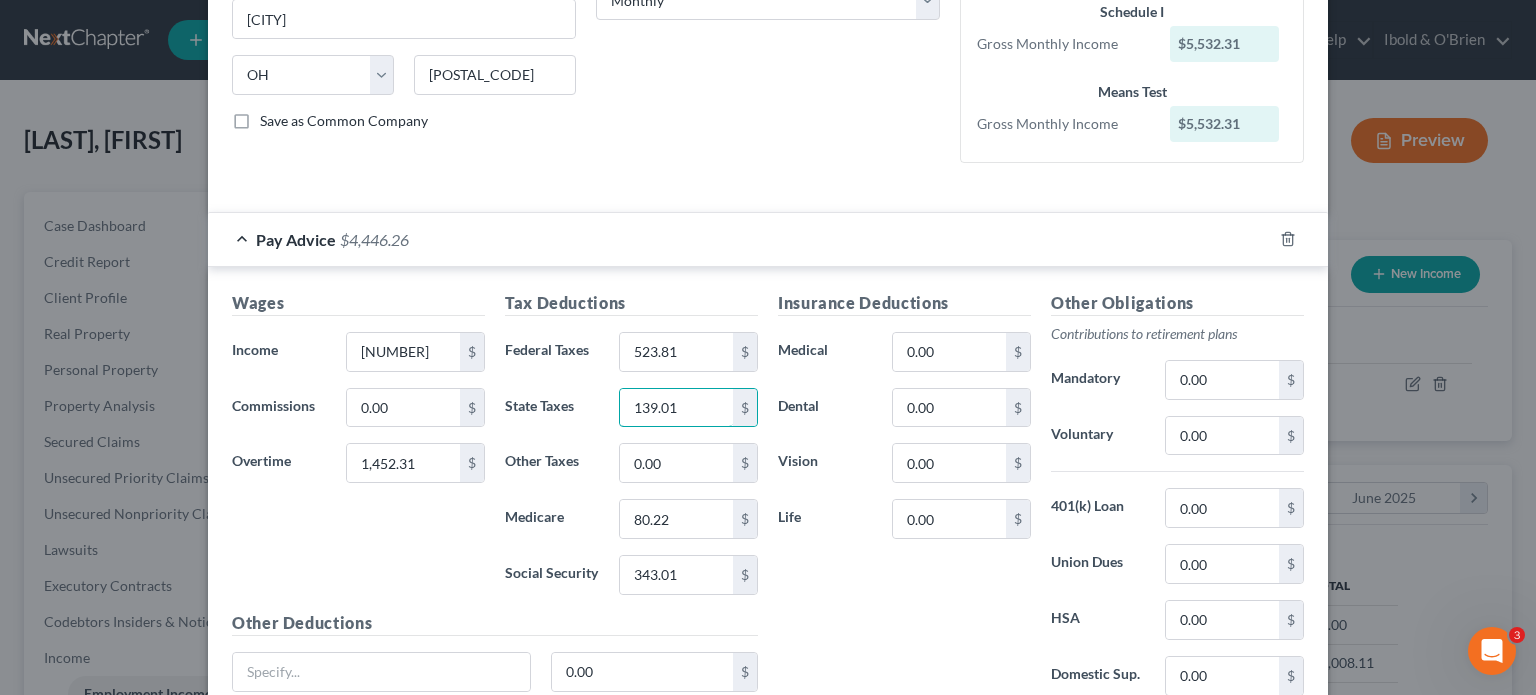 type on "139.01" 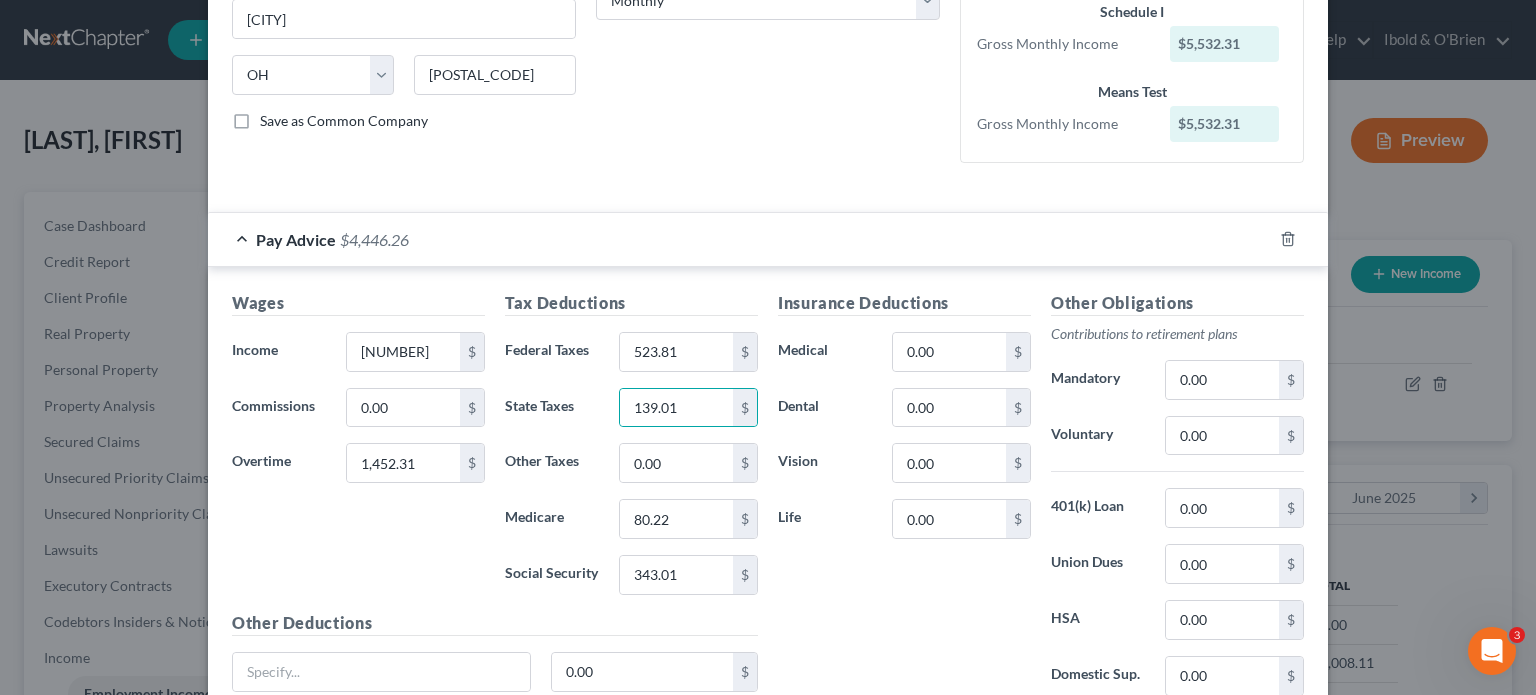 click on "Insurance Deductions Medical 0.00 $ Dental 0.00 $ Vision 0.00 $ Life 0.00 $" at bounding box center [904, 501] 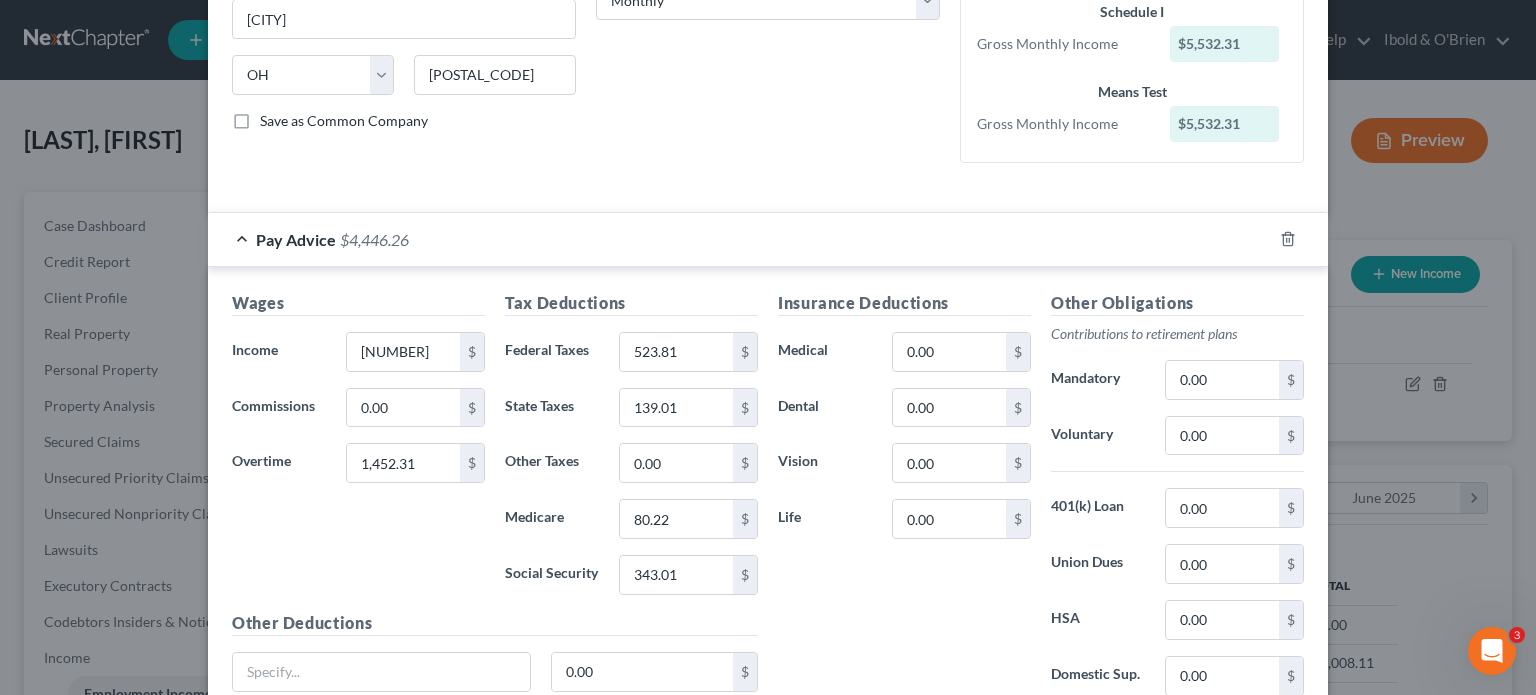 click on "Insurance Deductions Medical 0.00 $ Dental 0.00 $ Vision 0.00 $ Life 0.00 $" at bounding box center (904, 501) 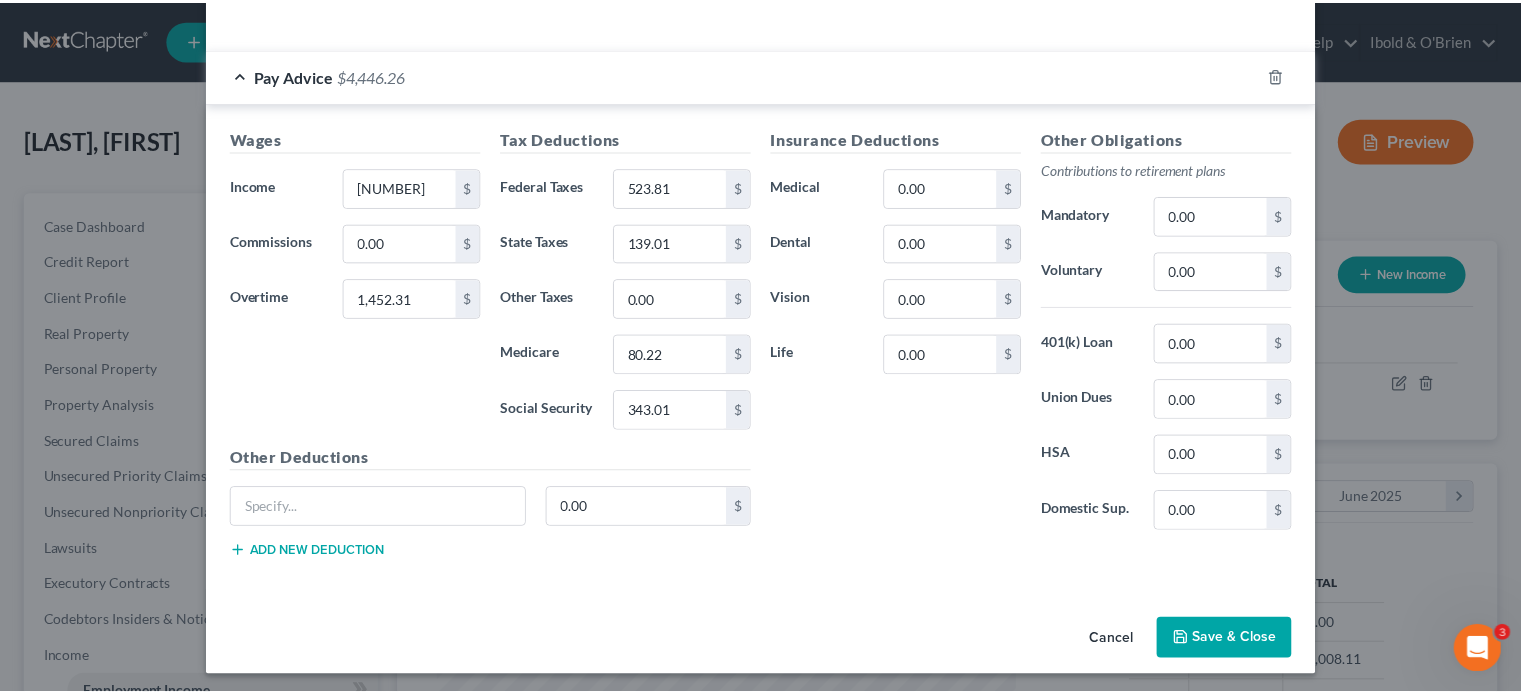 scroll, scrollTop: 524, scrollLeft: 0, axis: vertical 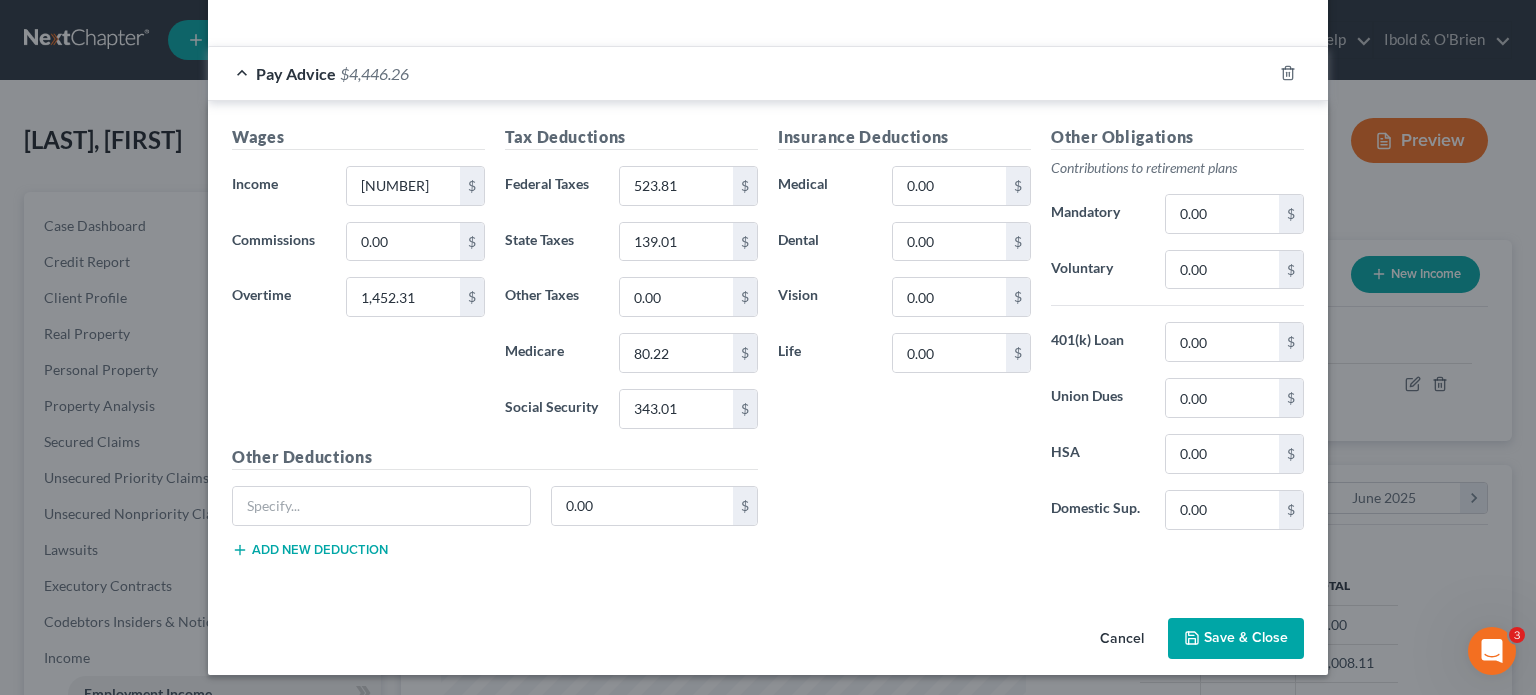 click on "Save & Close" at bounding box center [1236, 639] 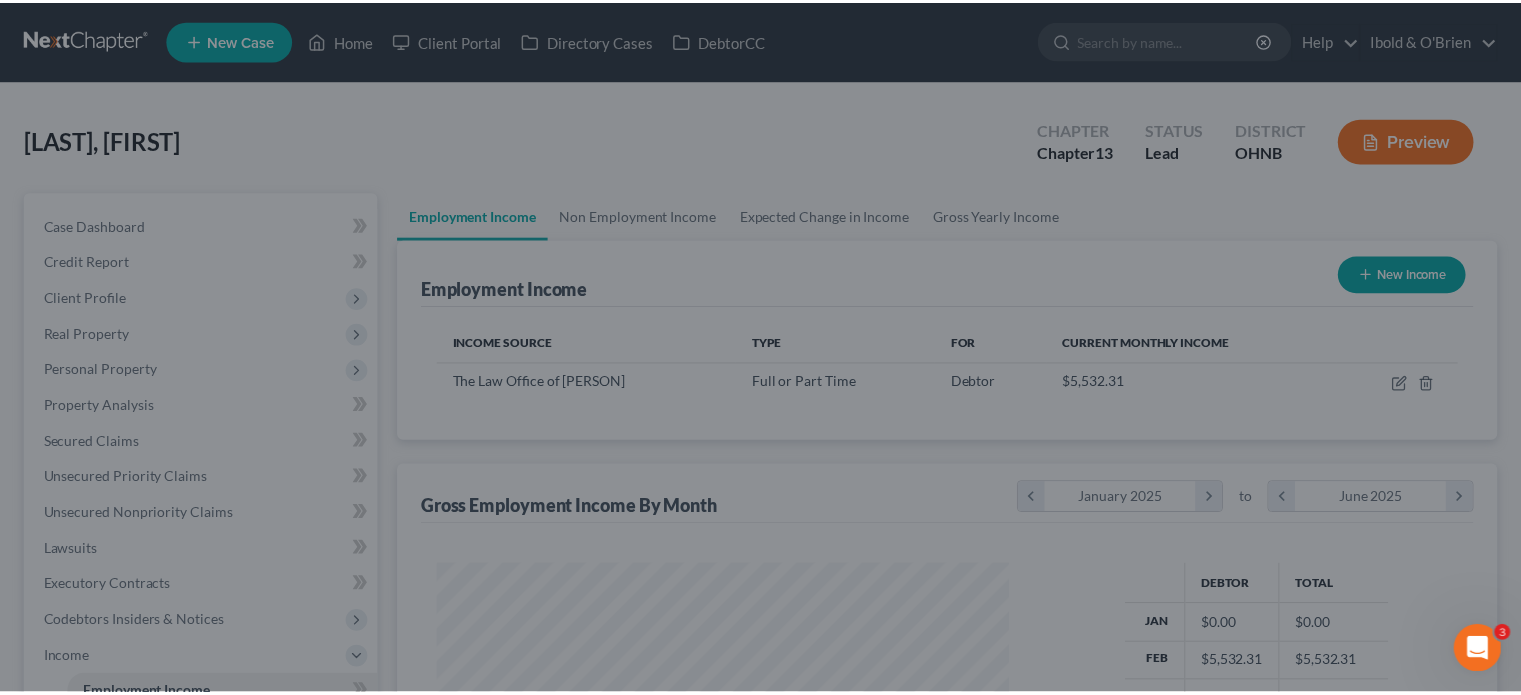 scroll, scrollTop: 356, scrollLeft: 617, axis: both 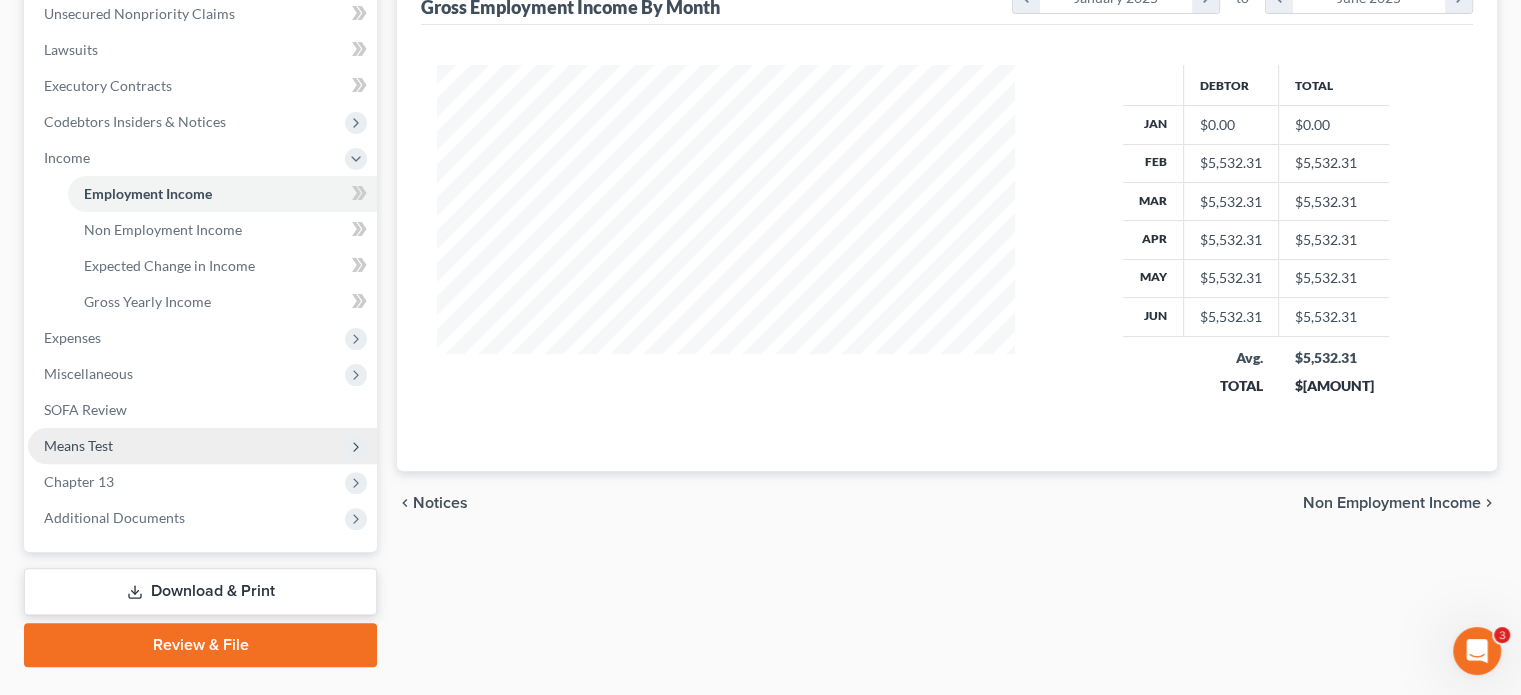click on "Means Test" at bounding box center (78, 445) 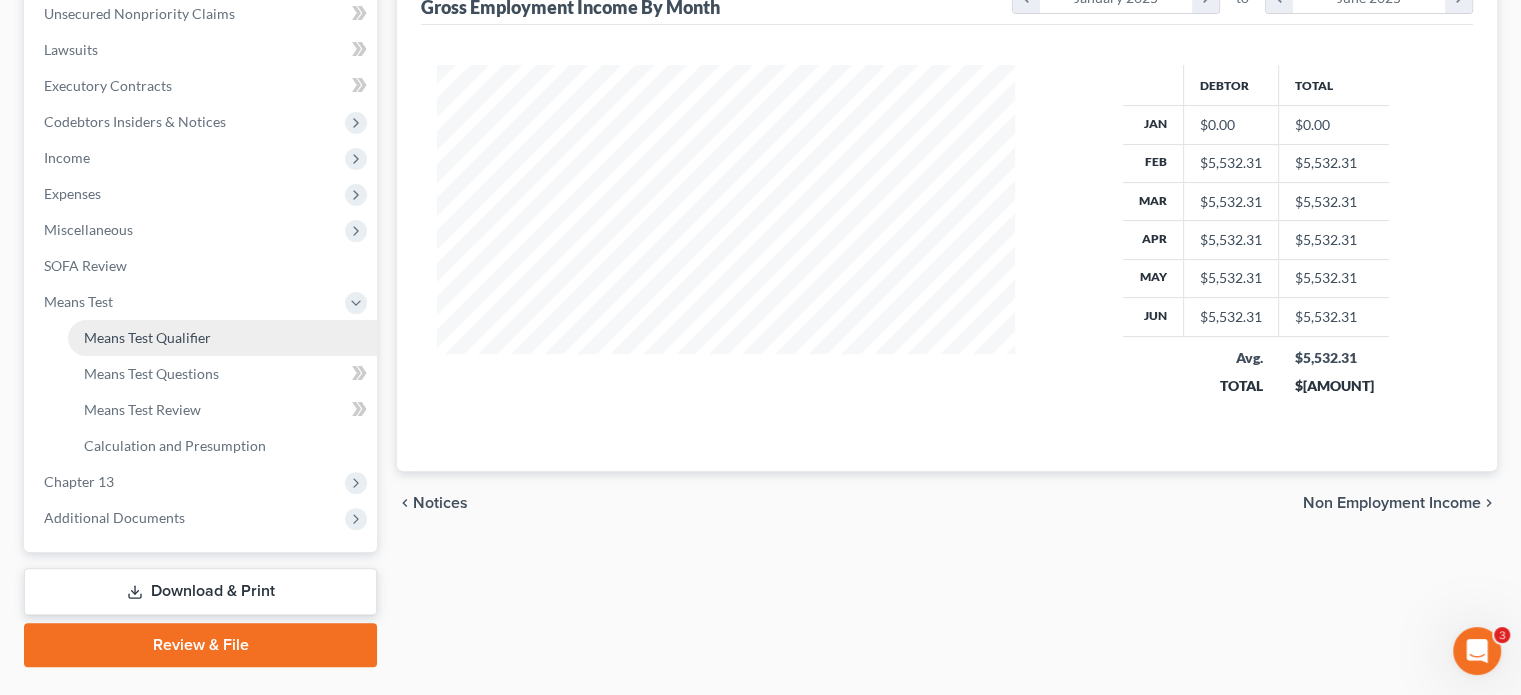 click on "Means Test Qualifier" at bounding box center (147, 337) 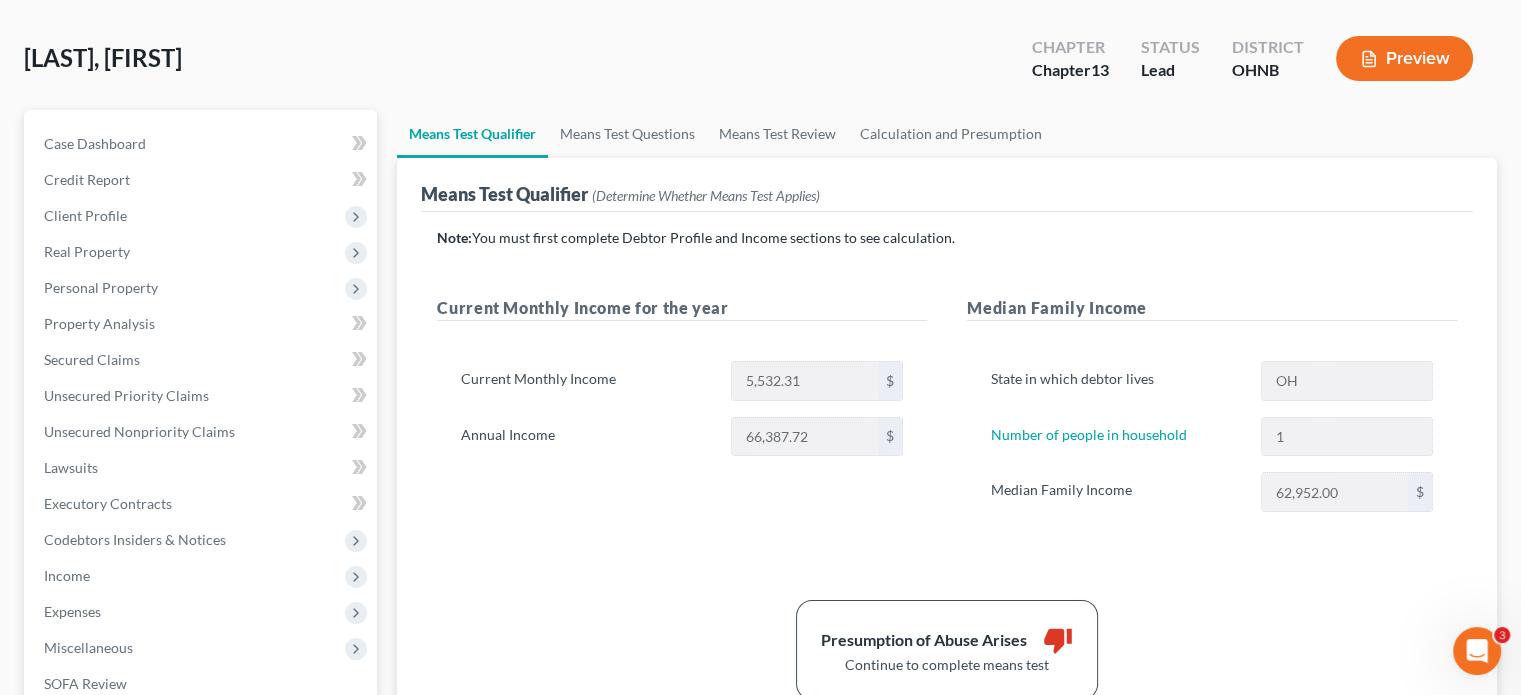 scroll, scrollTop: 200, scrollLeft: 0, axis: vertical 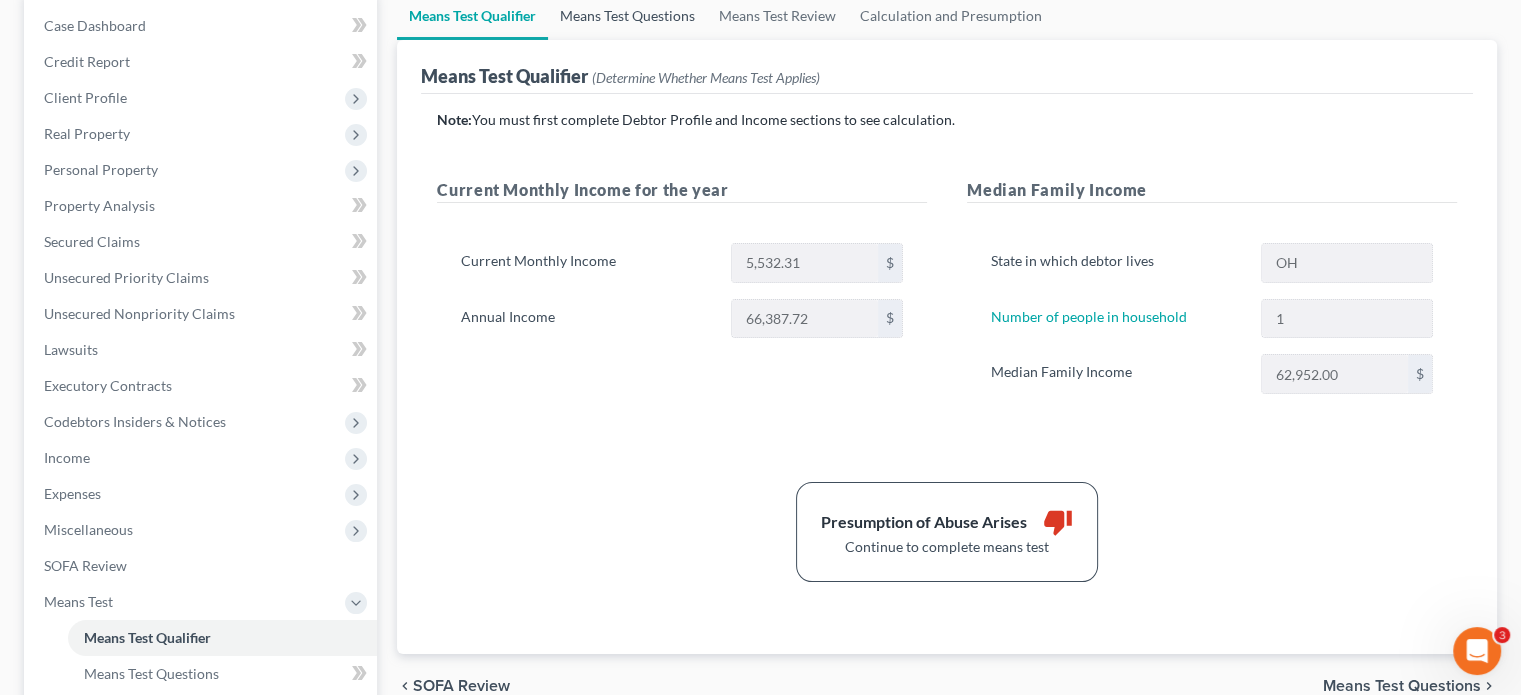 click on "Means Test Questions" at bounding box center [627, 16] 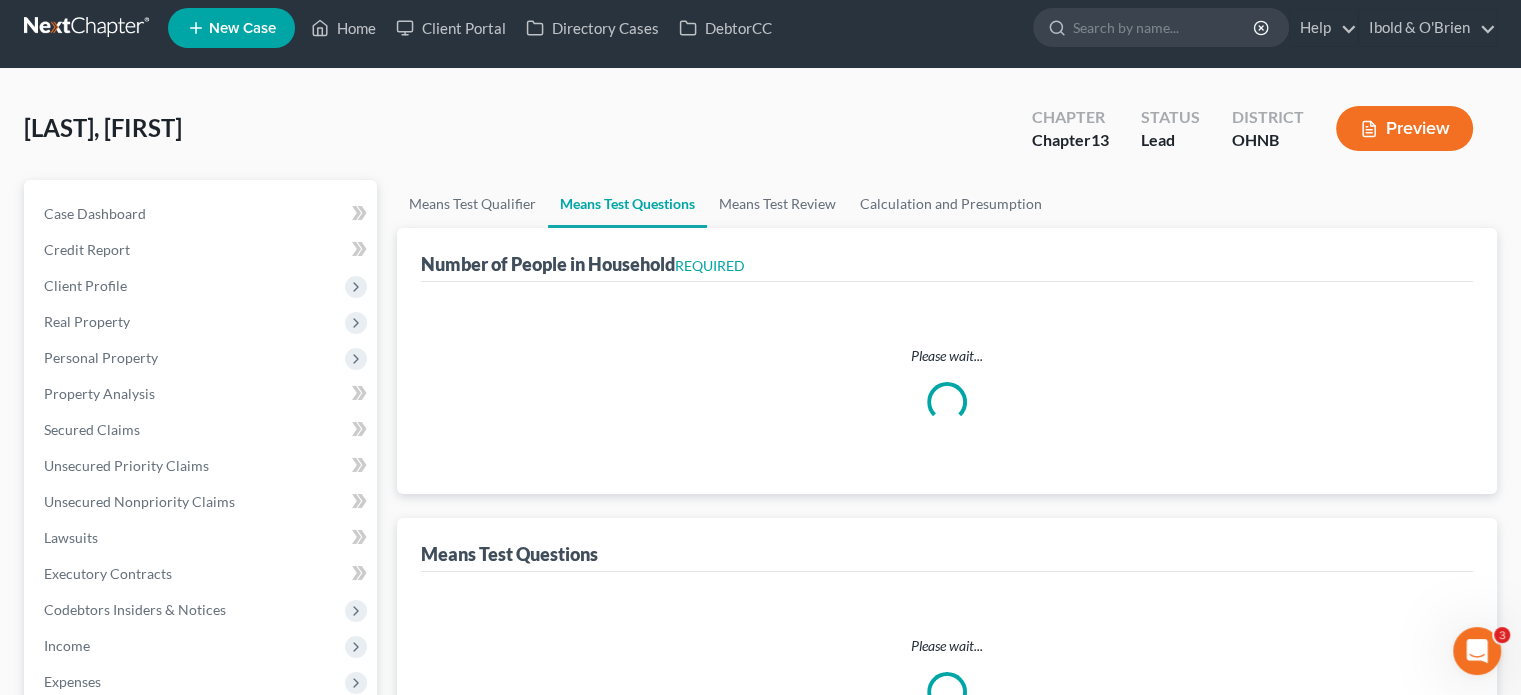 scroll, scrollTop: 0, scrollLeft: 0, axis: both 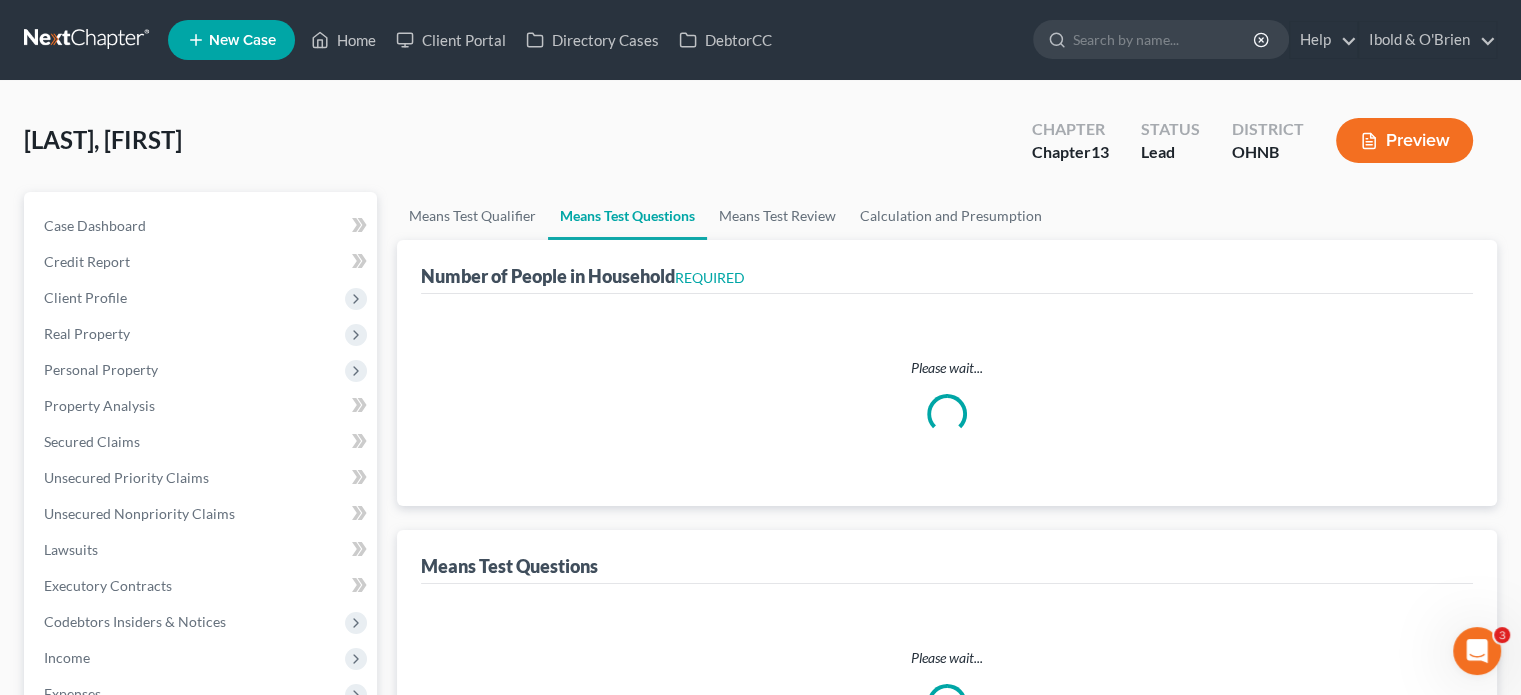 select on "1" 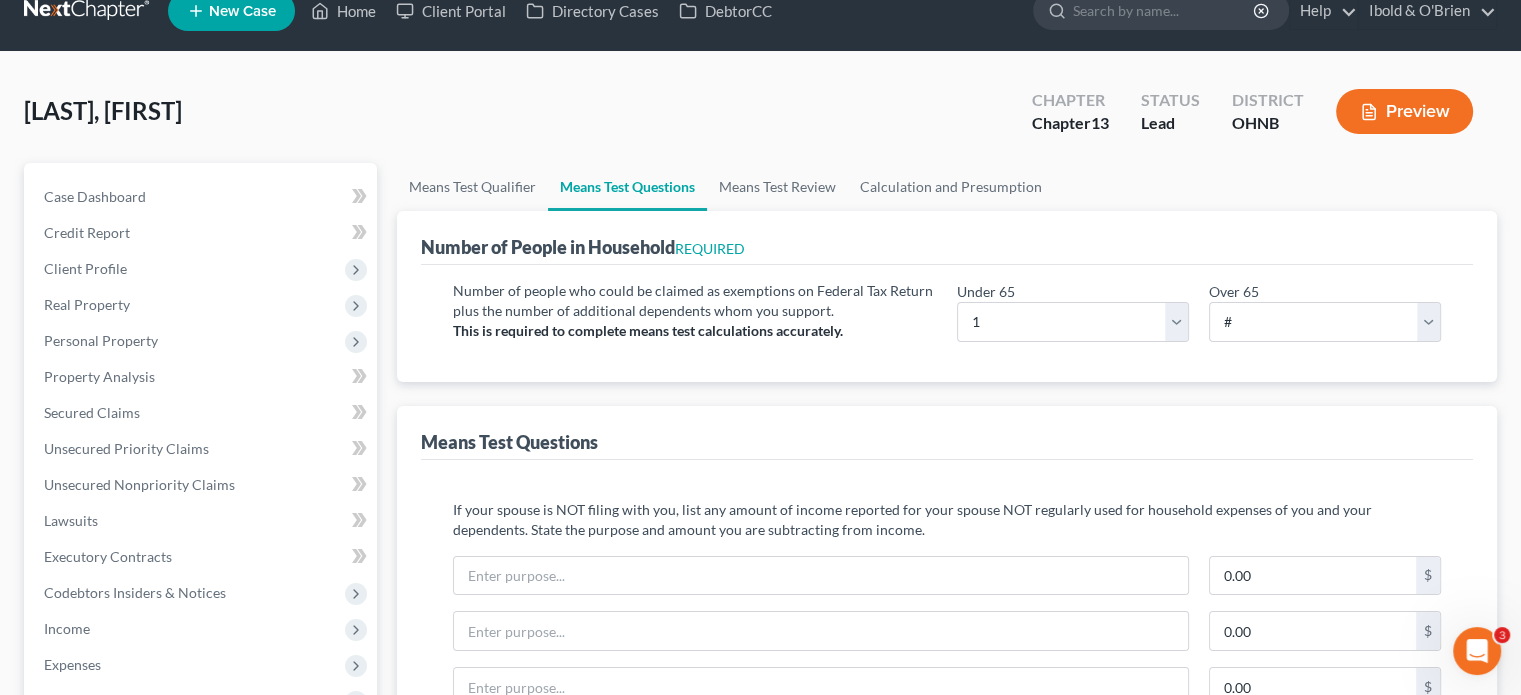 scroll, scrollTop: 0, scrollLeft: 0, axis: both 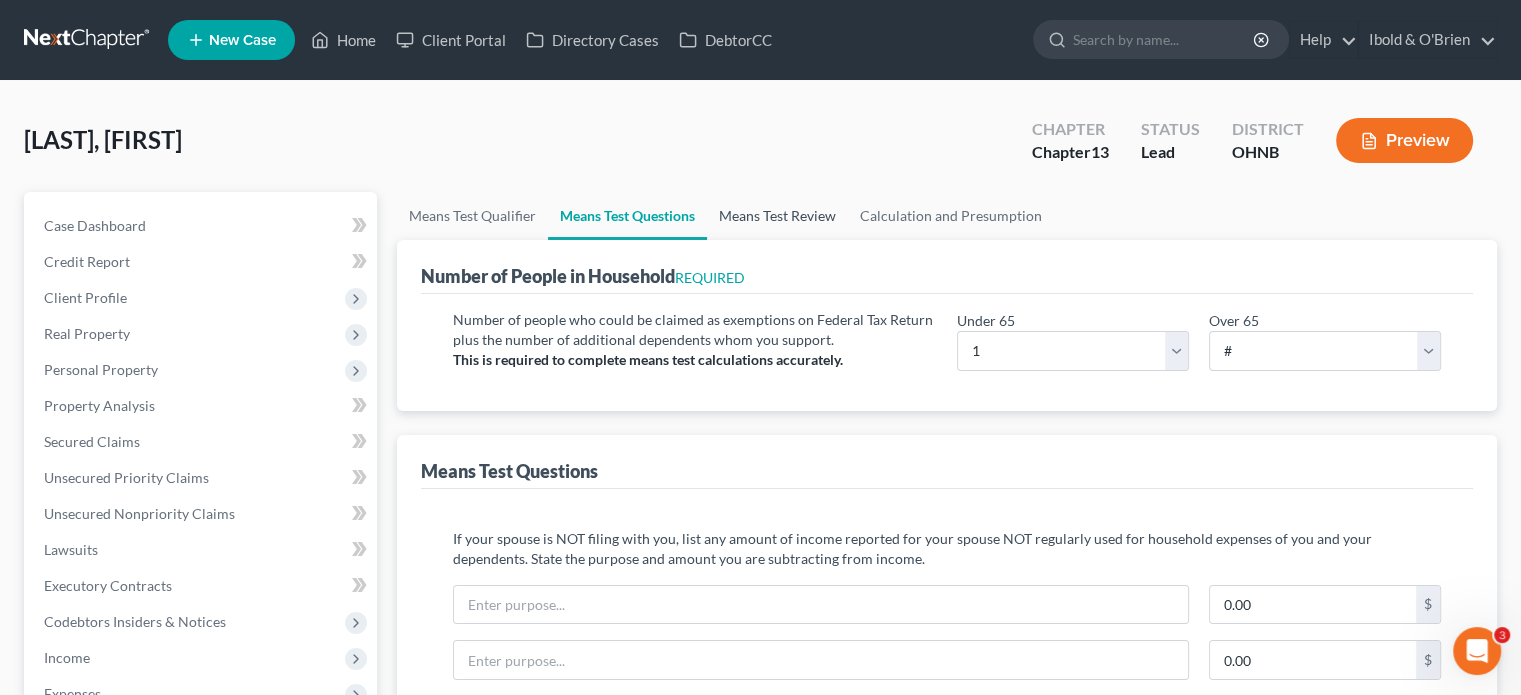 click on "Means Test Review" at bounding box center (777, 216) 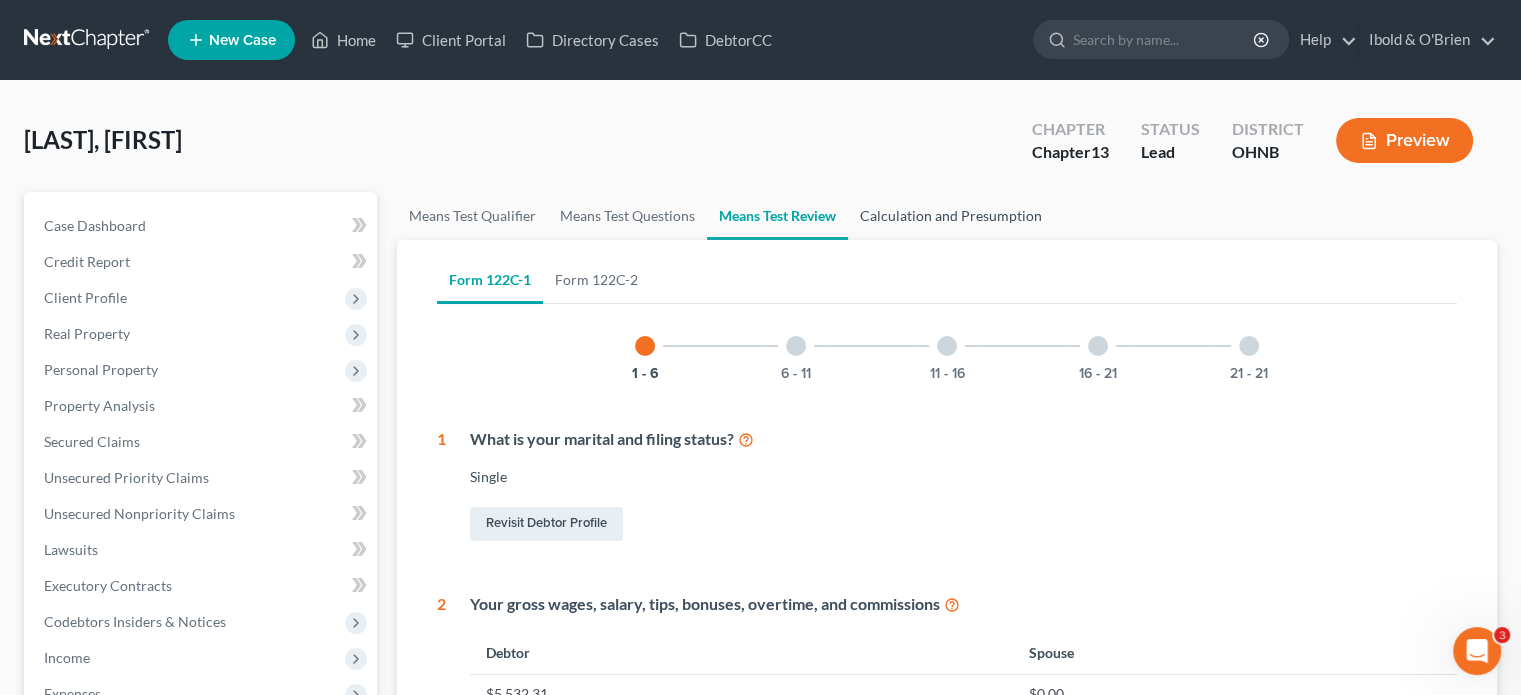 click on "Calculation and Presumption" at bounding box center (951, 216) 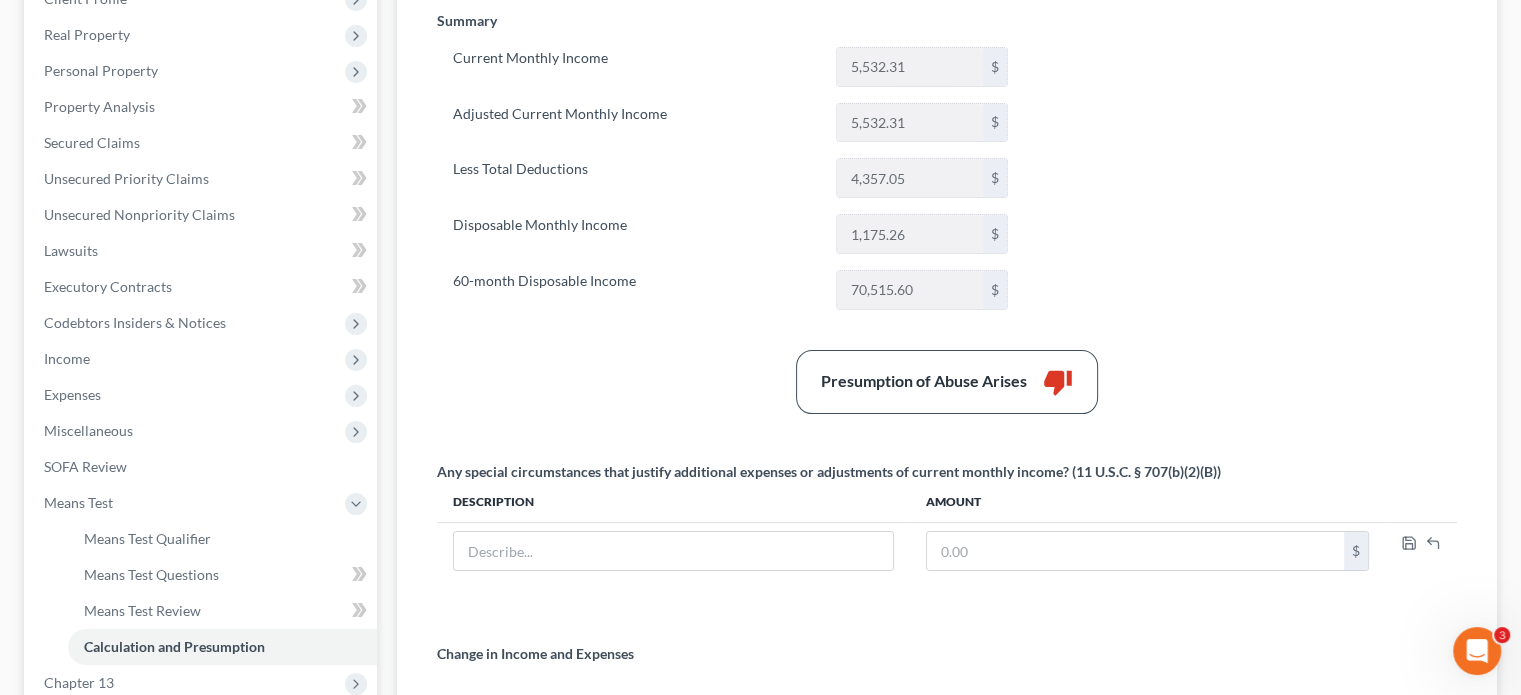 scroll, scrollTop: 300, scrollLeft: 0, axis: vertical 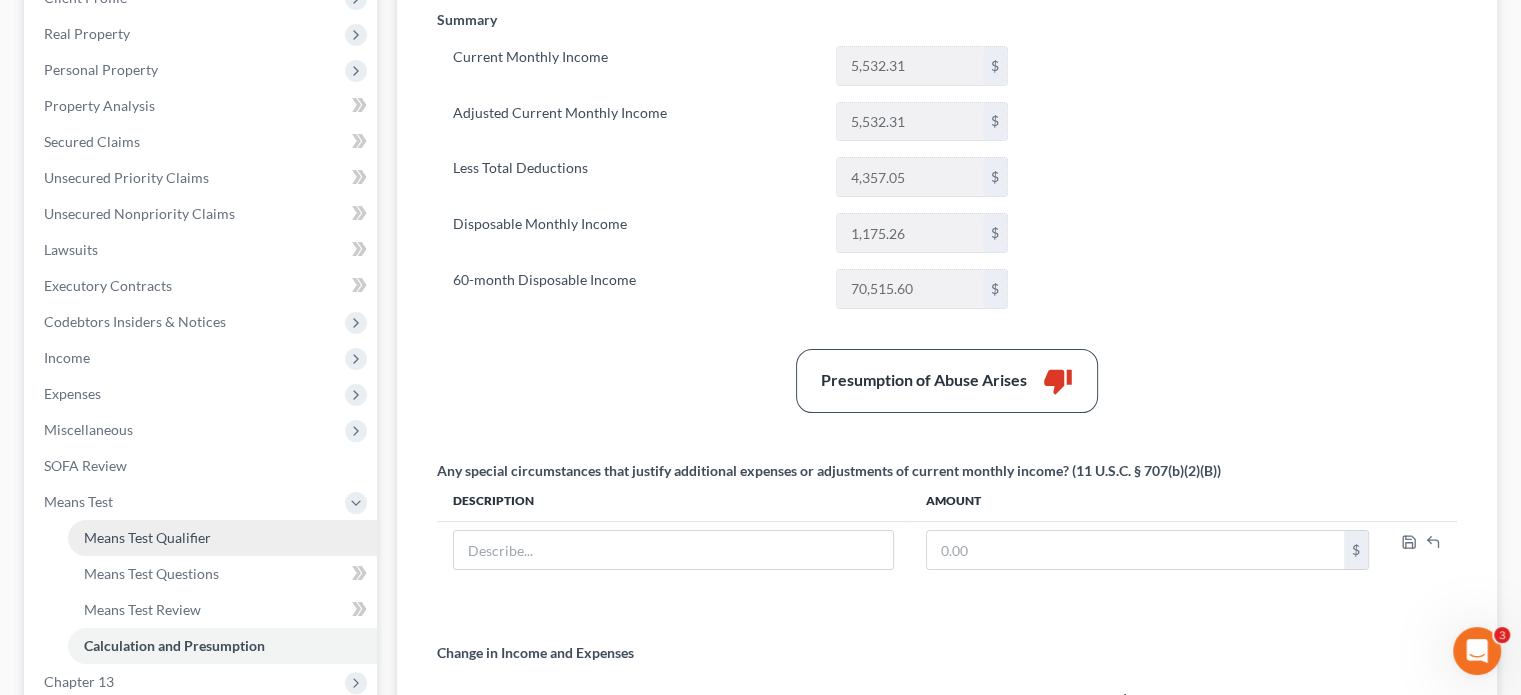 click on "Means Test Qualifier" at bounding box center [222, 538] 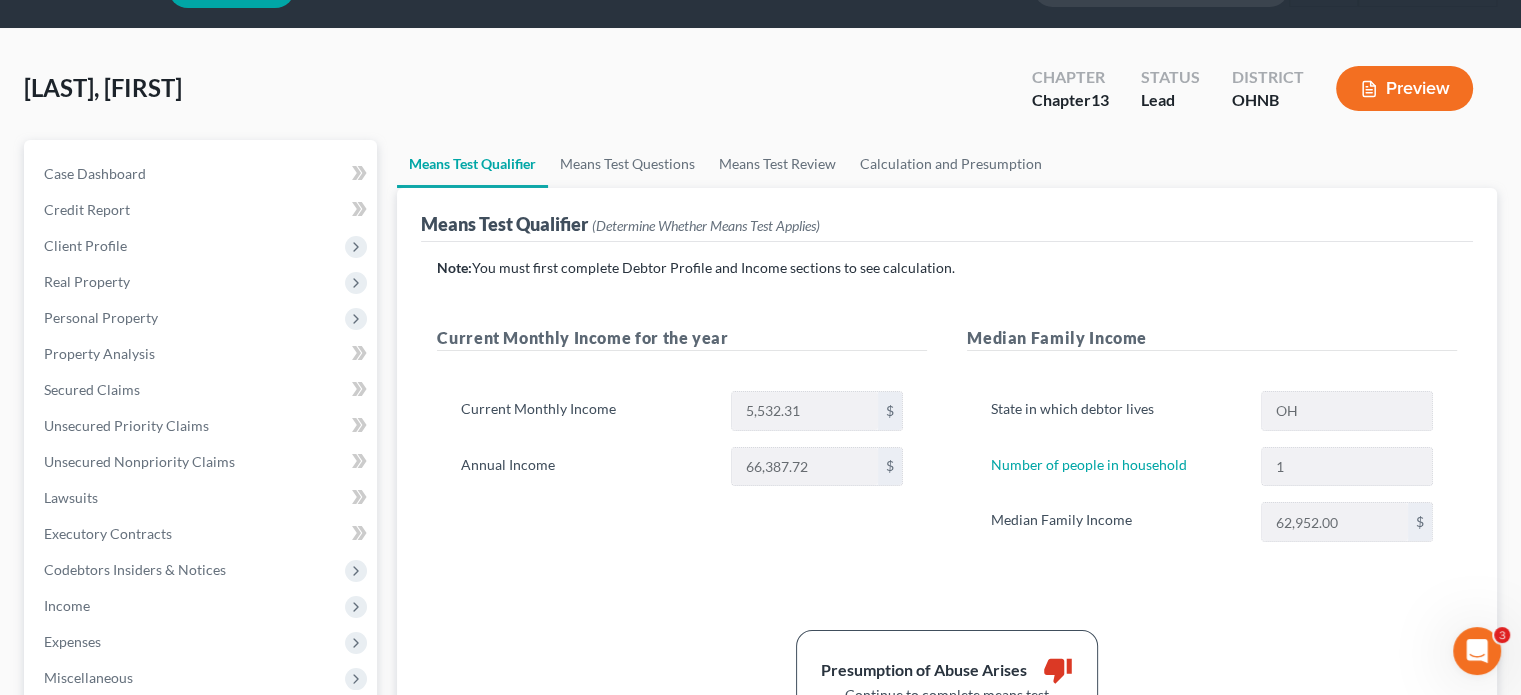 scroll, scrollTop: 100, scrollLeft: 0, axis: vertical 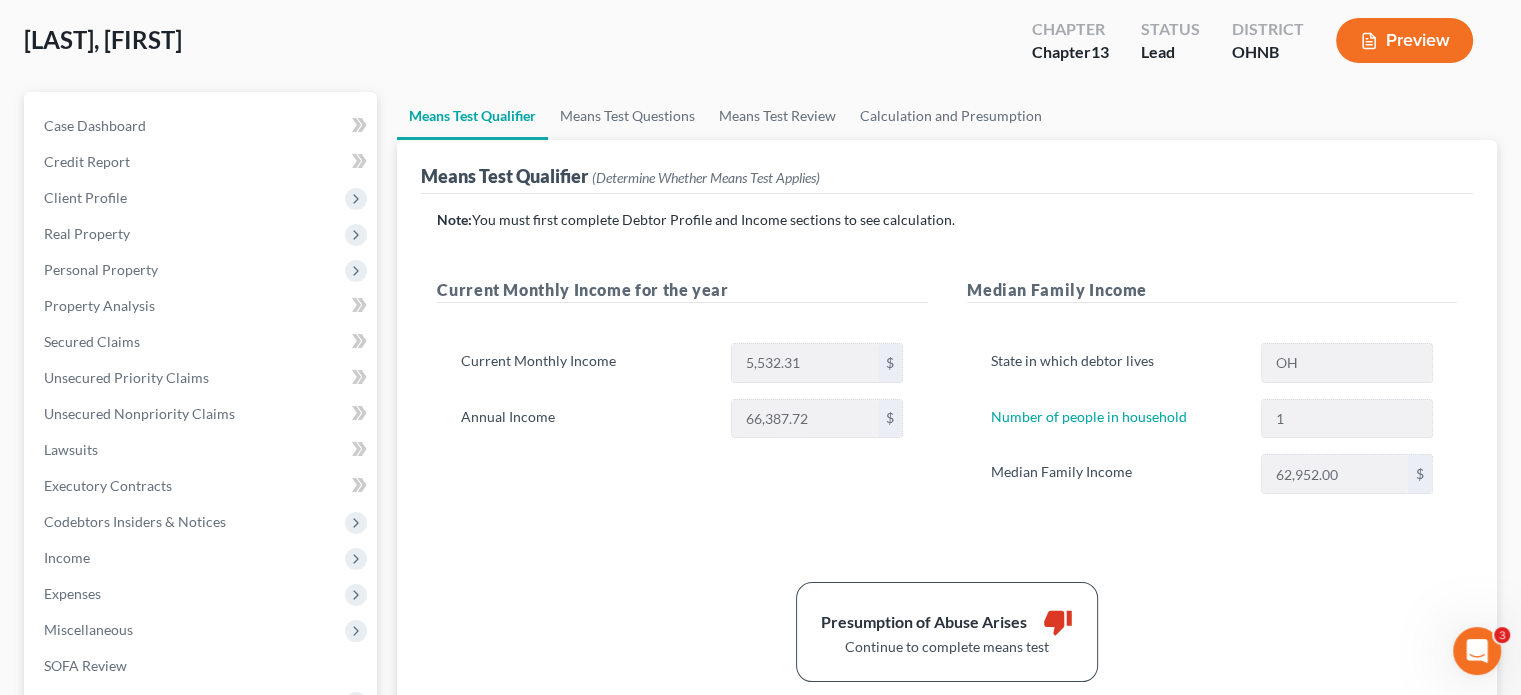 click on "Note:  You must first complete Debtor Profile and Income sections to see calculation. Current Monthly Income for the year Current Monthly Income 5,532.31 $ Annual Income 66,387.72 $ Median Family Income State in which debtor lives OH Number of people in household 1 Median Family Income 62,952.00 $ Presumption of Abuse Arises thumb_down Continue to complete means test" at bounding box center [947, 446] 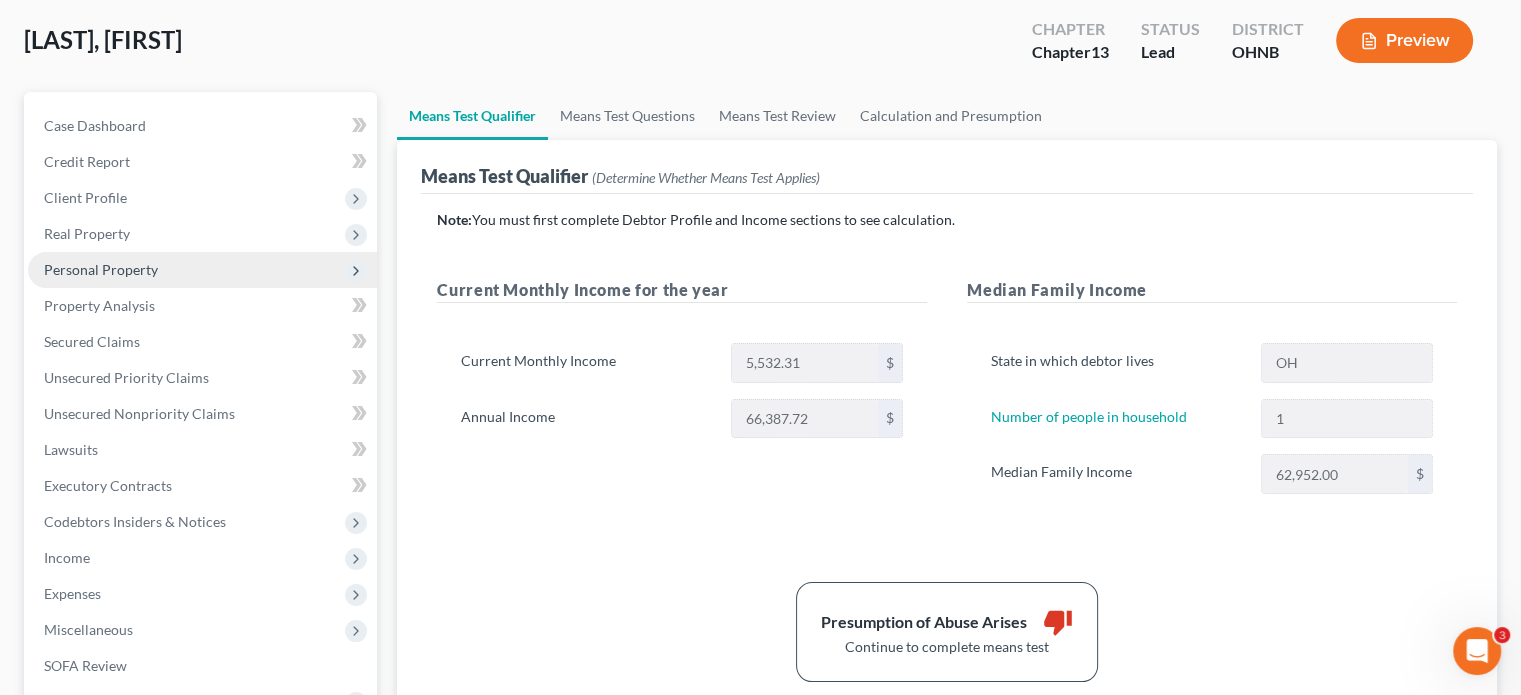 click on "Personal Property" at bounding box center [202, 270] 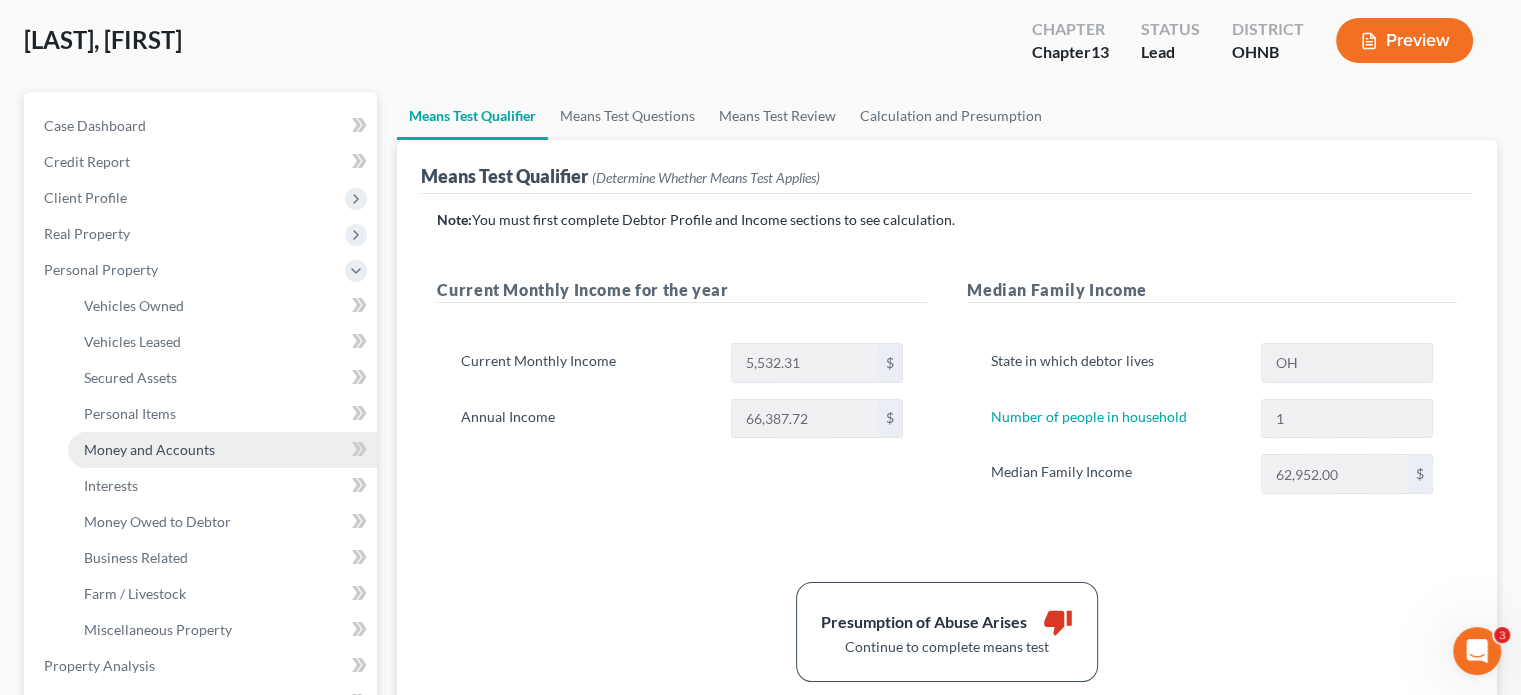 click on "Money and Accounts" at bounding box center (149, 449) 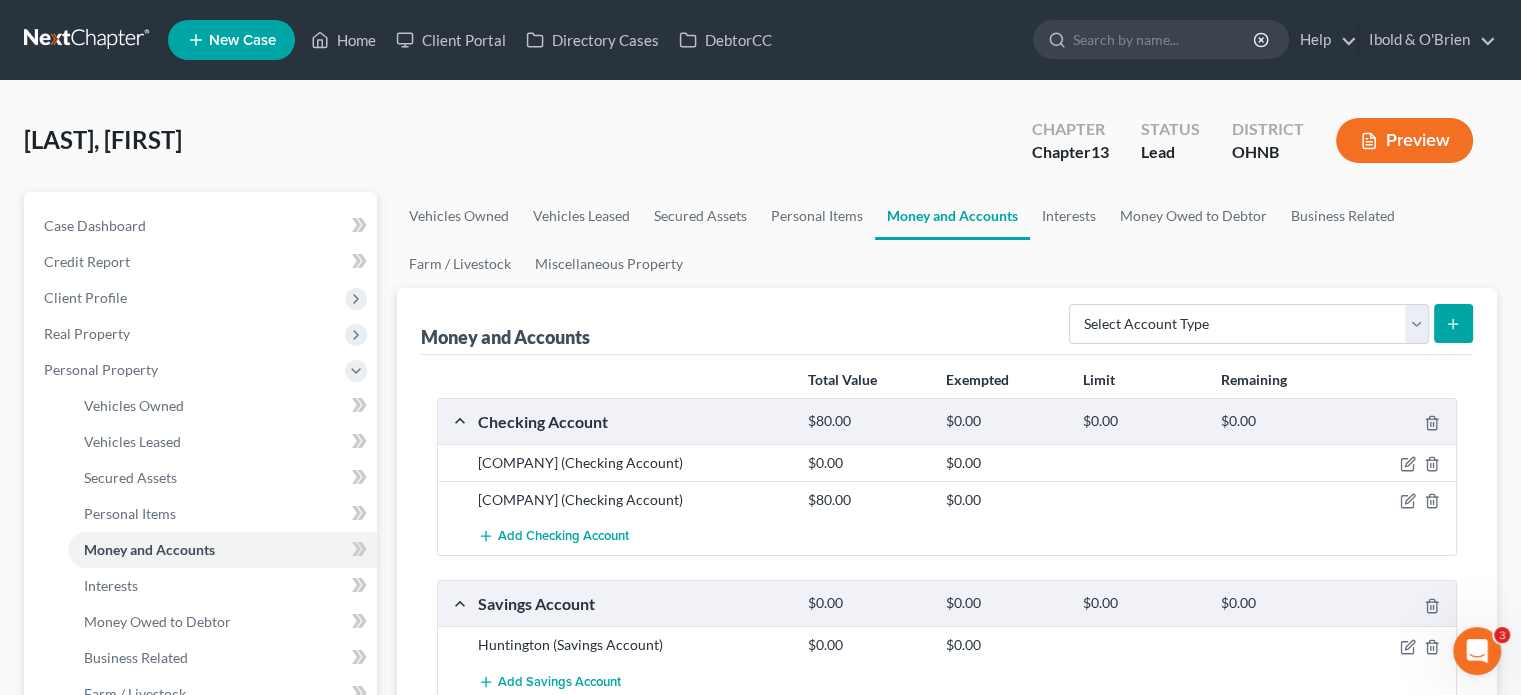 scroll, scrollTop: 100, scrollLeft: 0, axis: vertical 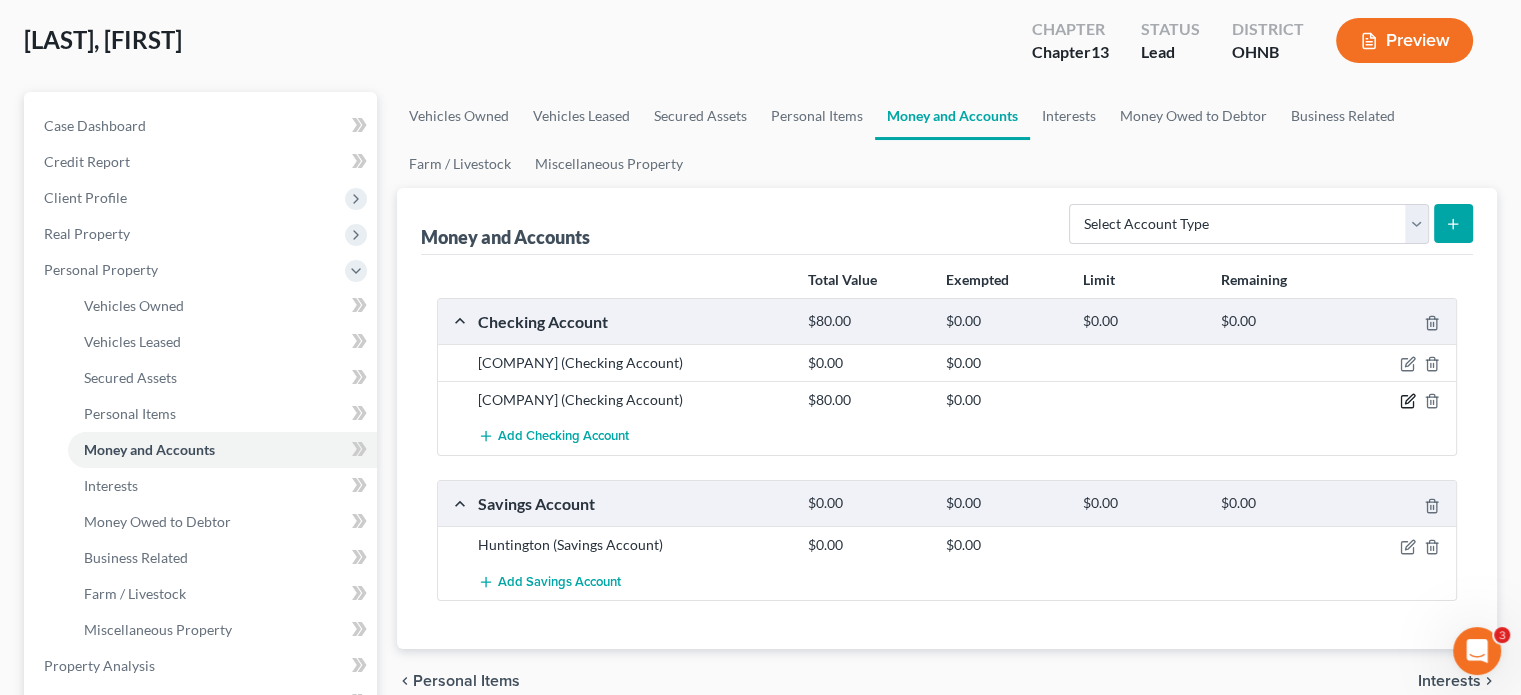 click 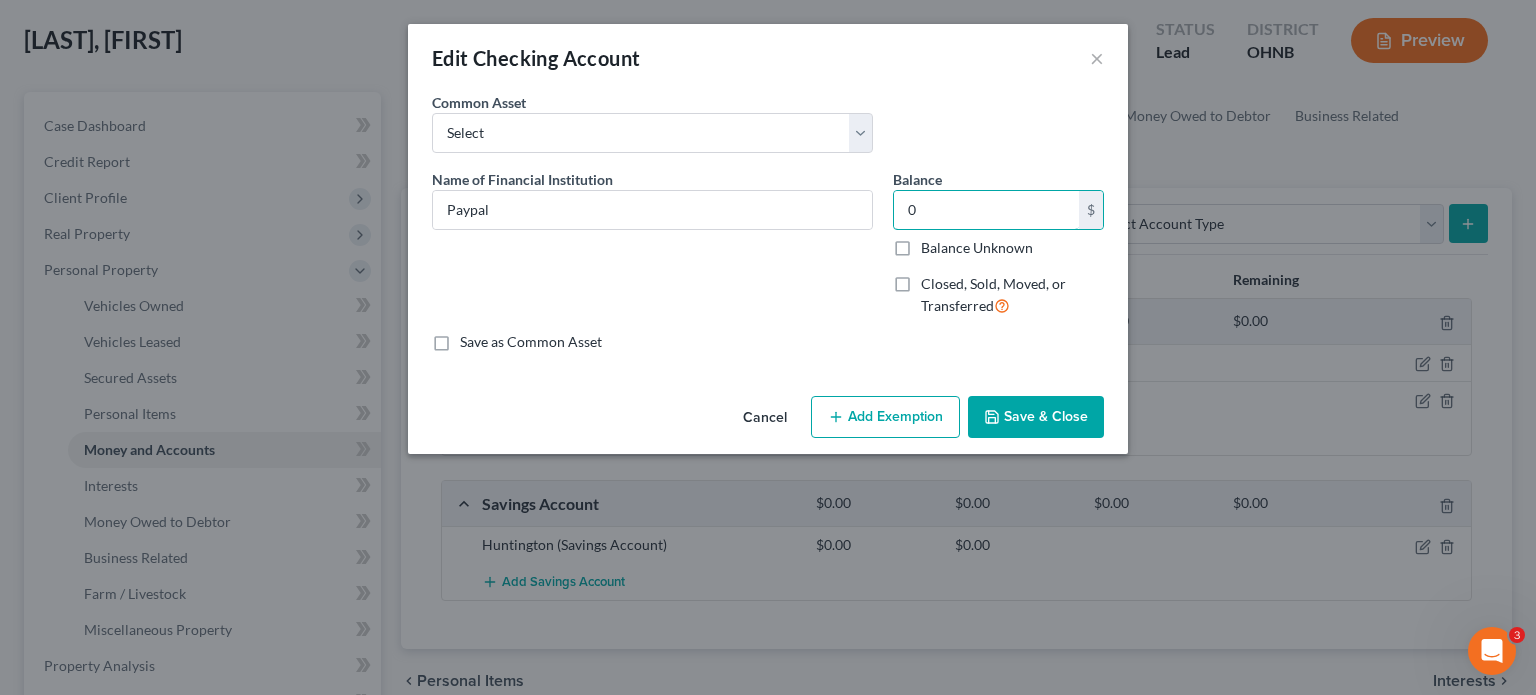 type on "0" 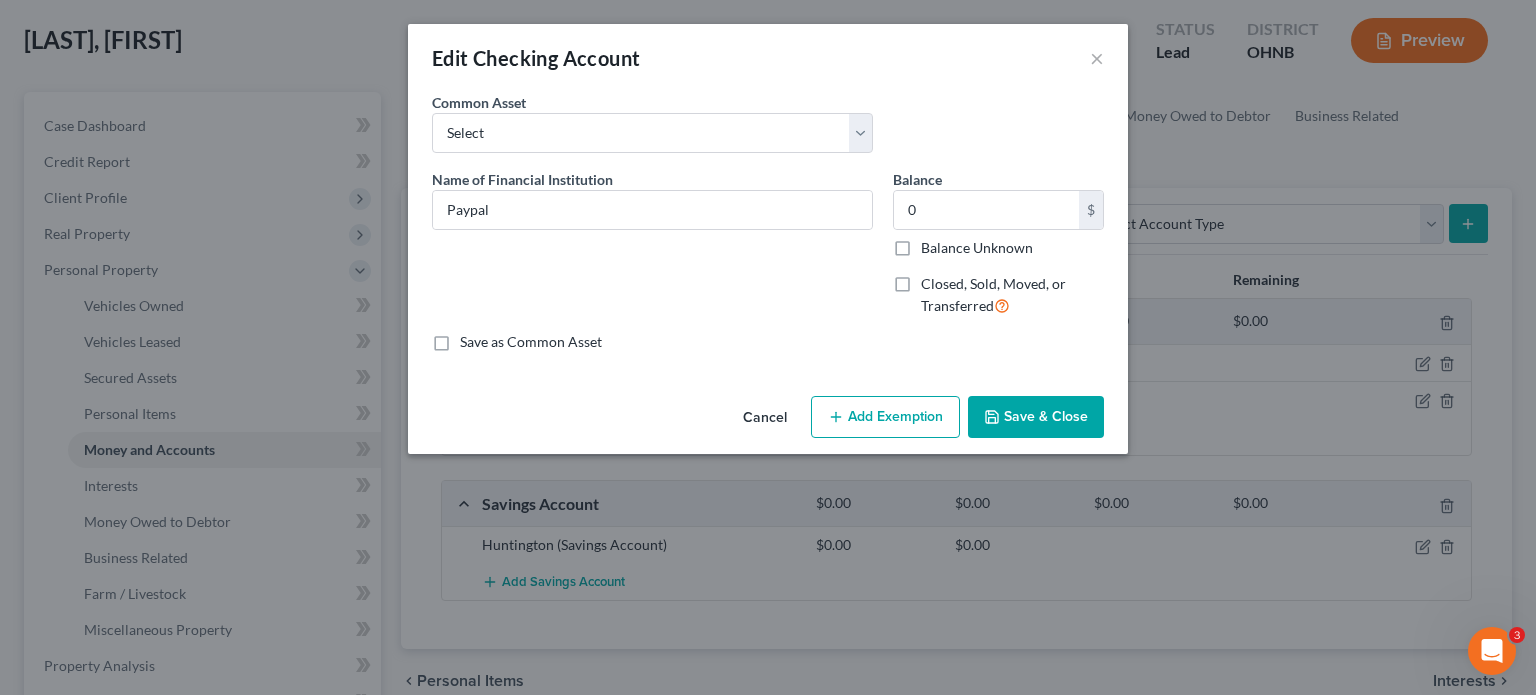 click on "Save & Close" at bounding box center (1036, 417) 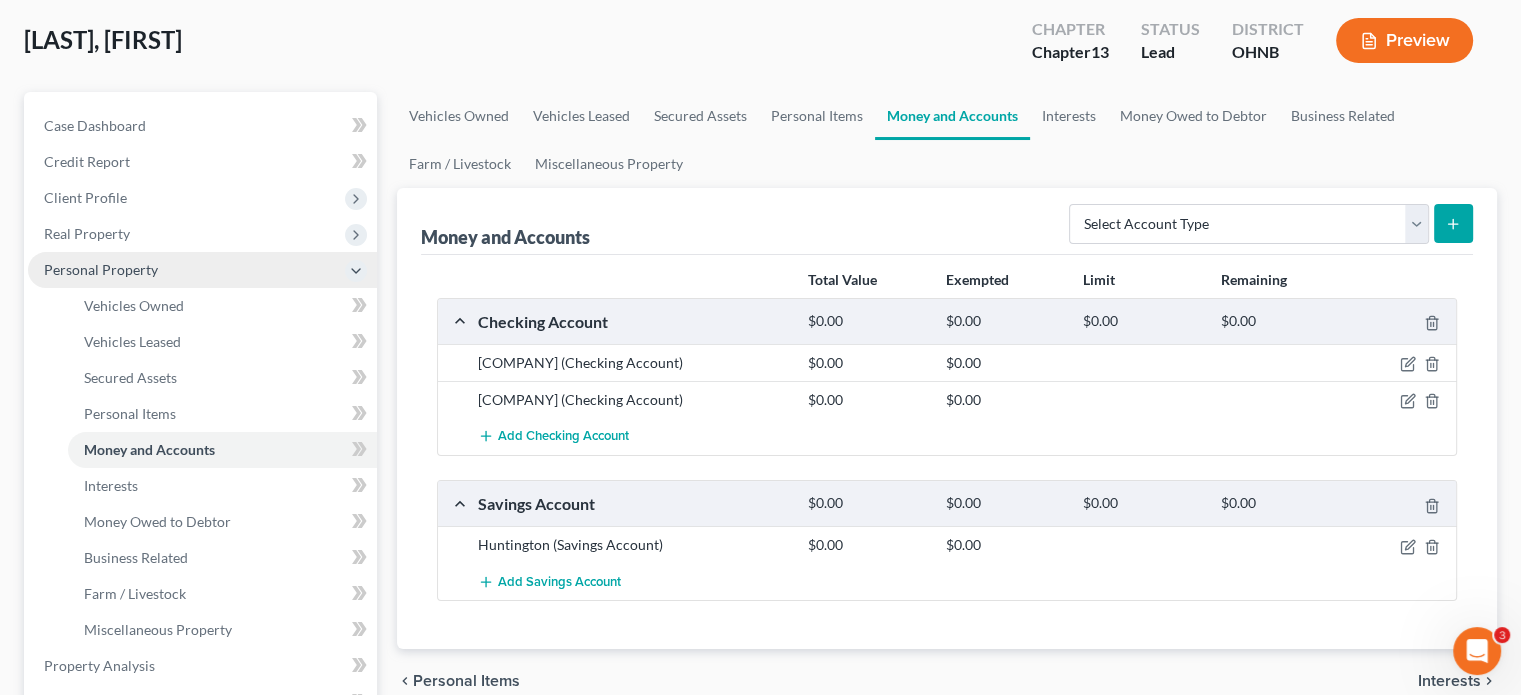 click on "Personal Property" at bounding box center [101, 269] 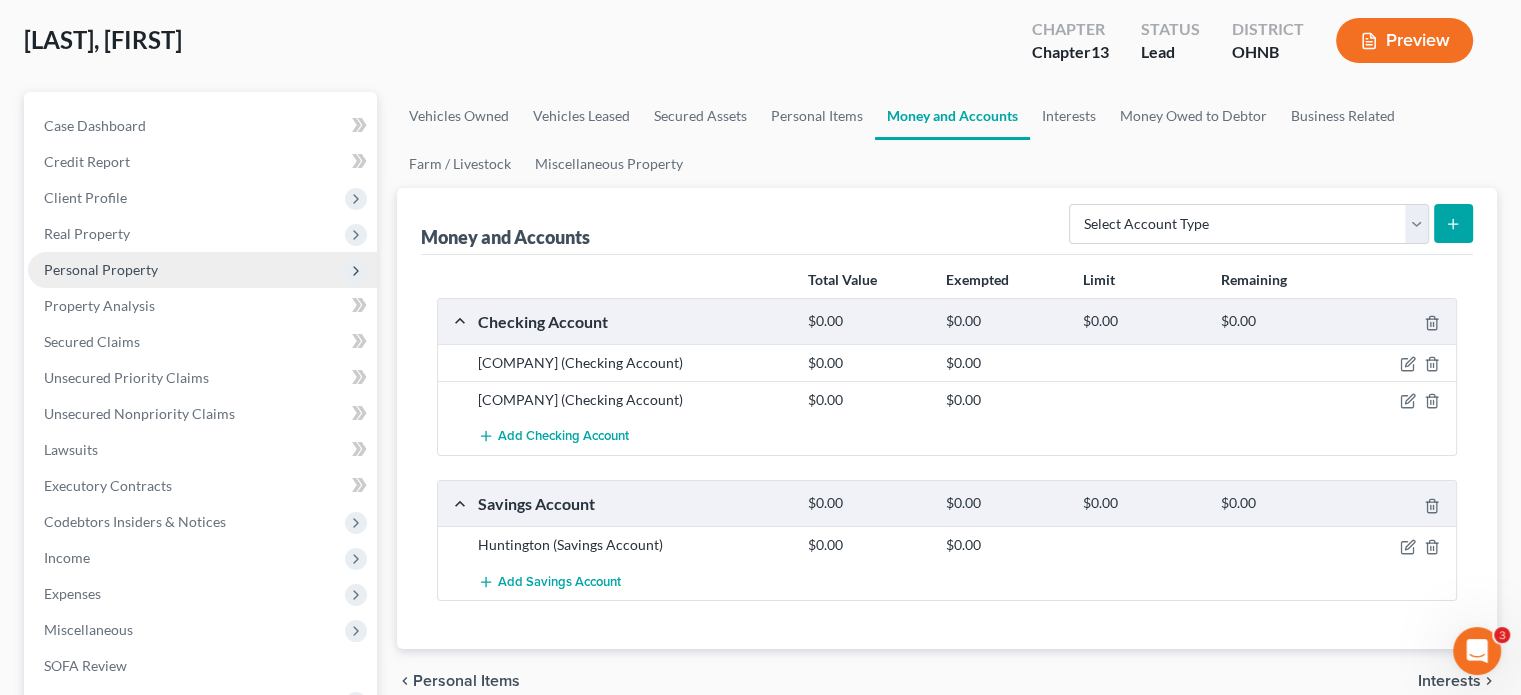 click on "Personal Property" at bounding box center (101, 269) 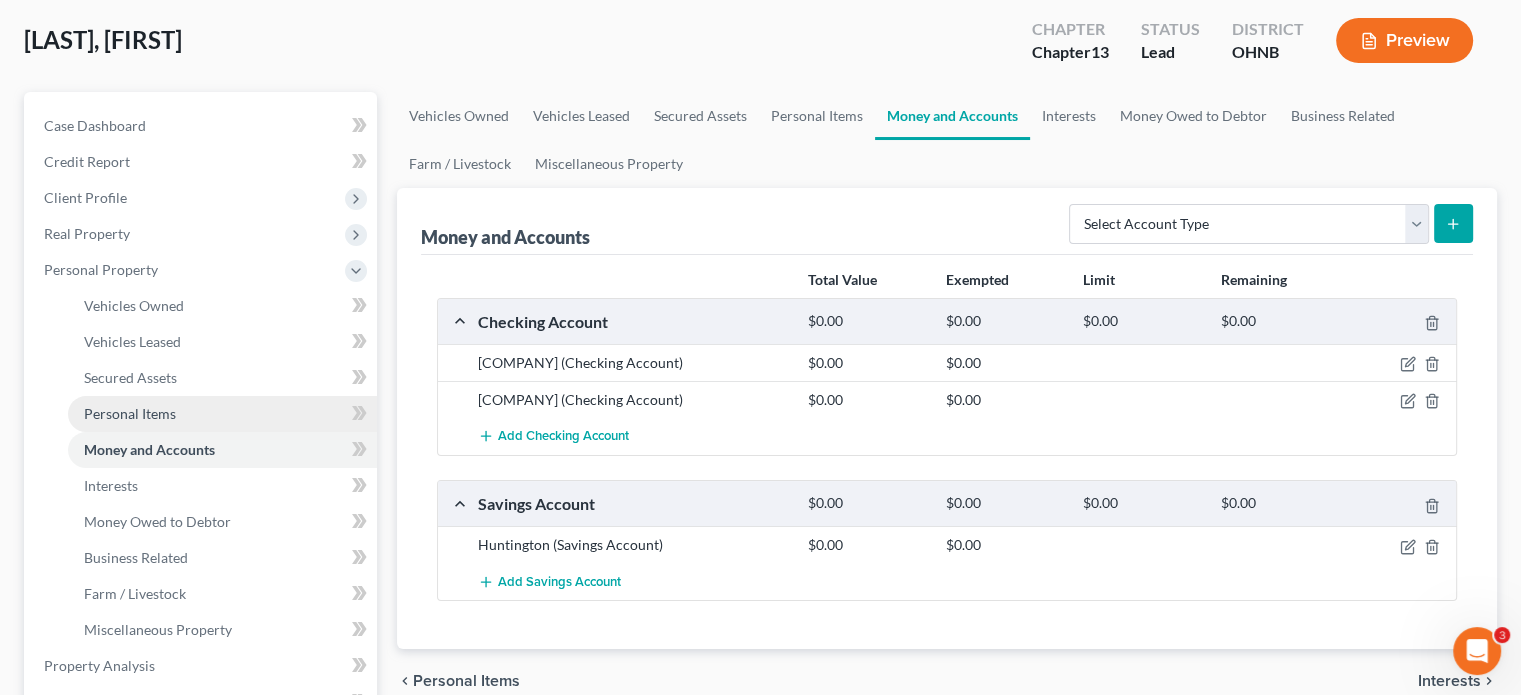 click on "Personal Items" at bounding box center [130, 413] 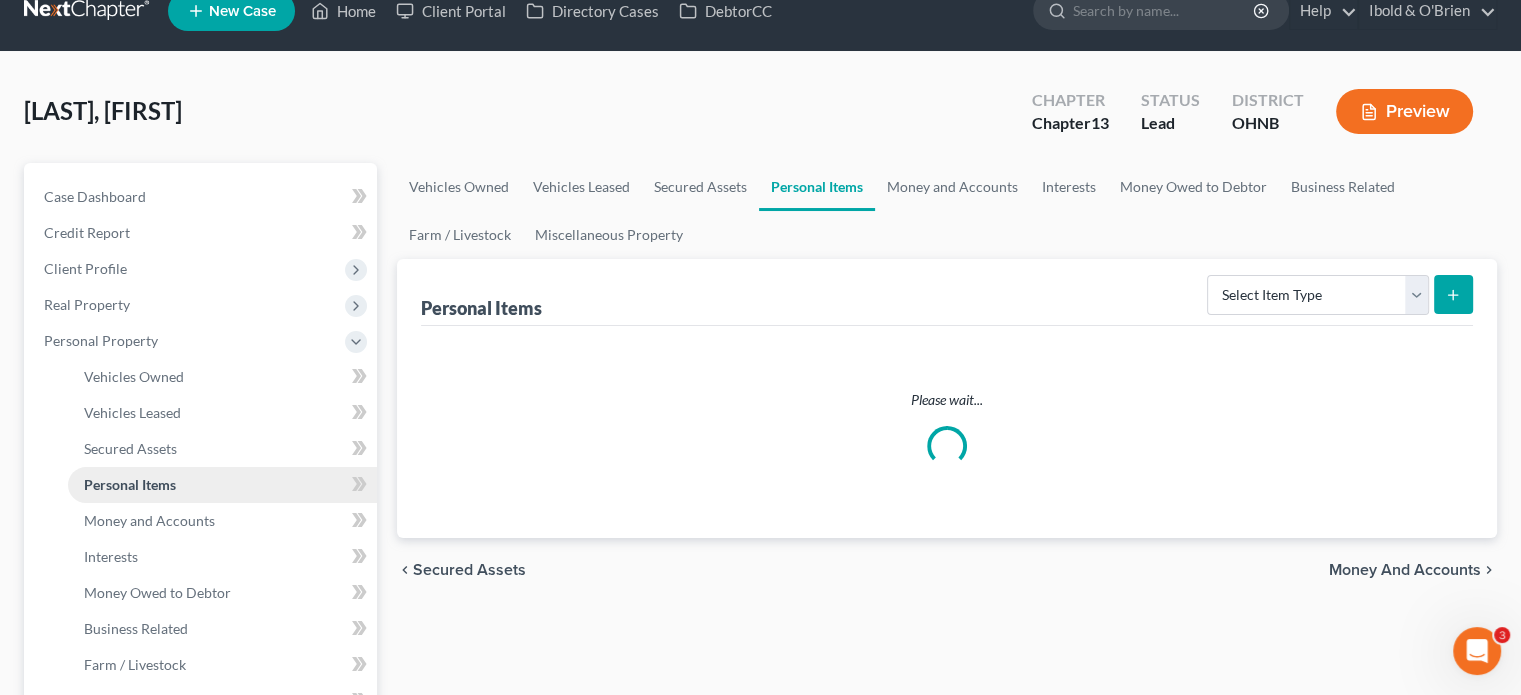 scroll, scrollTop: 0, scrollLeft: 0, axis: both 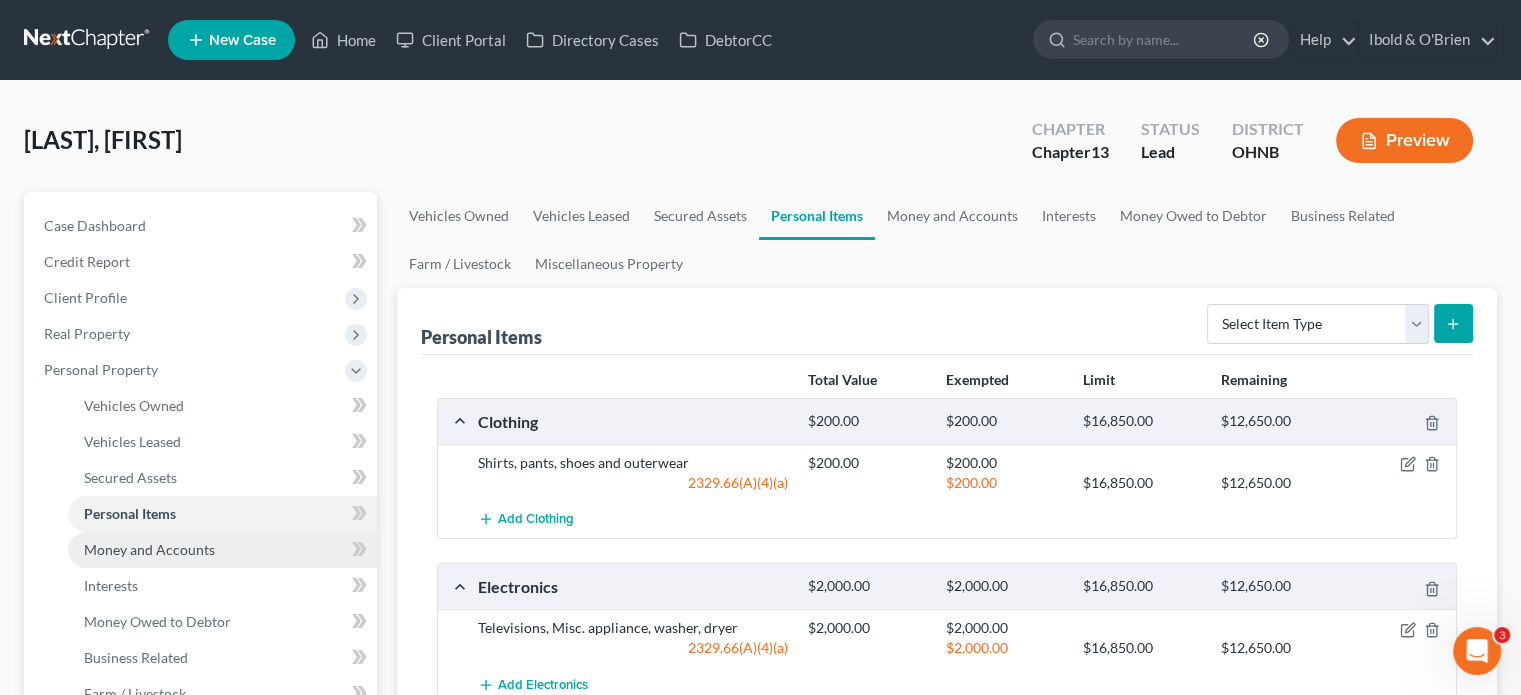 click on "Money and Accounts" at bounding box center (149, 549) 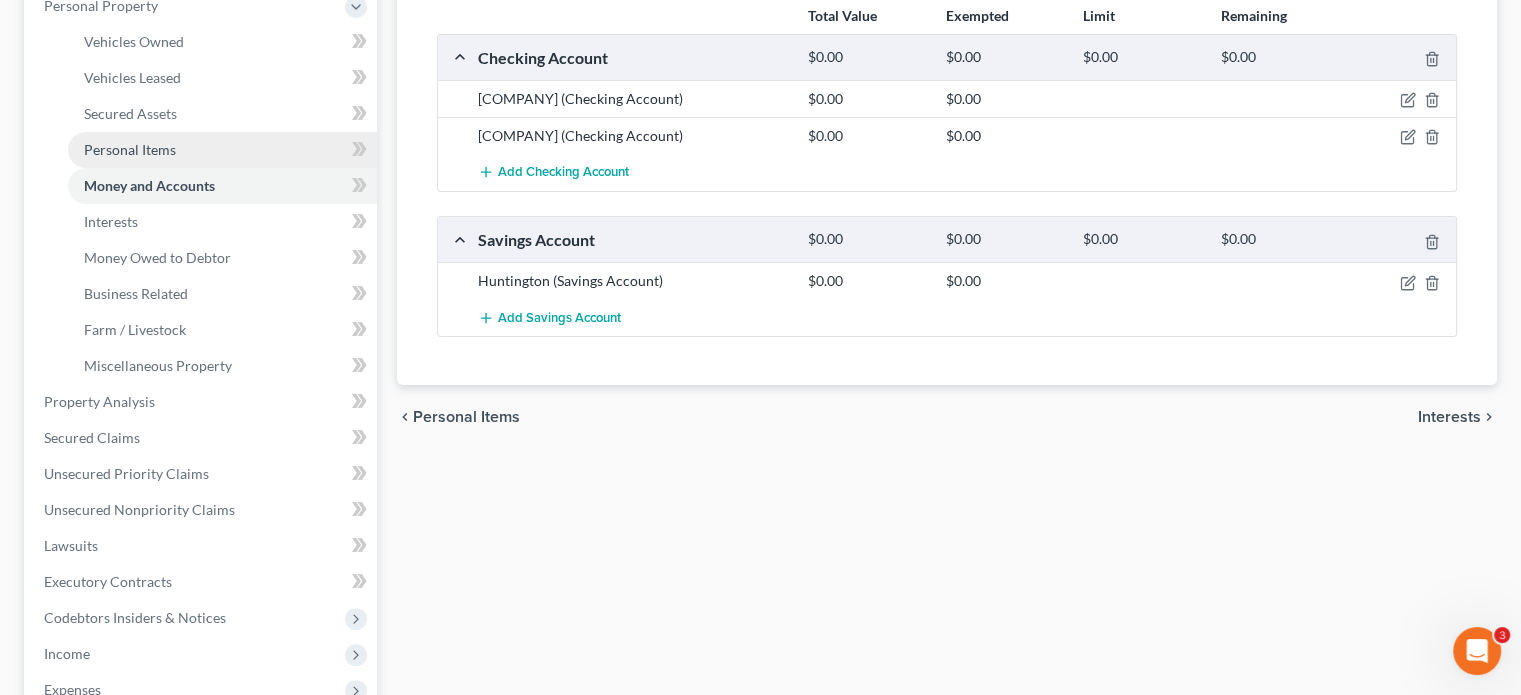 scroll, scrollTop: 400, scrollLeft: 0, axis: vertical 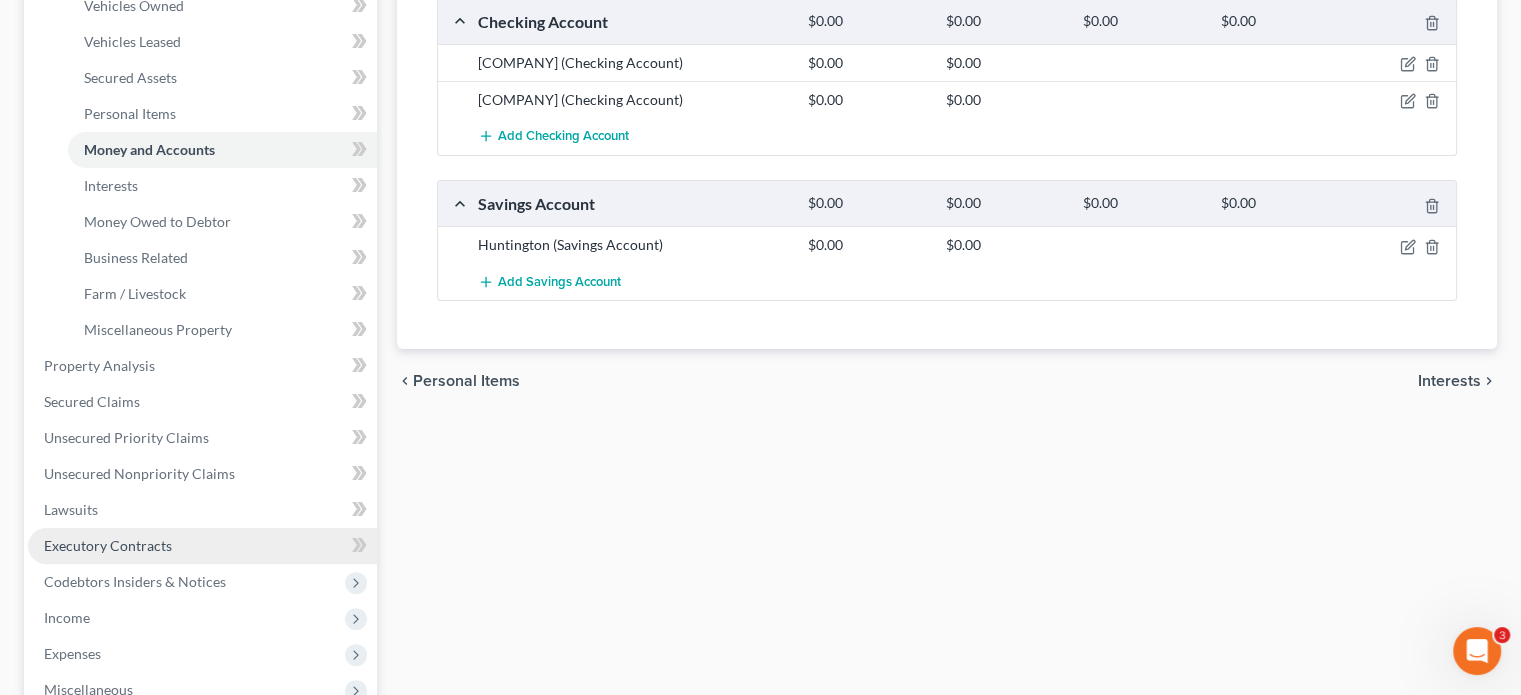 click on "Executory Contracts" at bounding box center [108, 545] 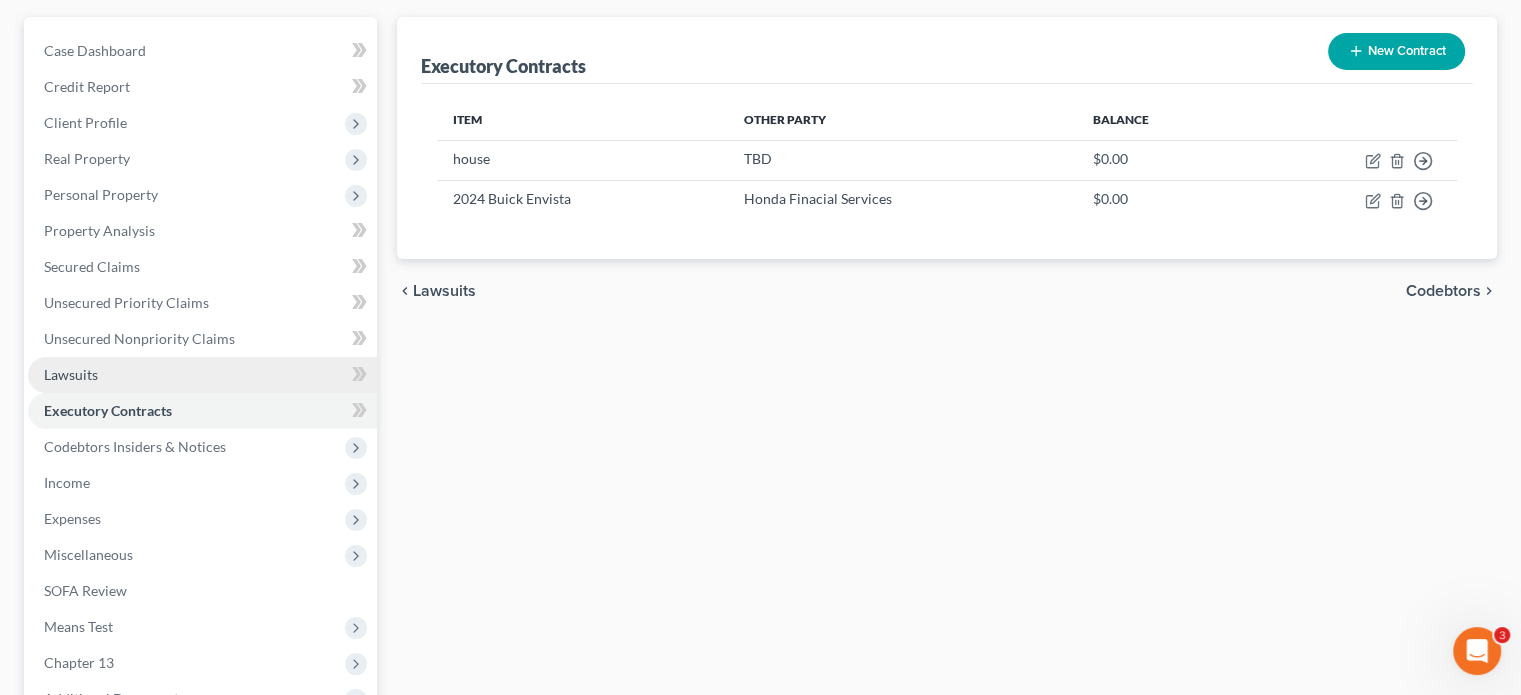 scroll, scrollTop: 0, scrollLeft: 0, axis: both 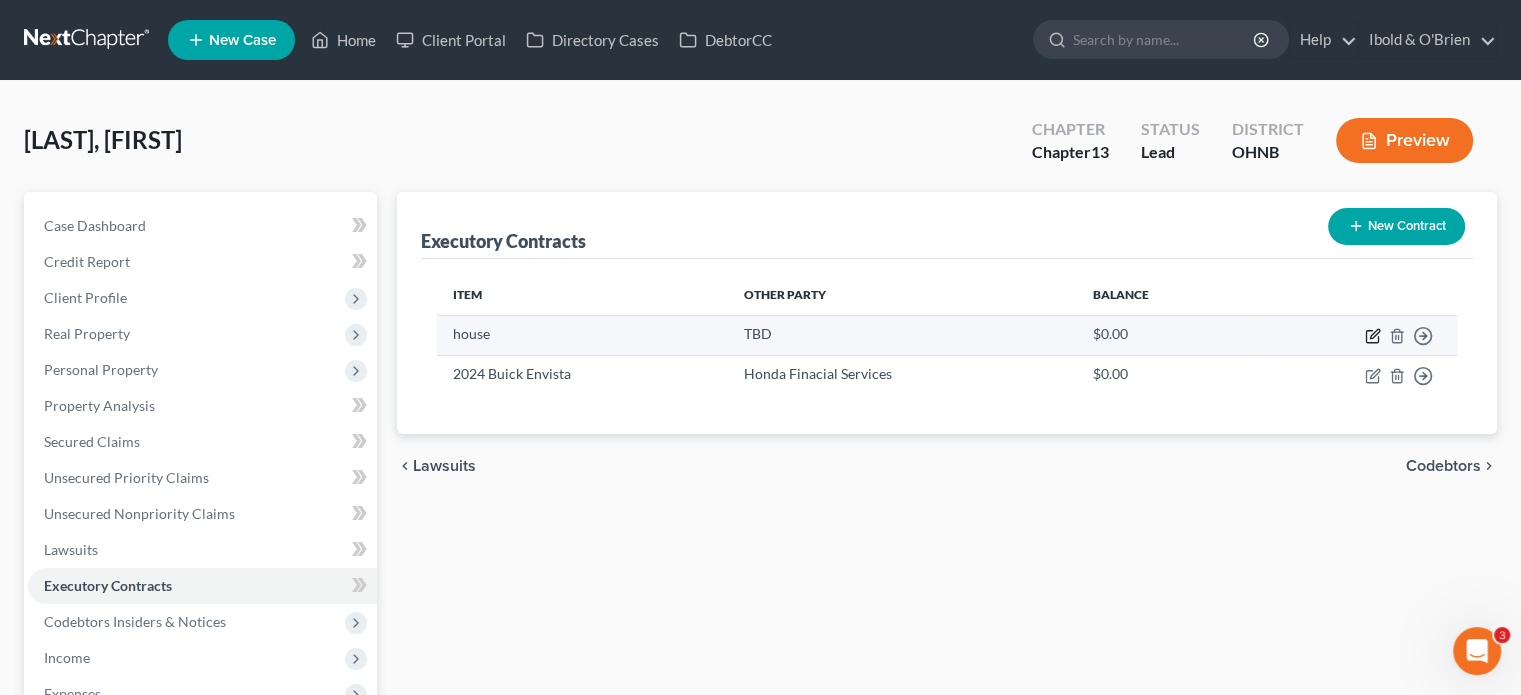 click 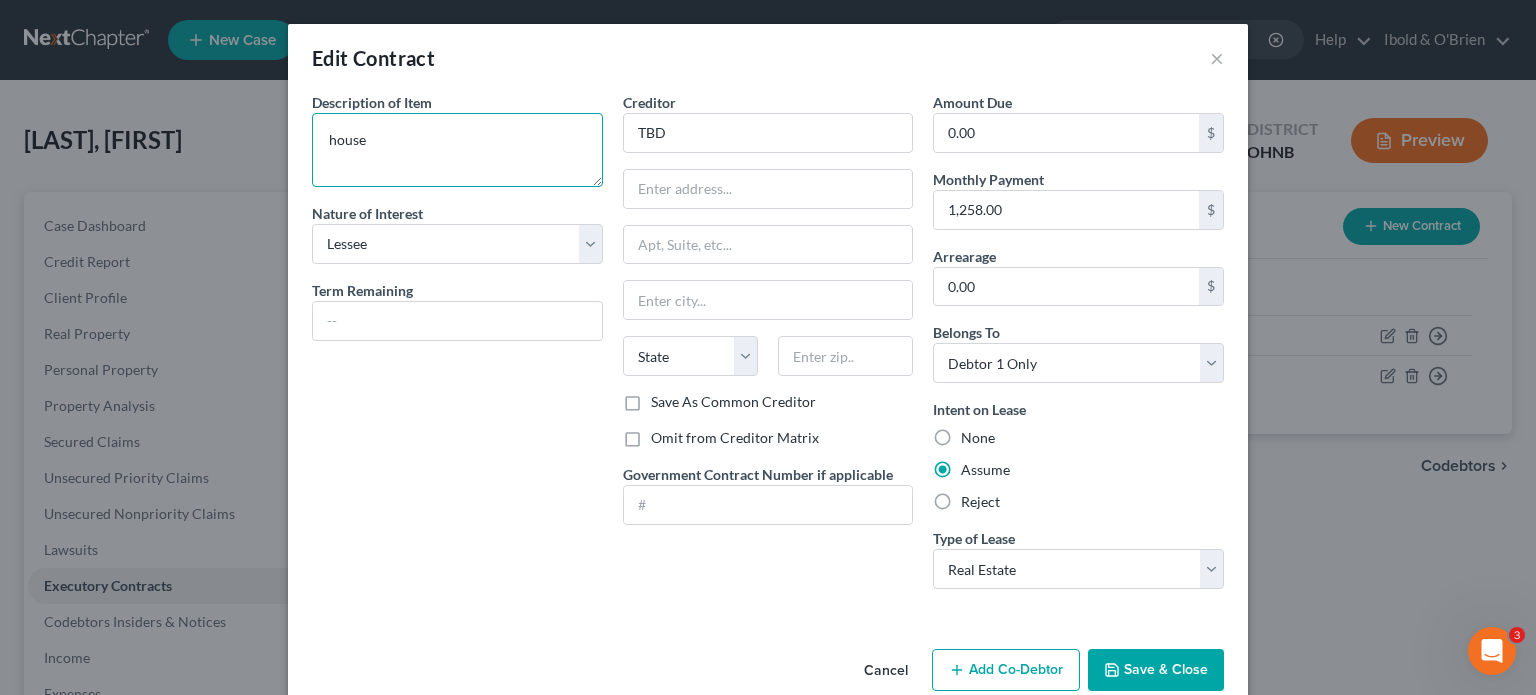 drag, startPoint x: 416, startPoint y: 144, endPoint x: 274, endPoint y: 137, distance: 142.17242 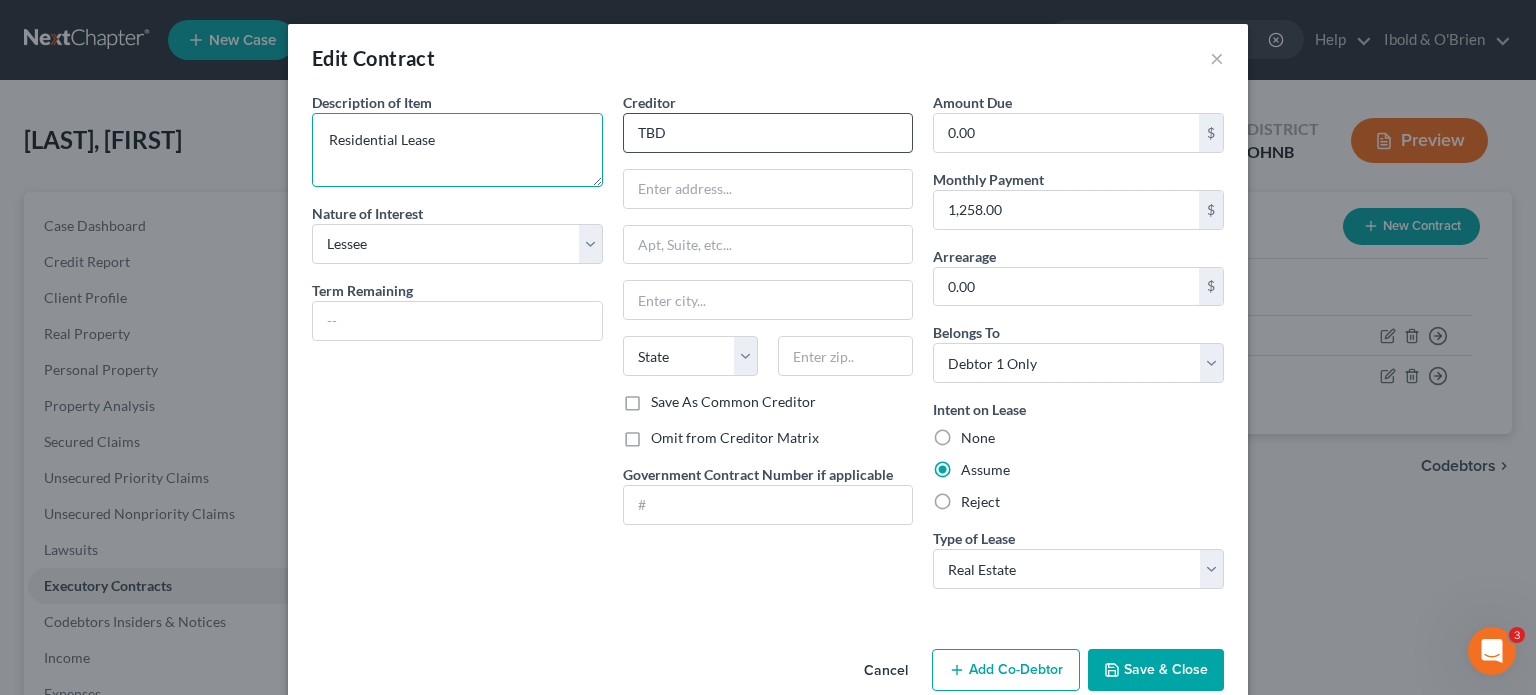 type on "Residential Lease" 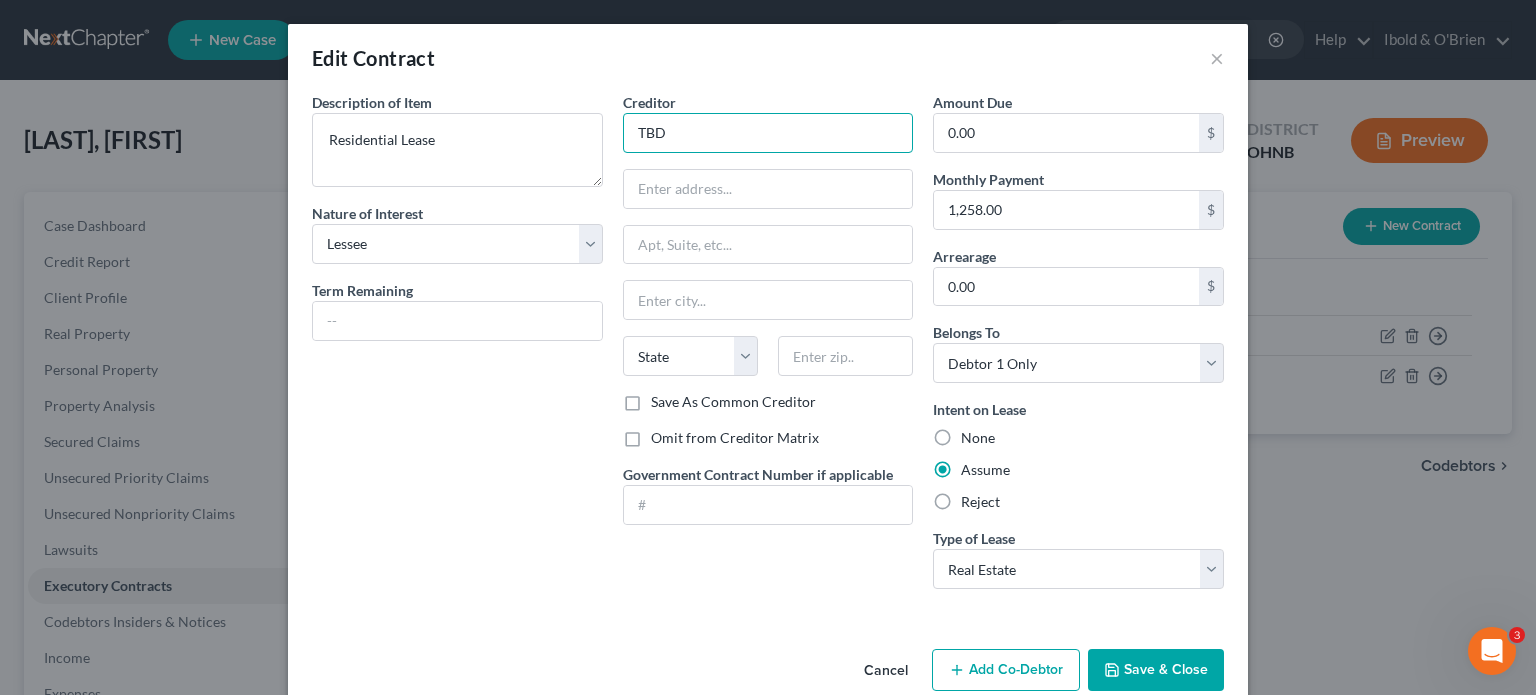 drag, startPoint x: 671, startPoint y: 139, endPoint x: 471, endPoint y: 94, distance: 205 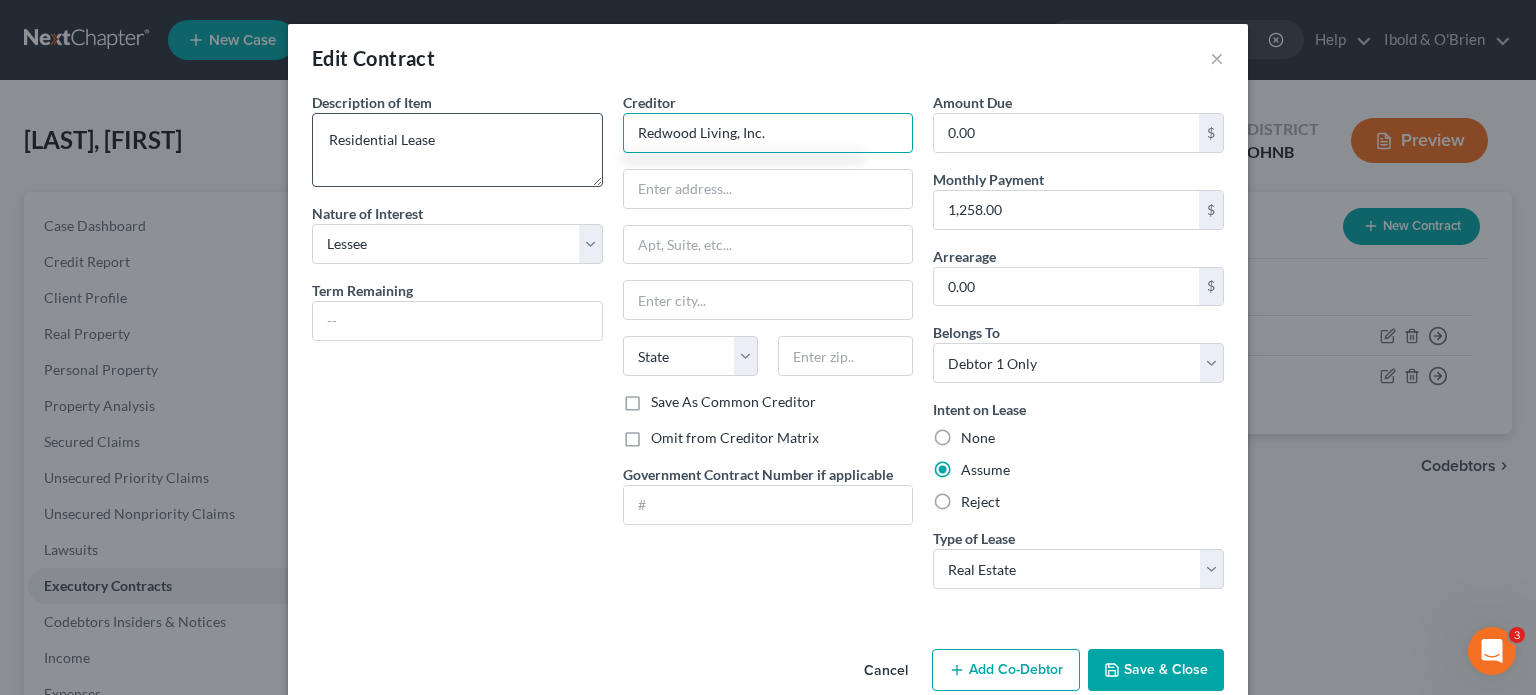type on "Redwood Living, Inc." 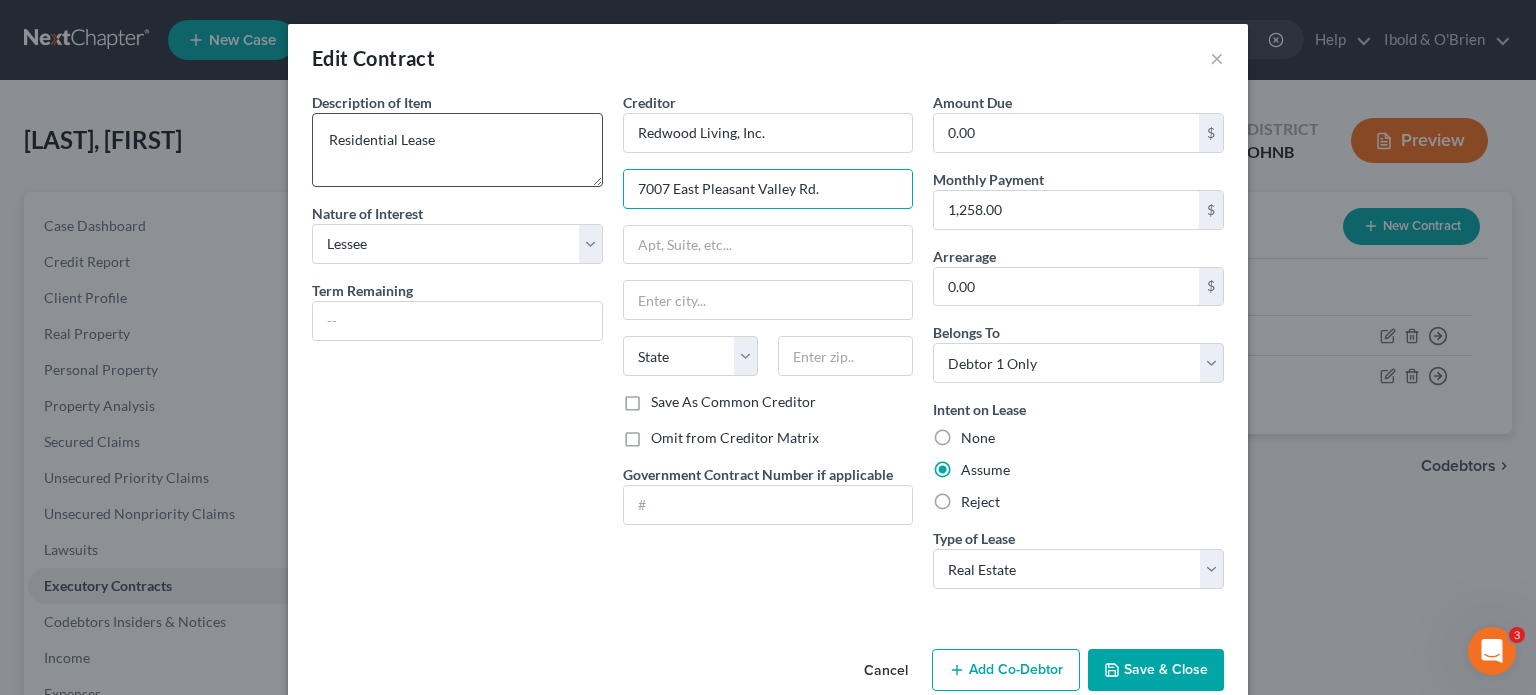 type on "7007 East Pleasant Valley Rd." 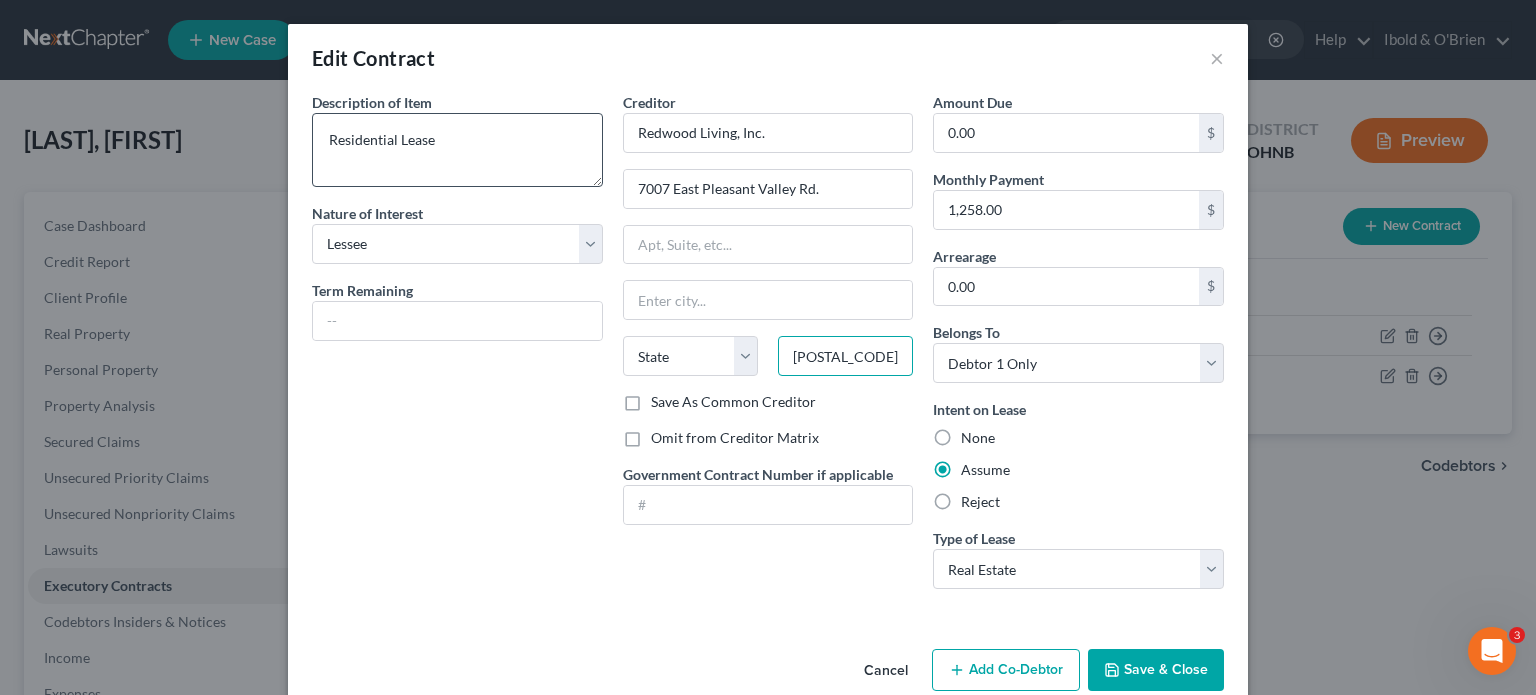 type on "[POSTAL_CODE]" 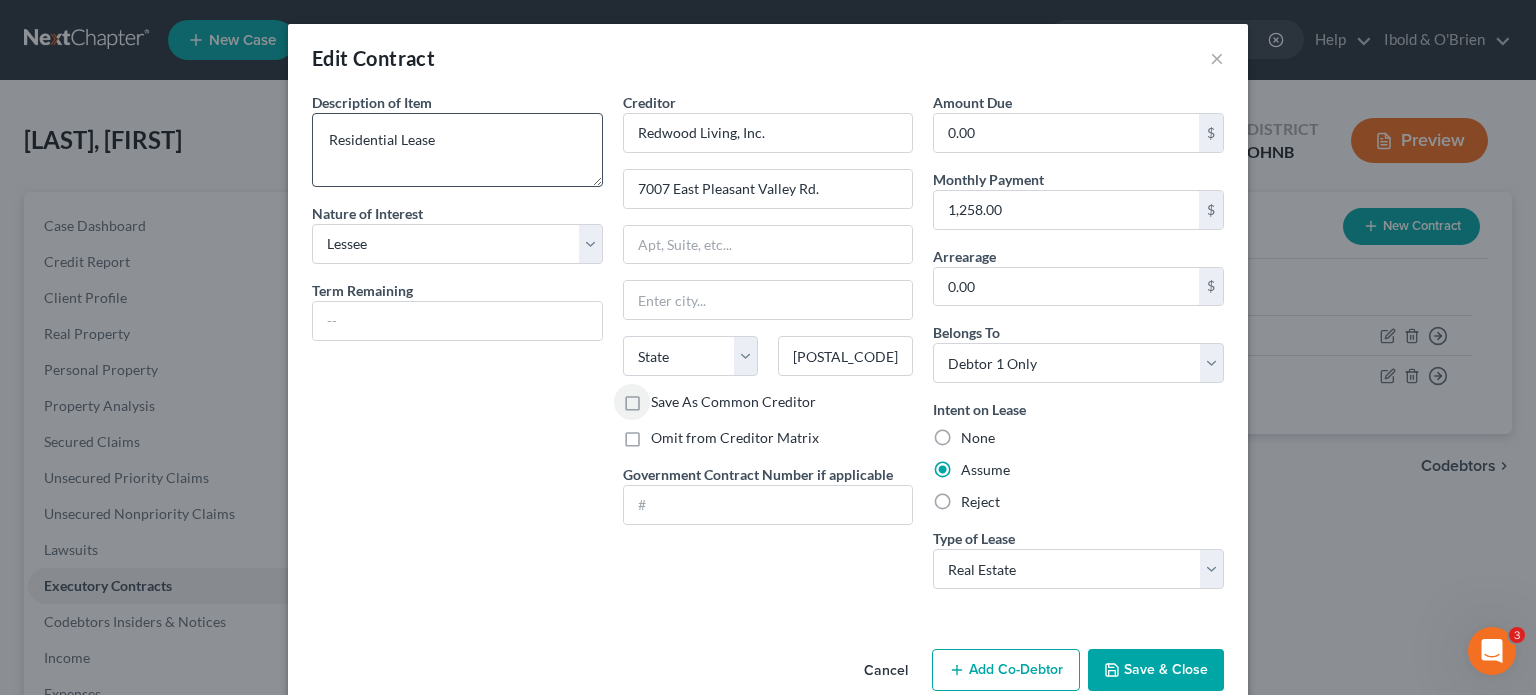 type on "Independence" 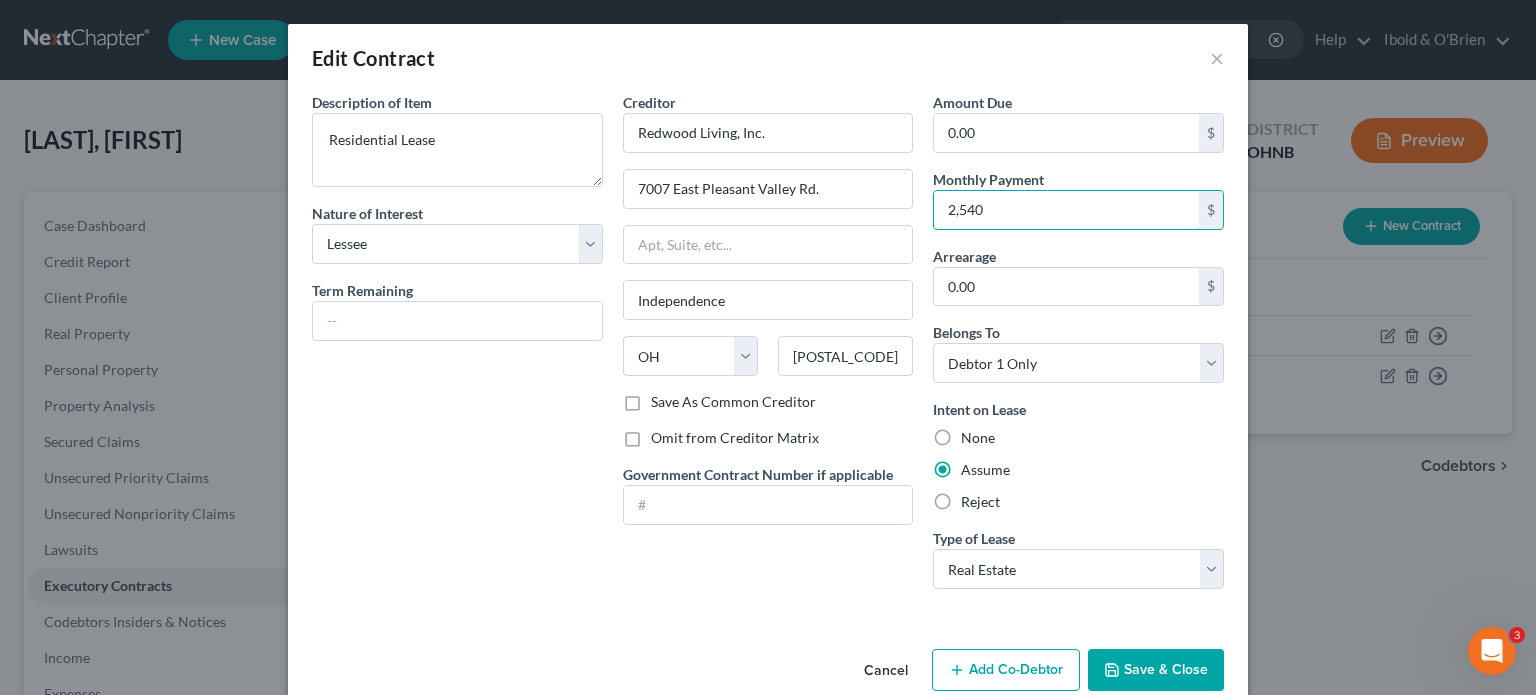 type on "2,540" 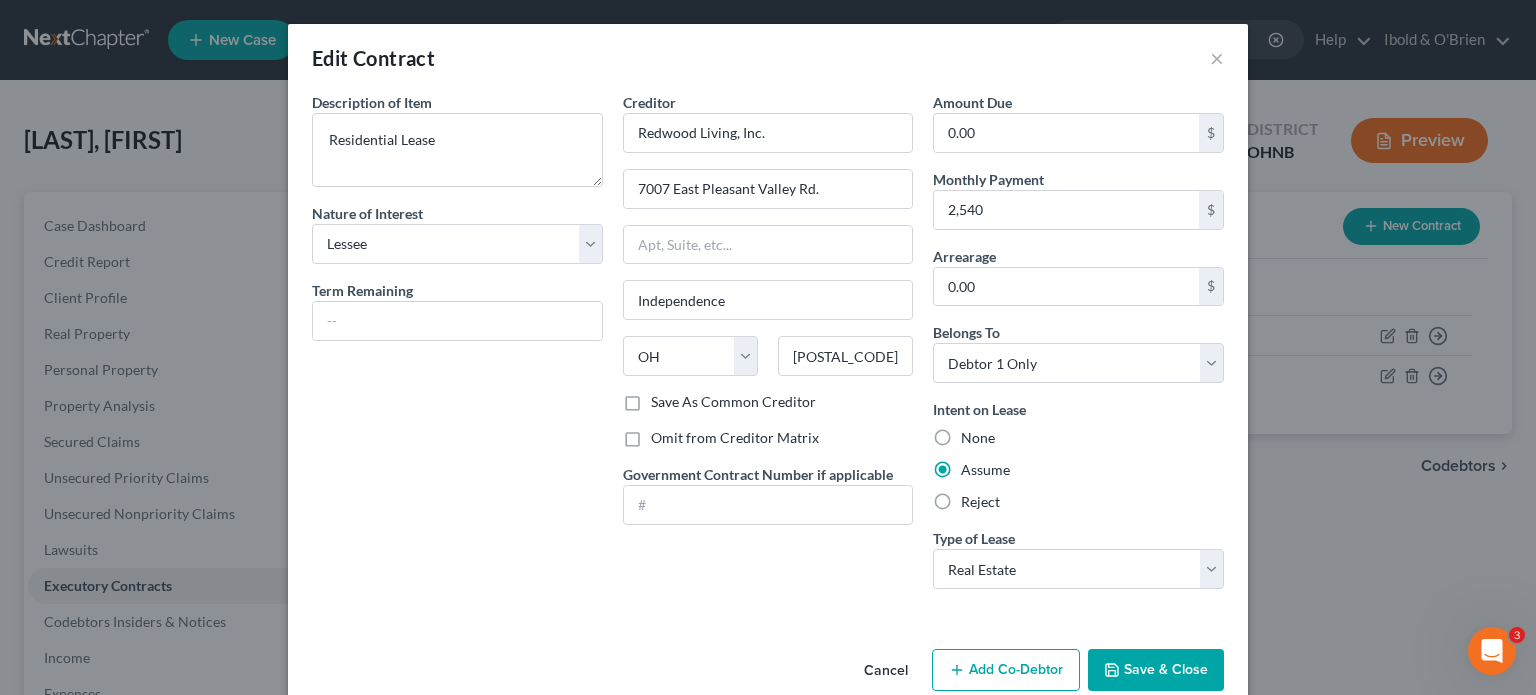 click on "Save & Close" at bounding box center [1156, 670] 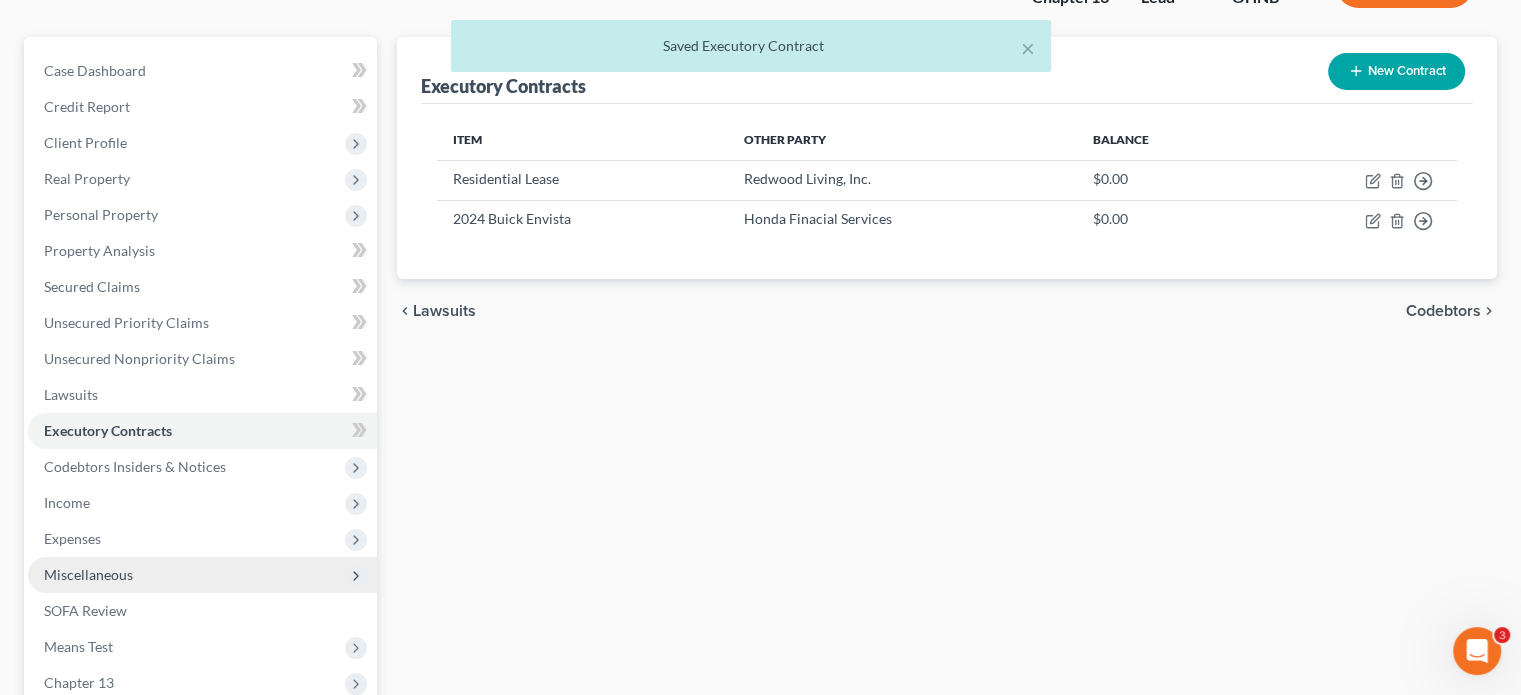 scroll, scrollTop: 200, scrollLeft: 0, axis: vertical 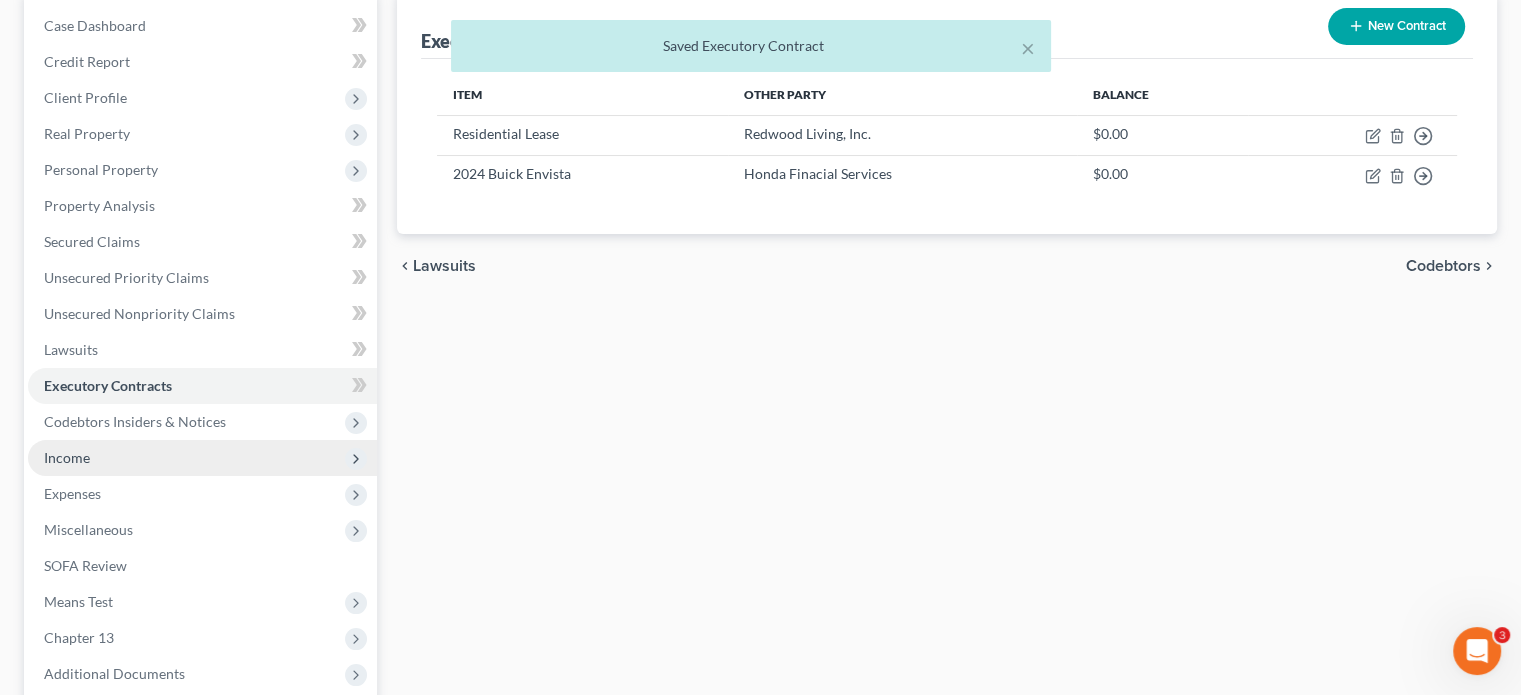 click on "Income" at bounding box center (202, 458) 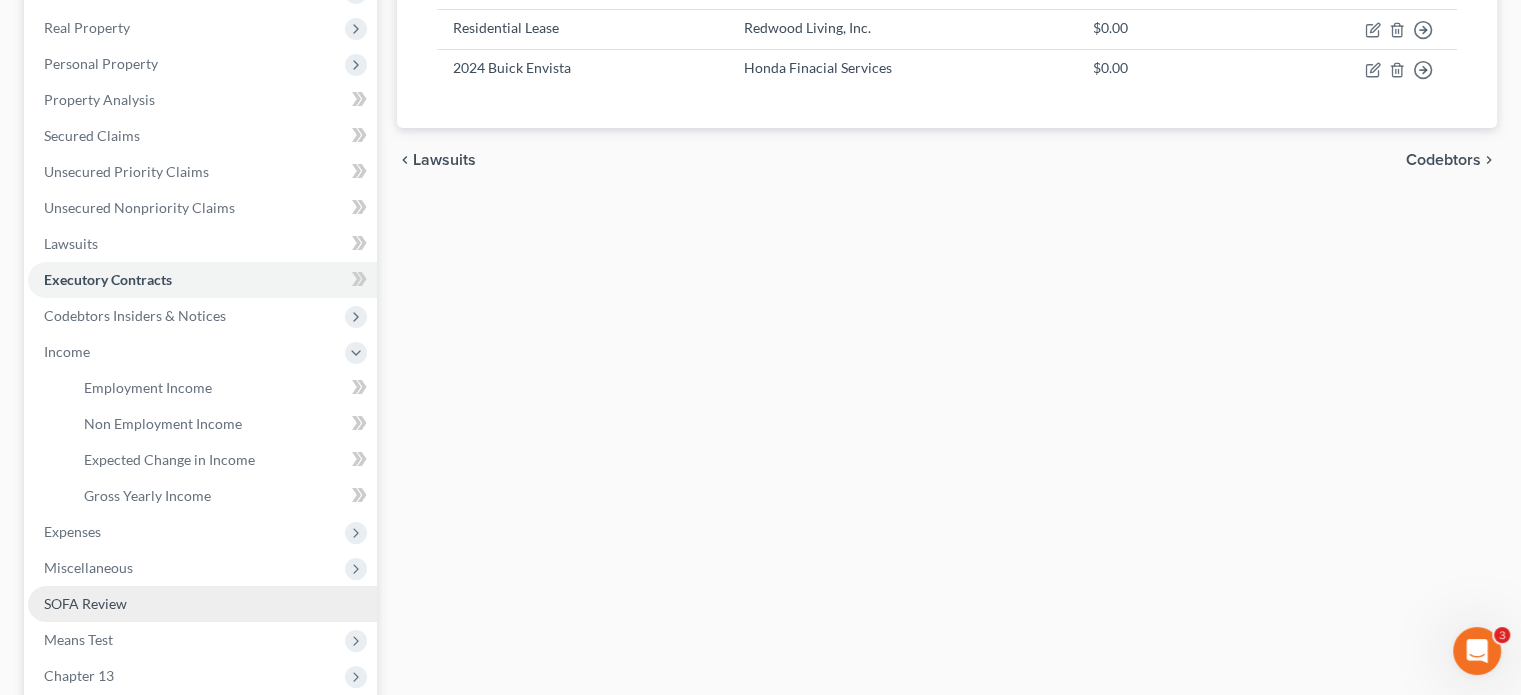 scroll, scrollTop: 400, scrollLeft: 0, axis: vertical 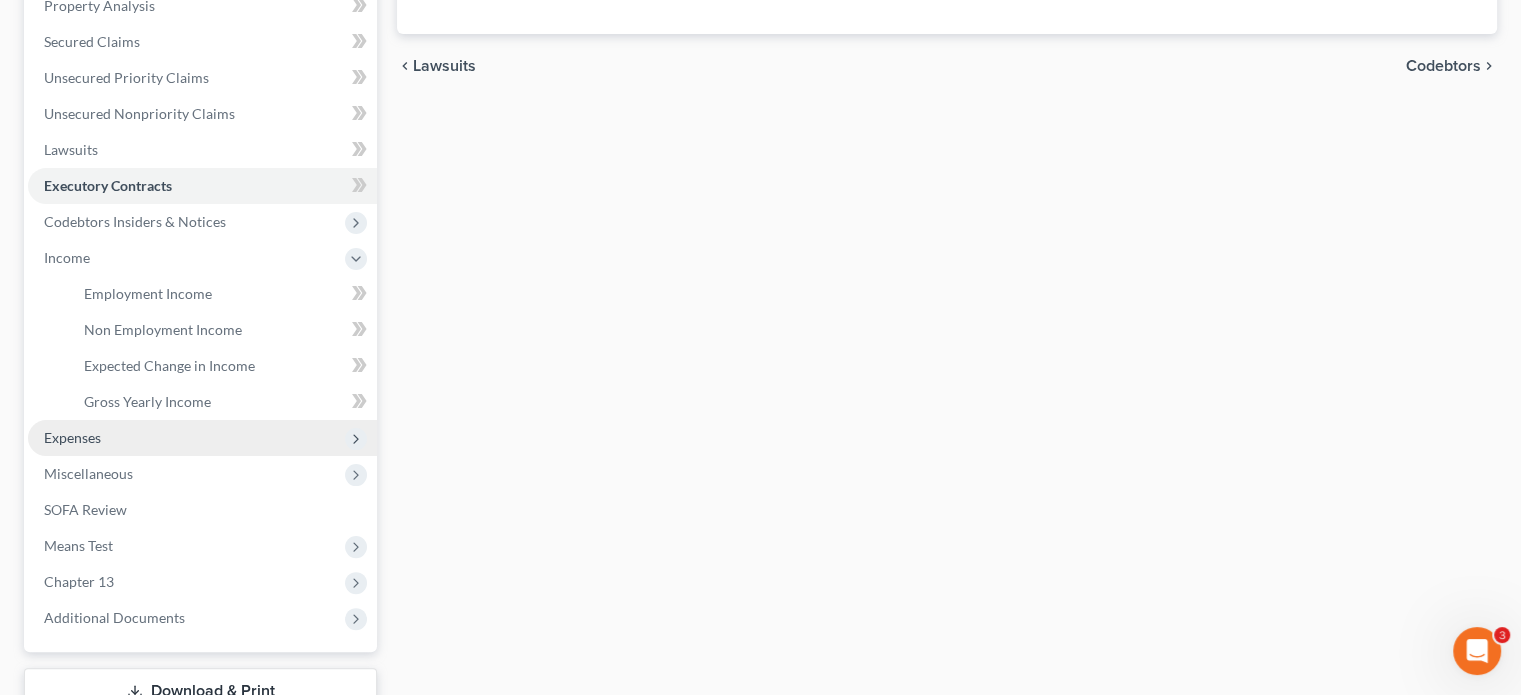 click on "Expenses" at bounding box center (72, 437) 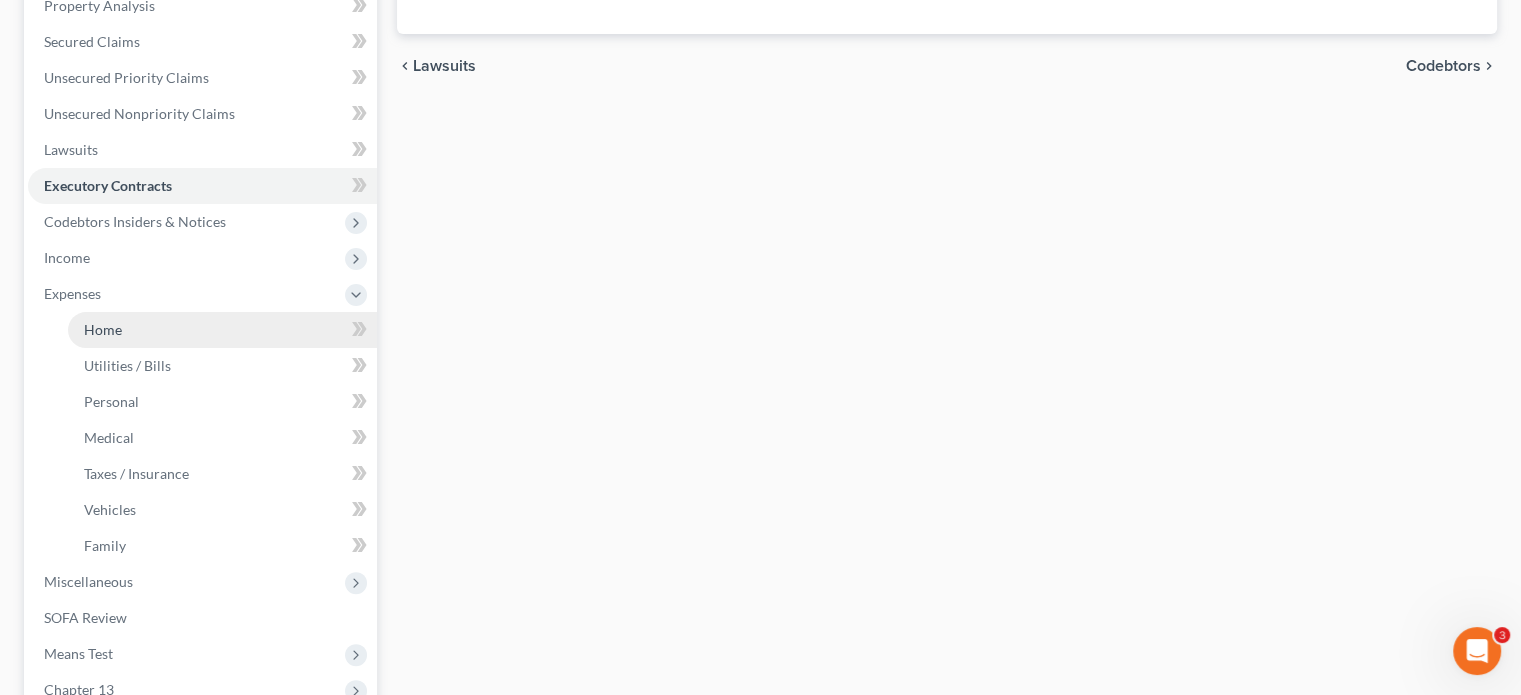 click on "Home" at bounding box center [103, 329] 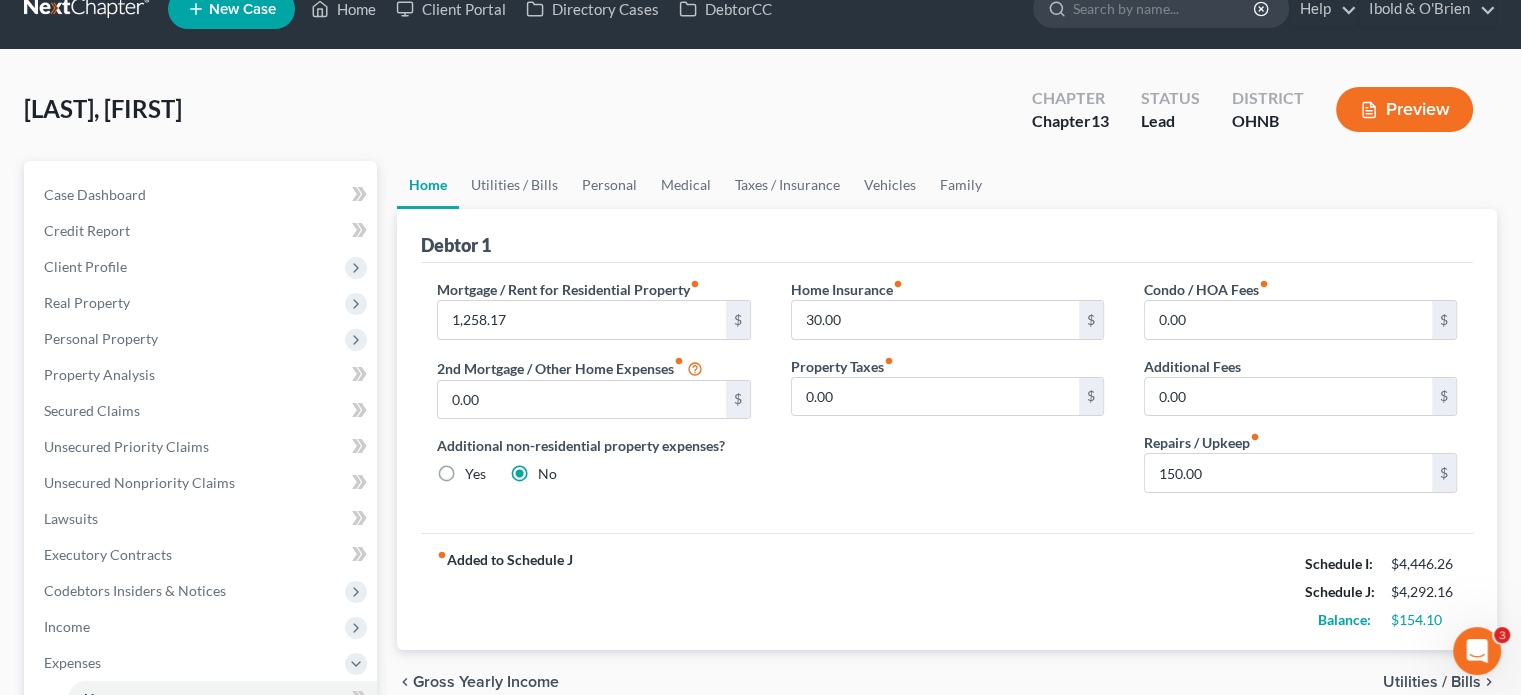 scroll, scrollTop: 0, scrollLeft: 0, axis: both 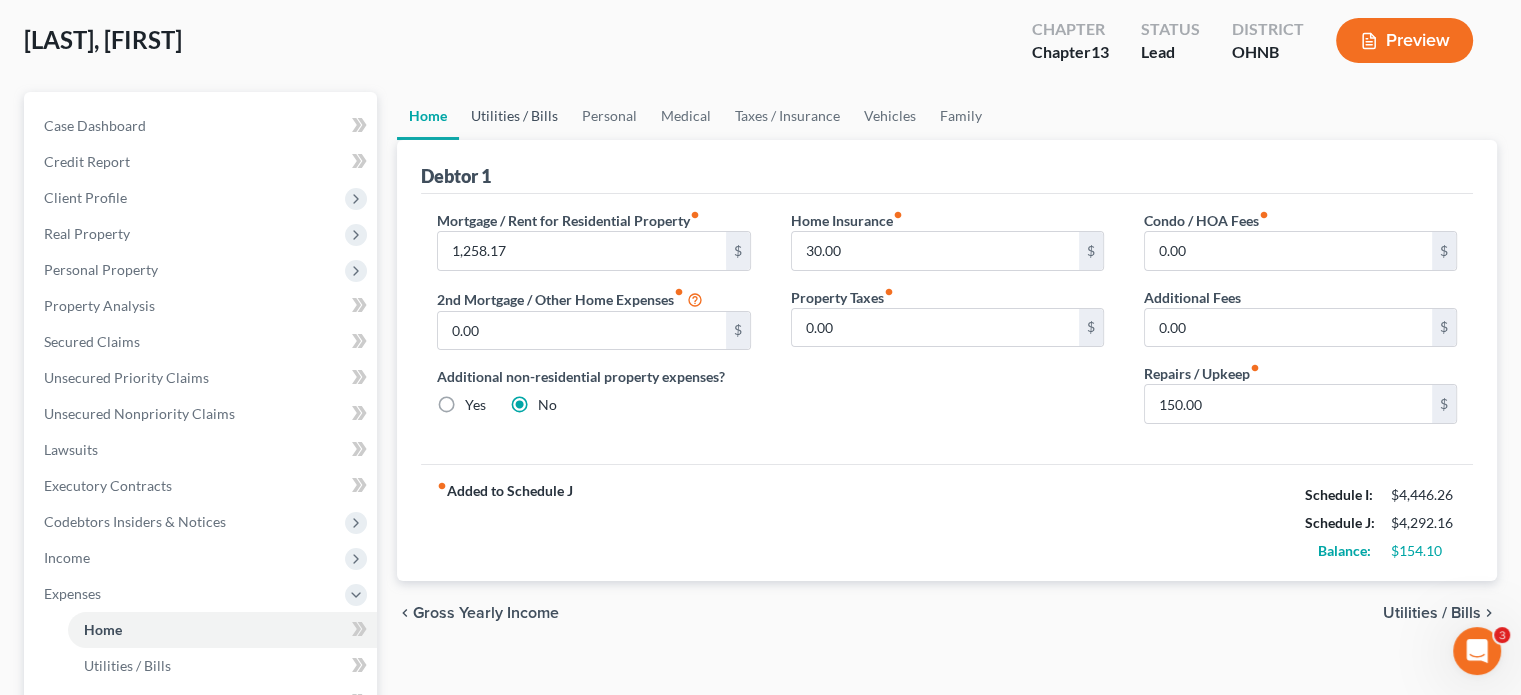 click on "Utilities / Bills" at bounding box center (514, 116) 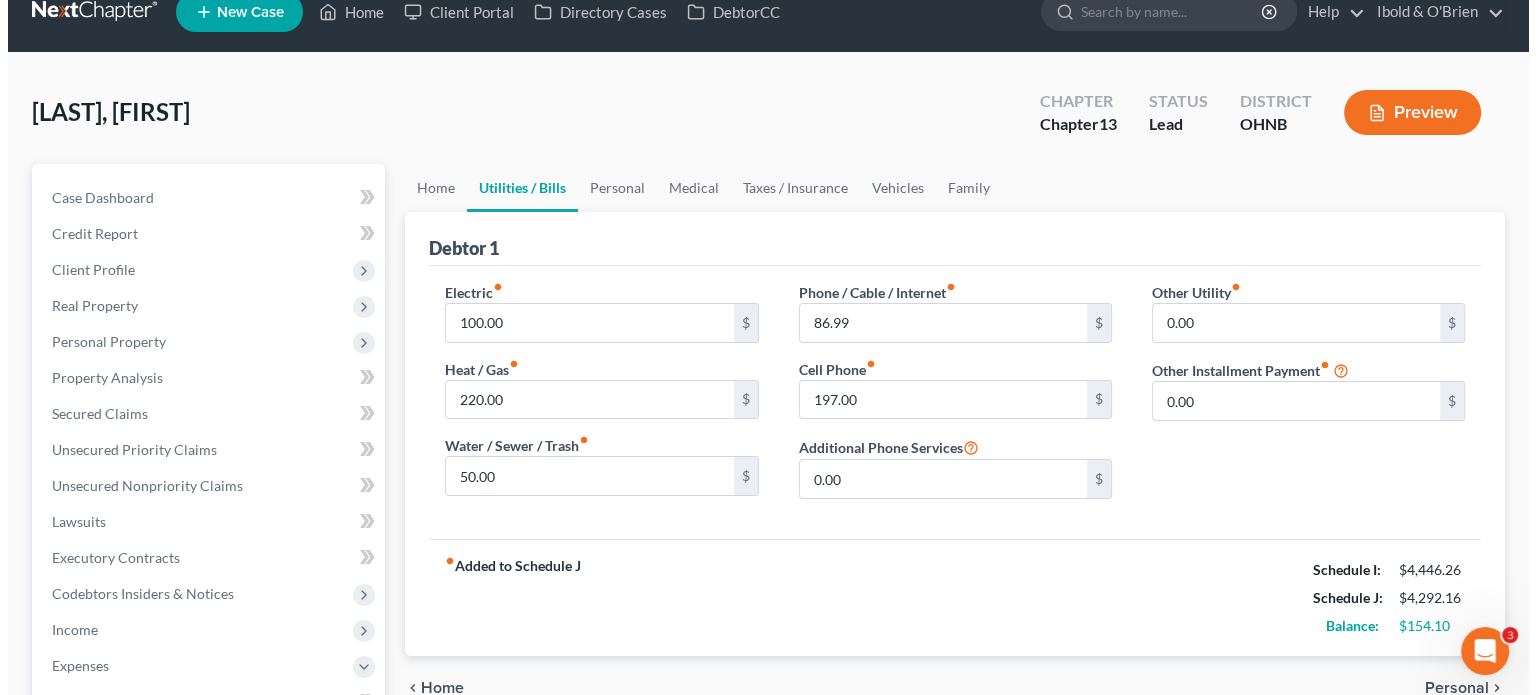 scroll, scrollTop: 0, scrollLeft: 0, axis: both 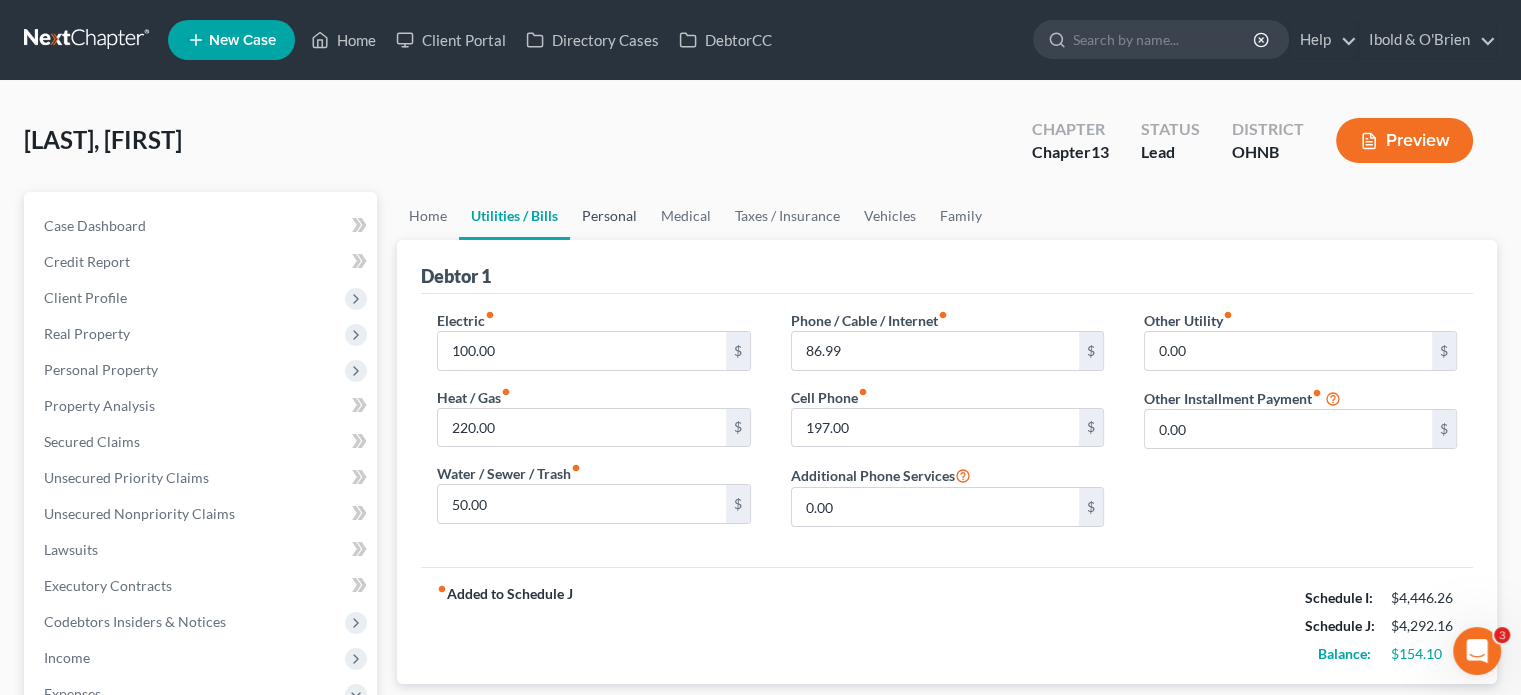 click on "Personal" at bounding box center [609, 216] 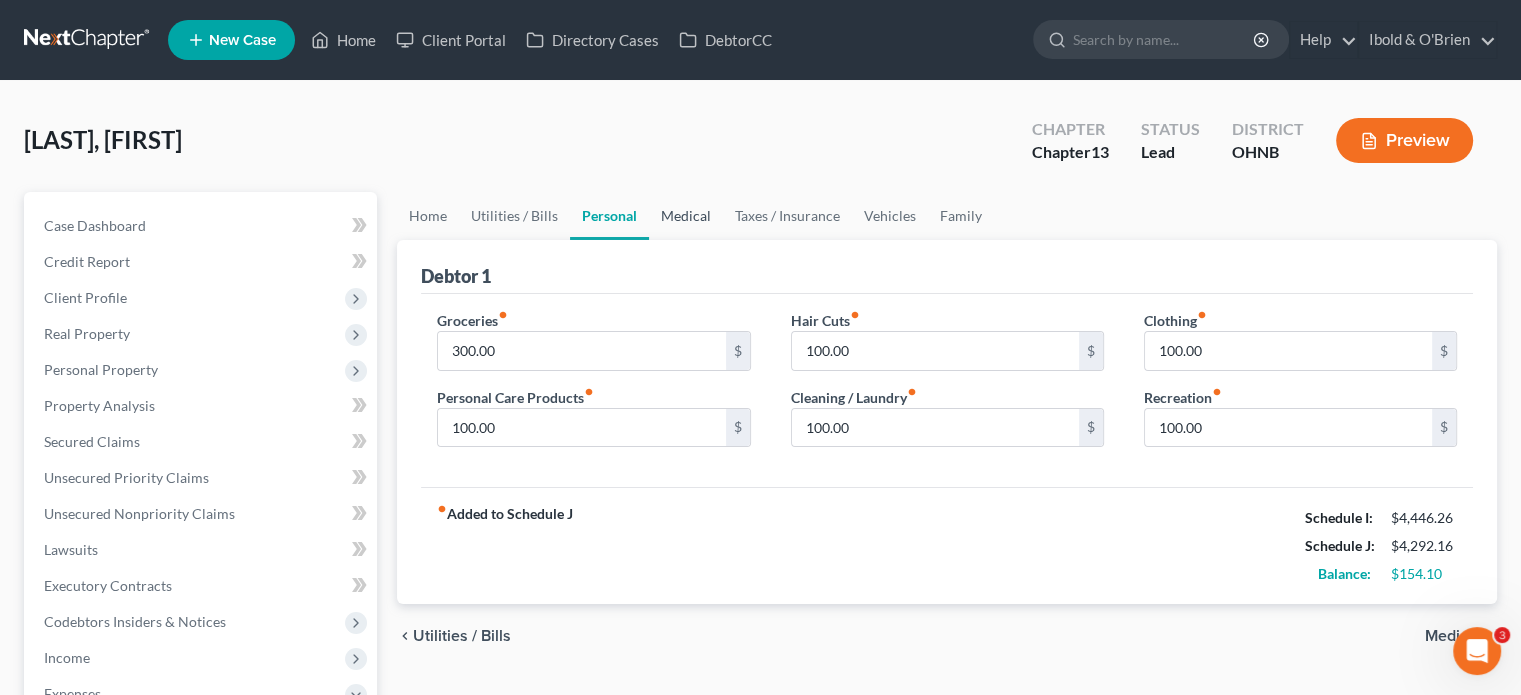 click on "Medical" at bounding box center [686, 216] 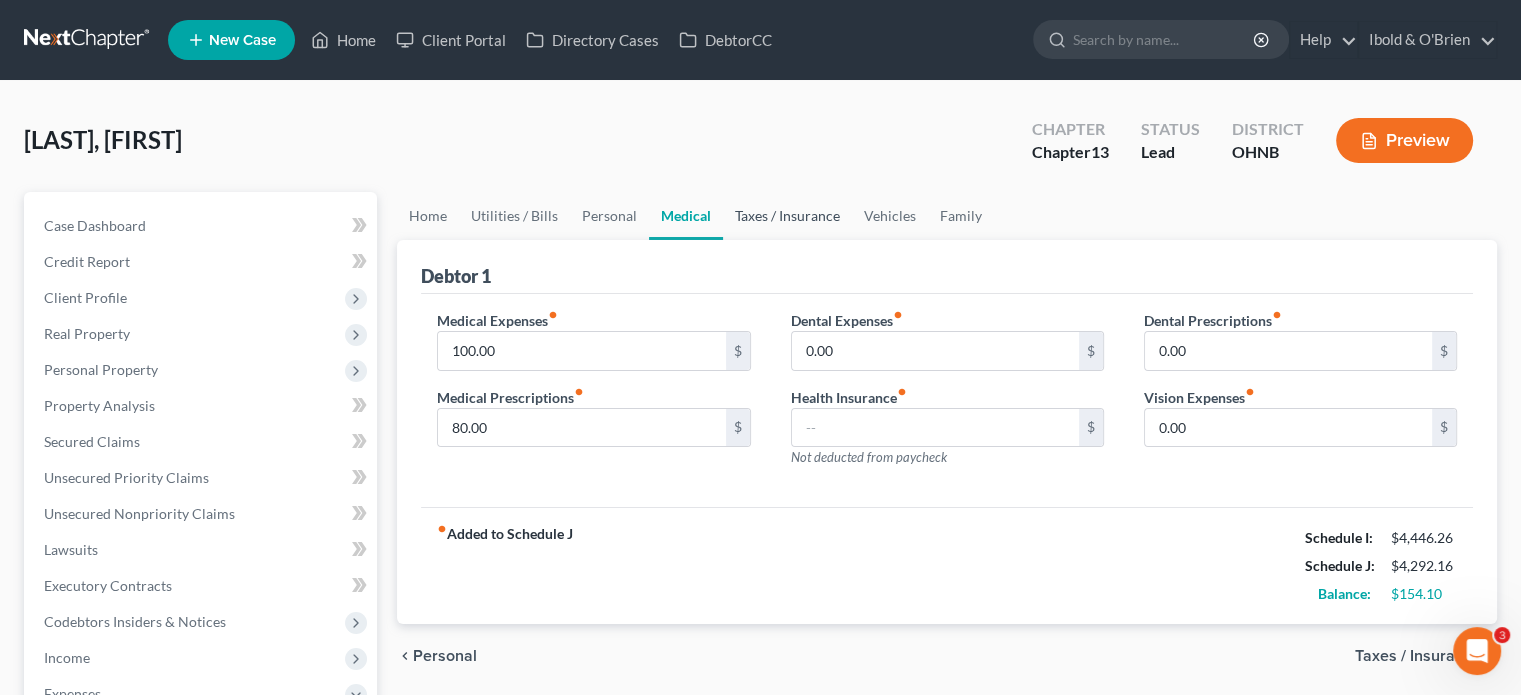 click on "Taxes / Insurance" at bounding box center (787, 216) 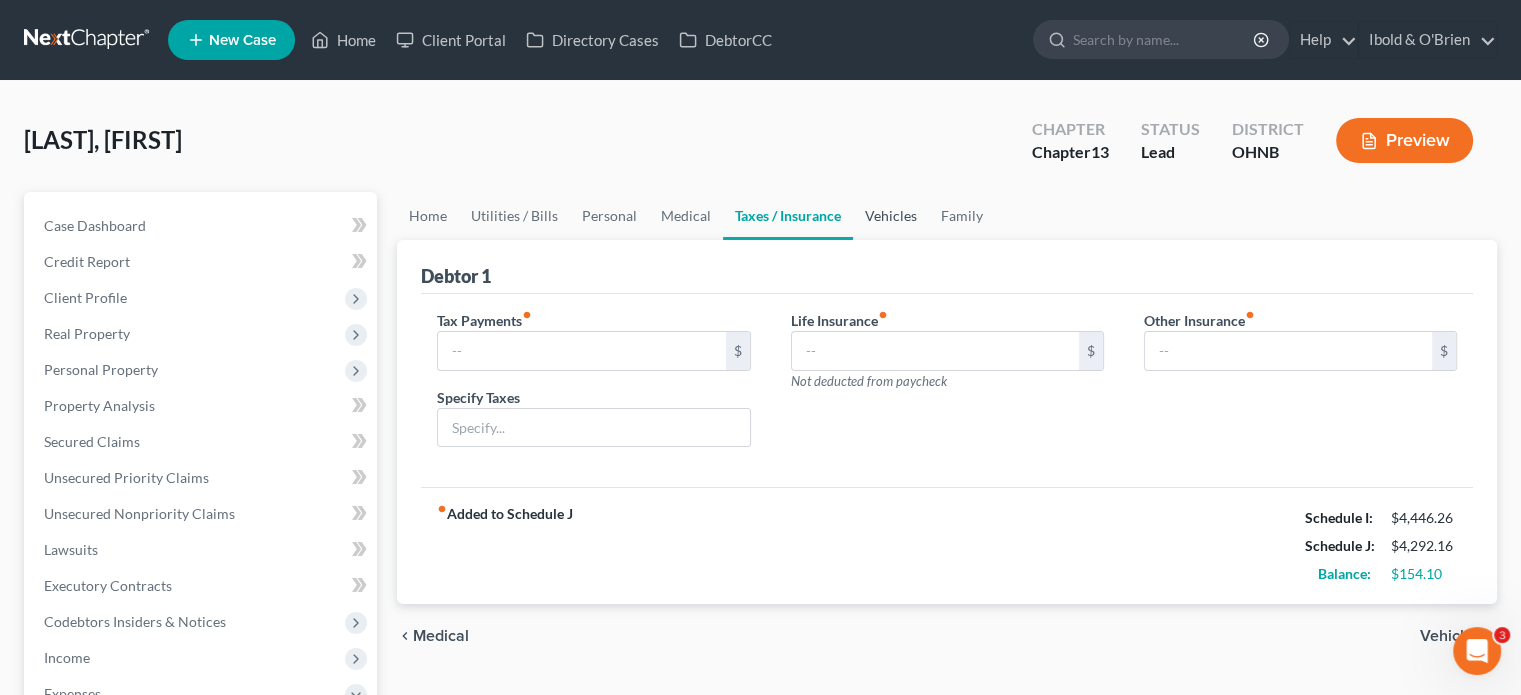 click on "Vehicles" at bounding box center [891, 216] 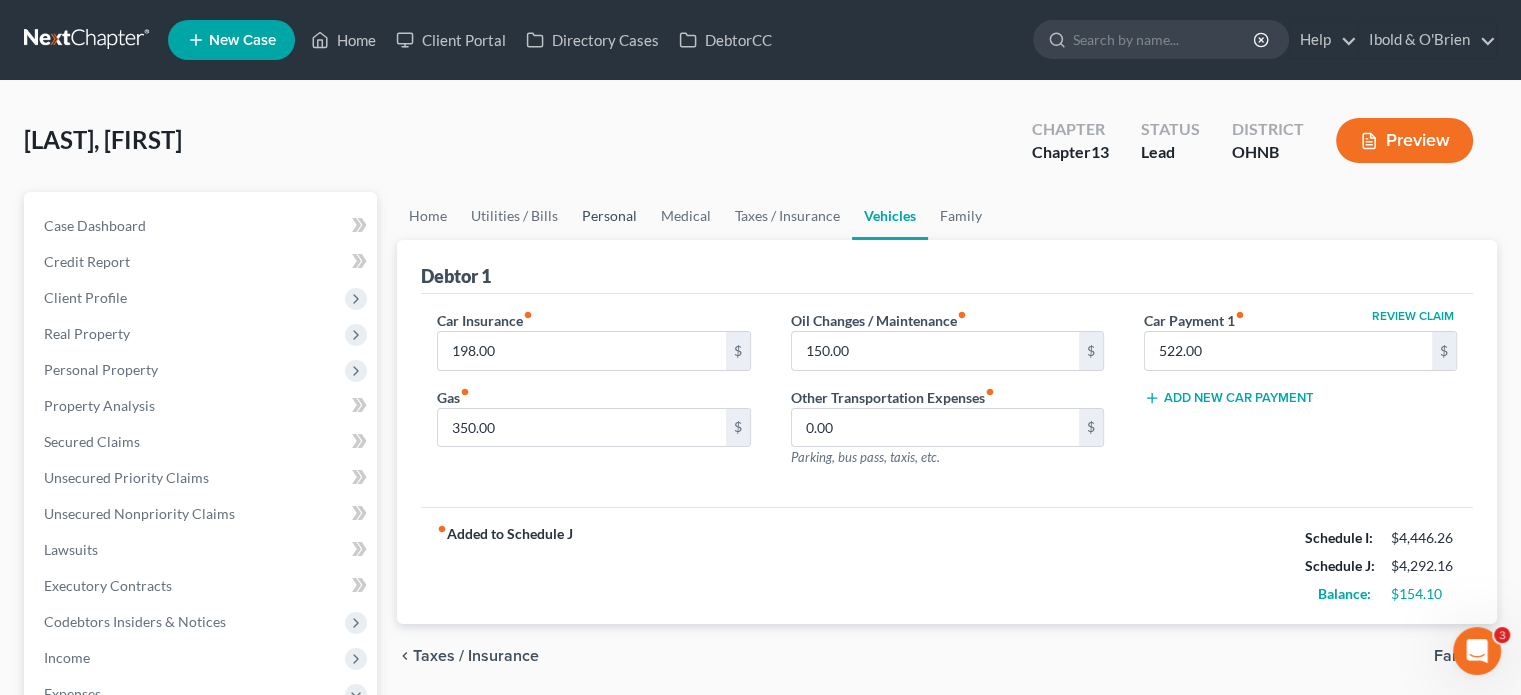 click on "Personal" at bounding box center [609, 216] 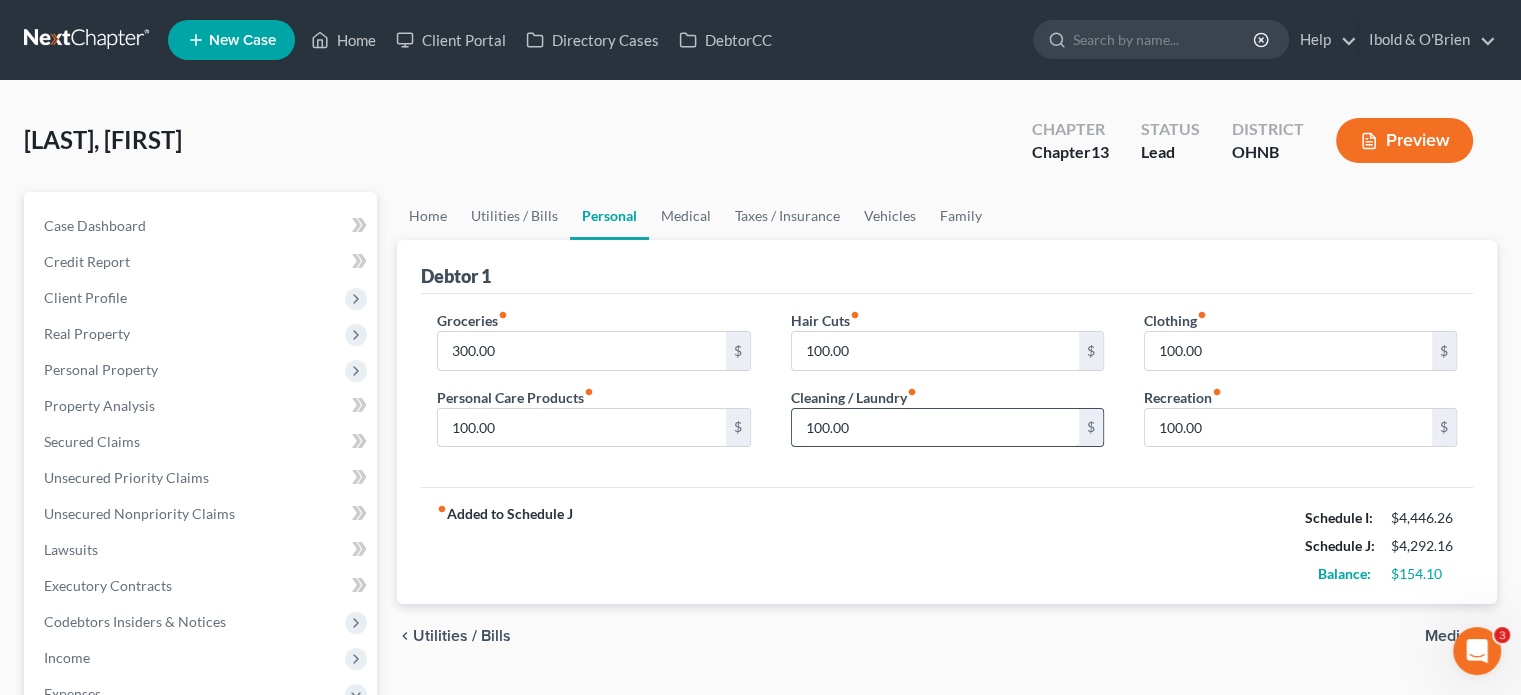 click on "100.00" at bounding box center (935, 428) 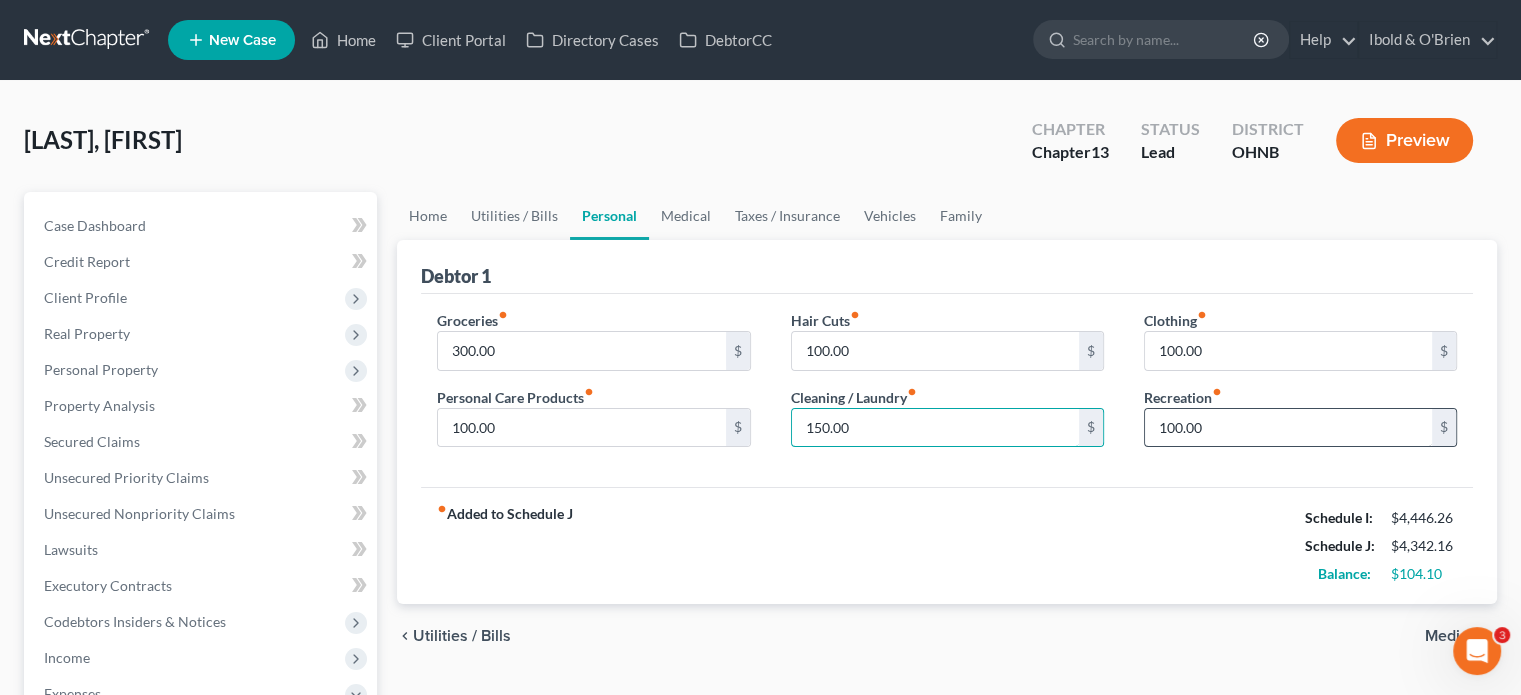 type on "150.00" 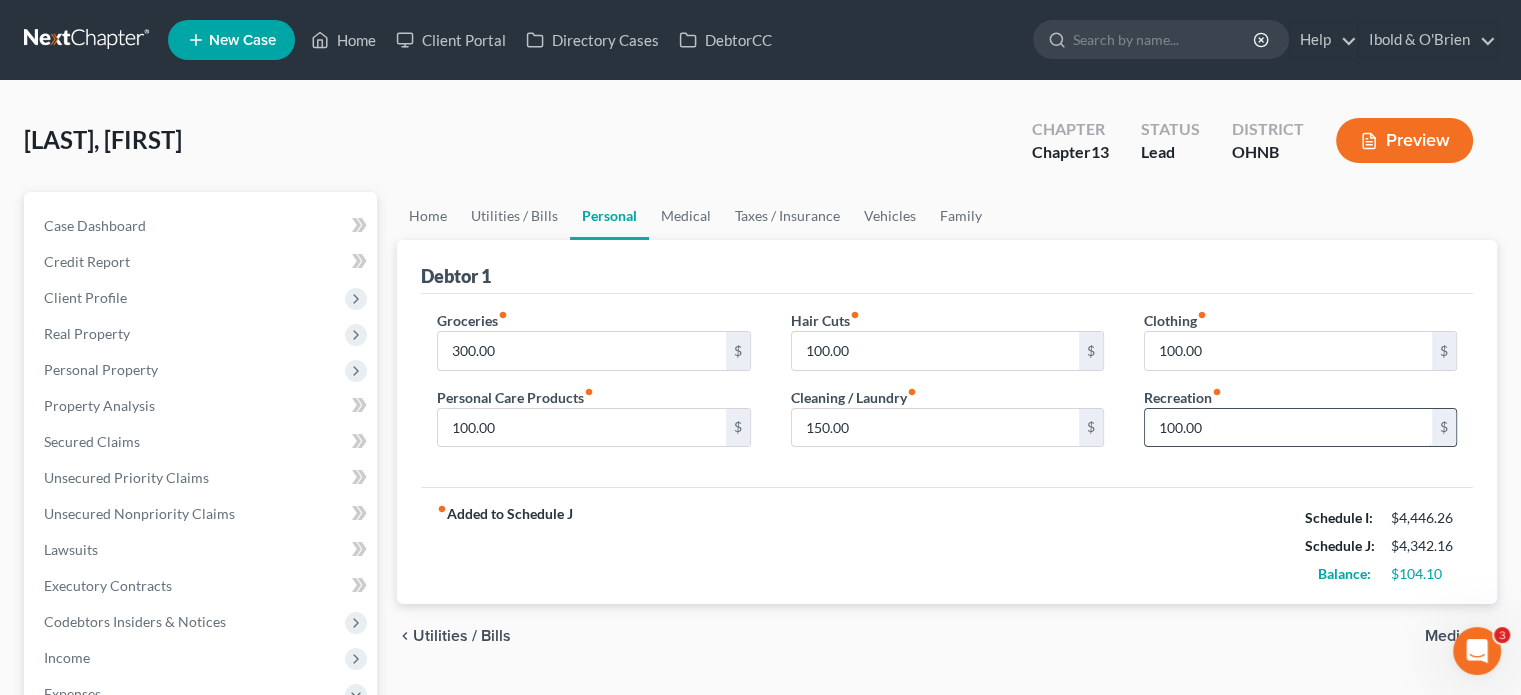click on "100.00" at bounding box center (1288, 428) 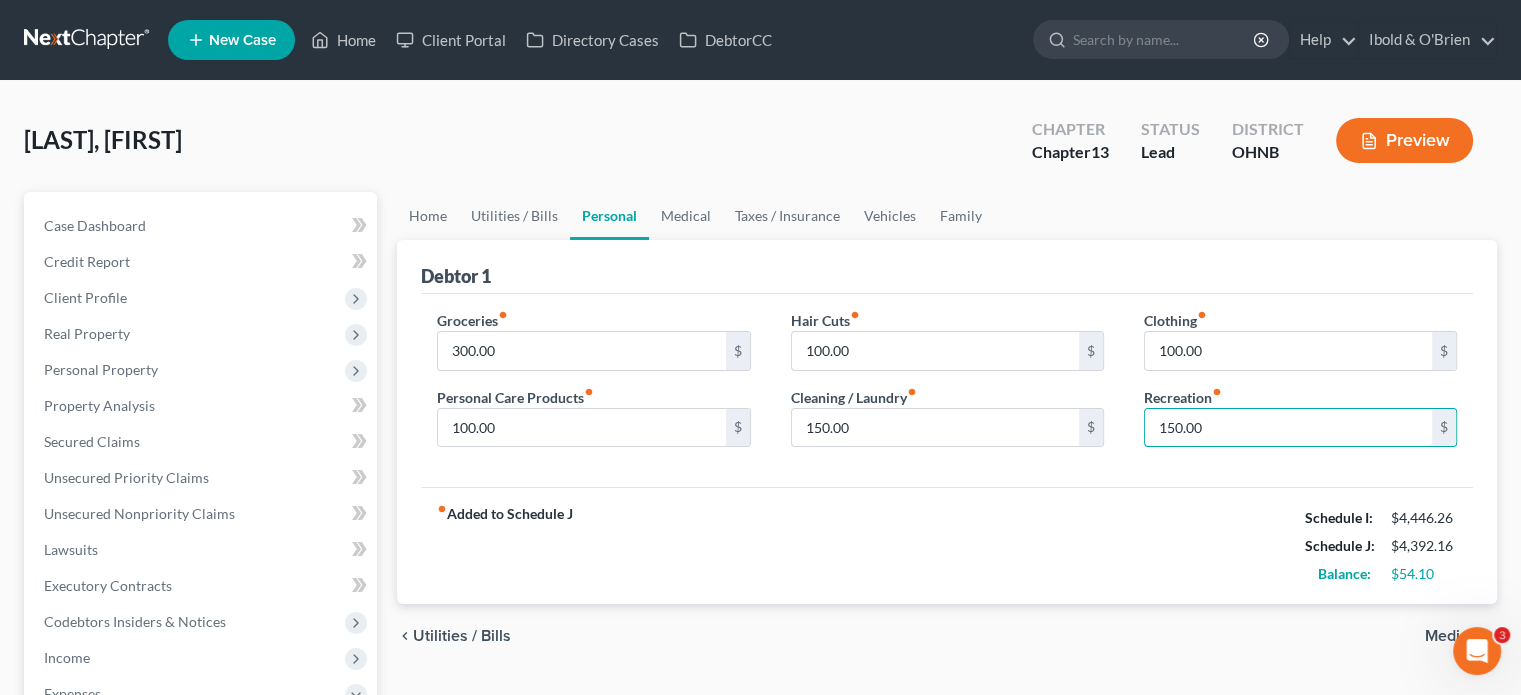 type on "150.00" 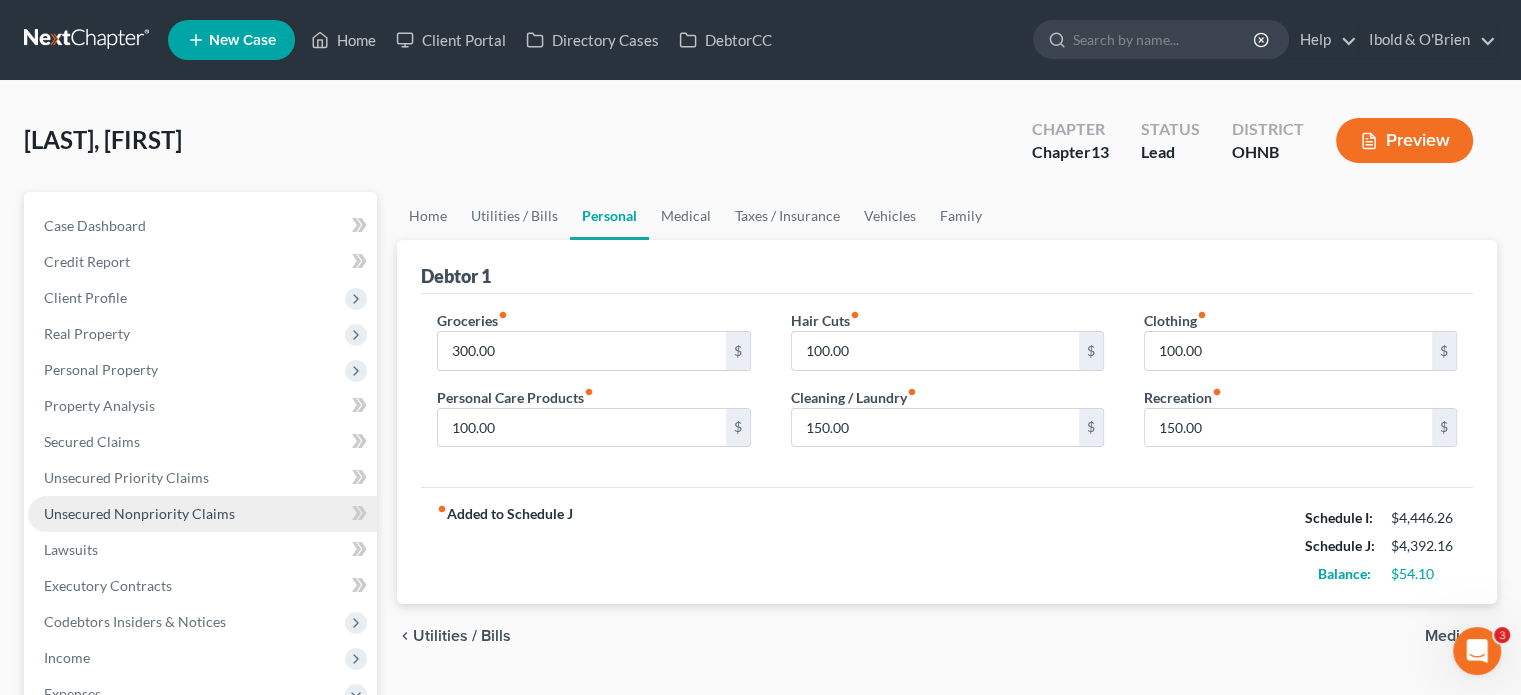 click on "Unsecured Nonpriority Claims" at bounding box center (202, 514) 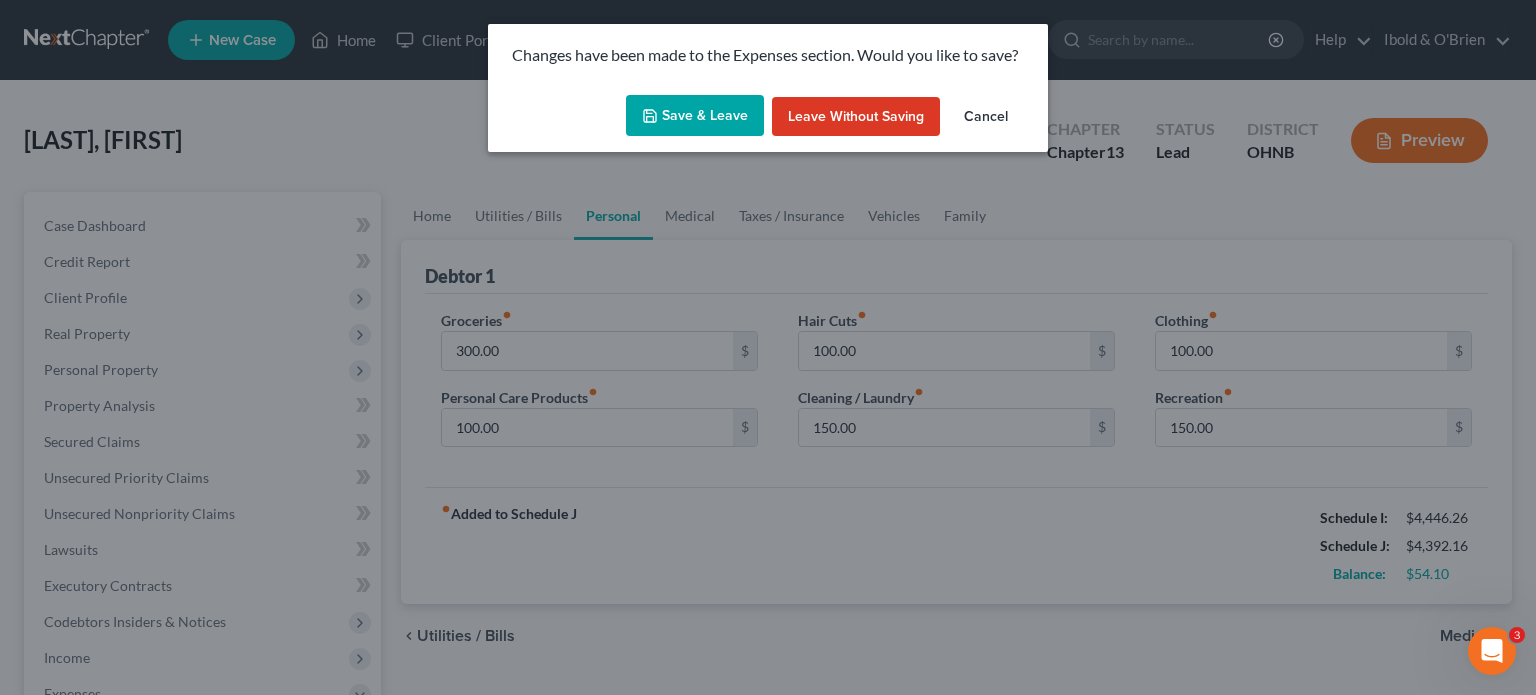 click on "Save & Leave" at bounding box center [695, 116] 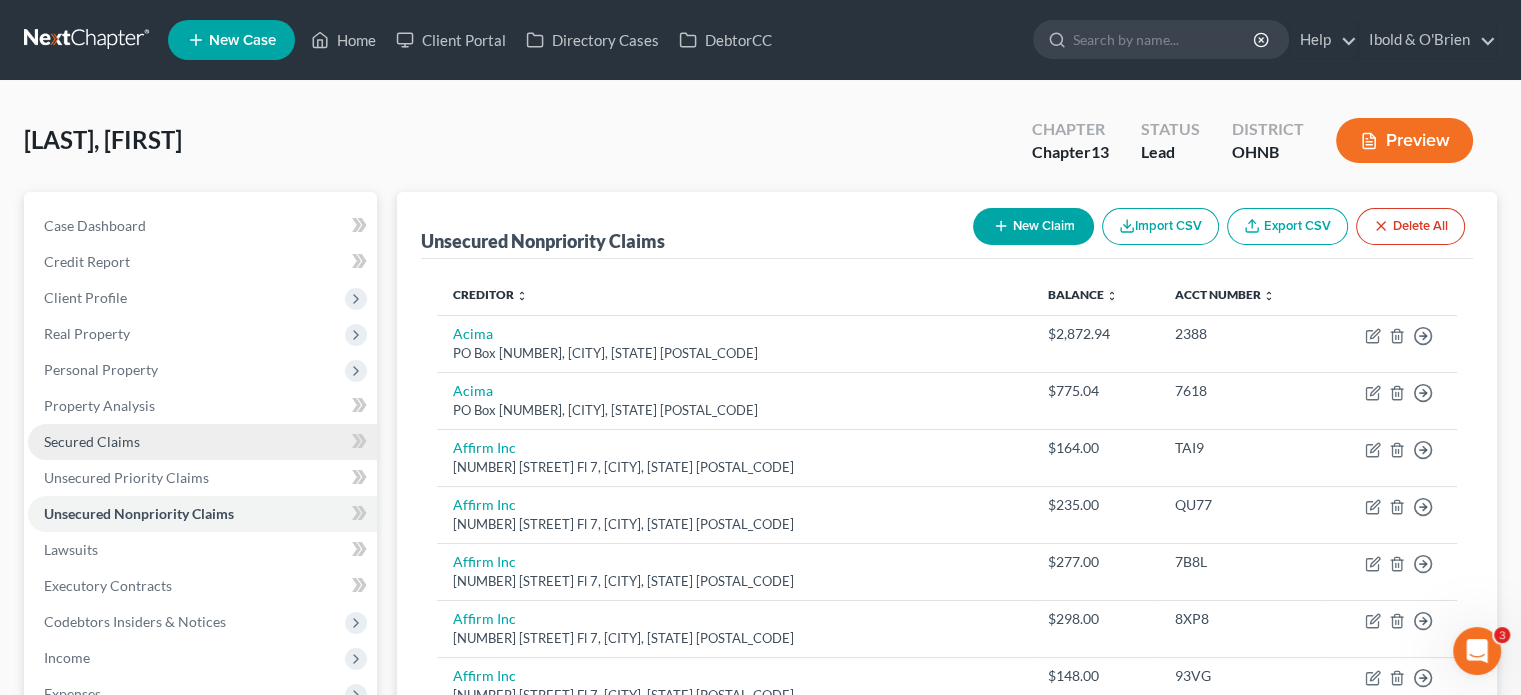 click on "Secured Claims" at bounding box center [92, 441] 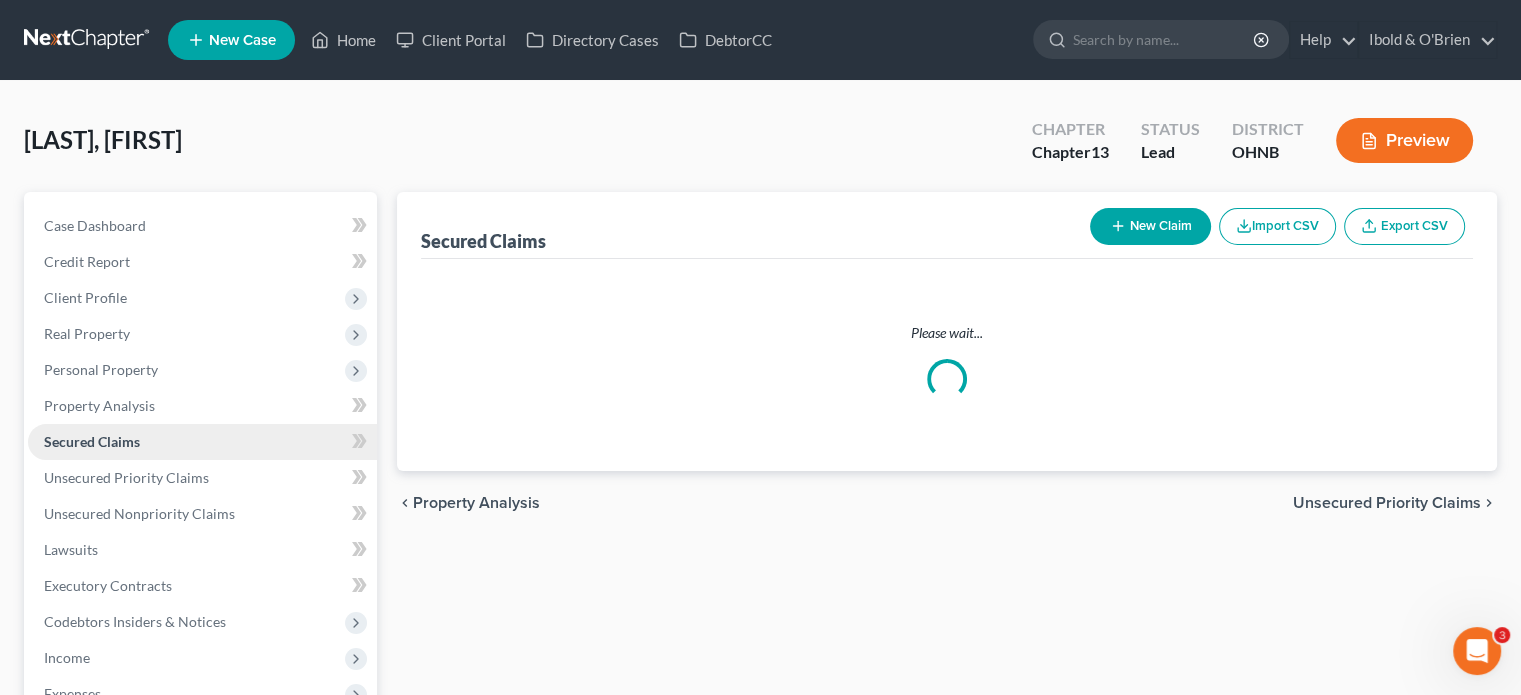 click on "Secured Claims" at bounding box center [92, 441] 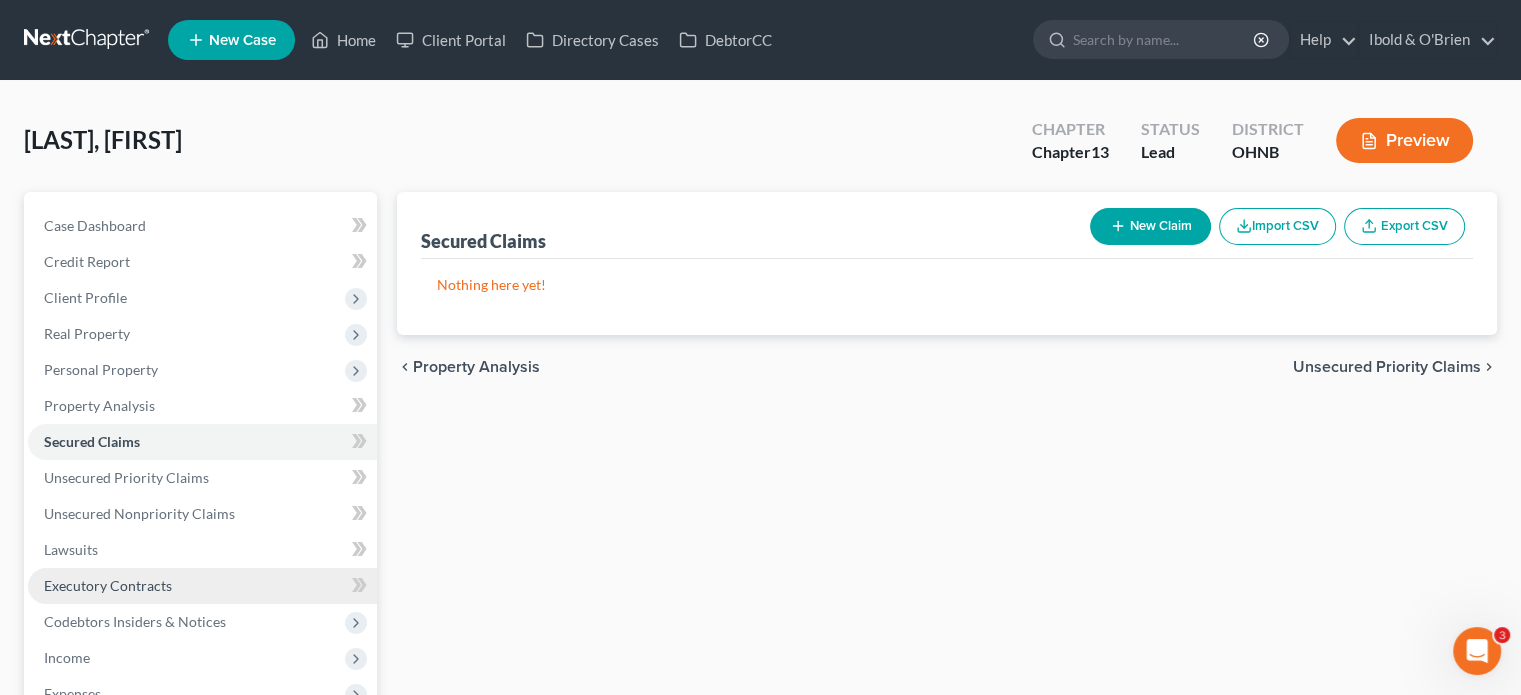 click on "Executory Contracts" at bounding box center (108, 585) 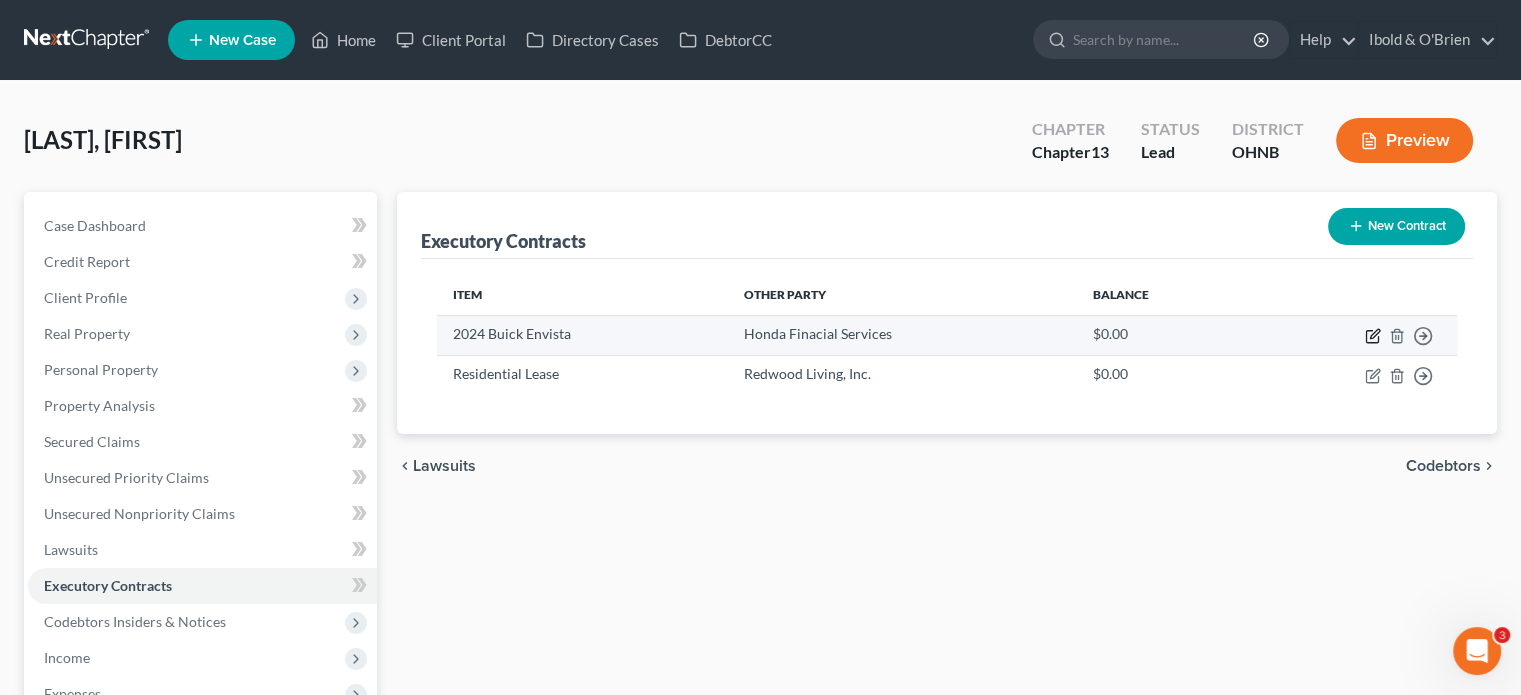 click 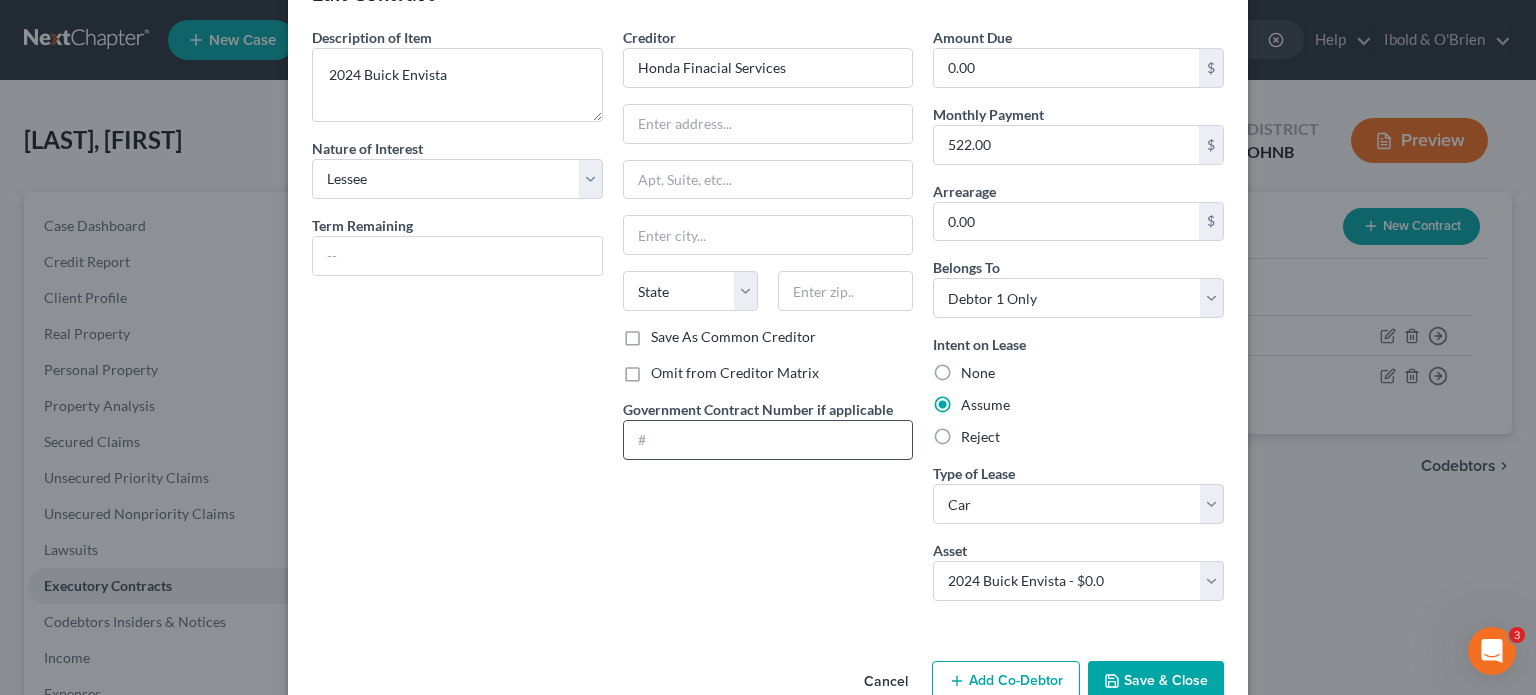 scroll, scrollTop: 109, scrollLeft: 0, axis: vertical 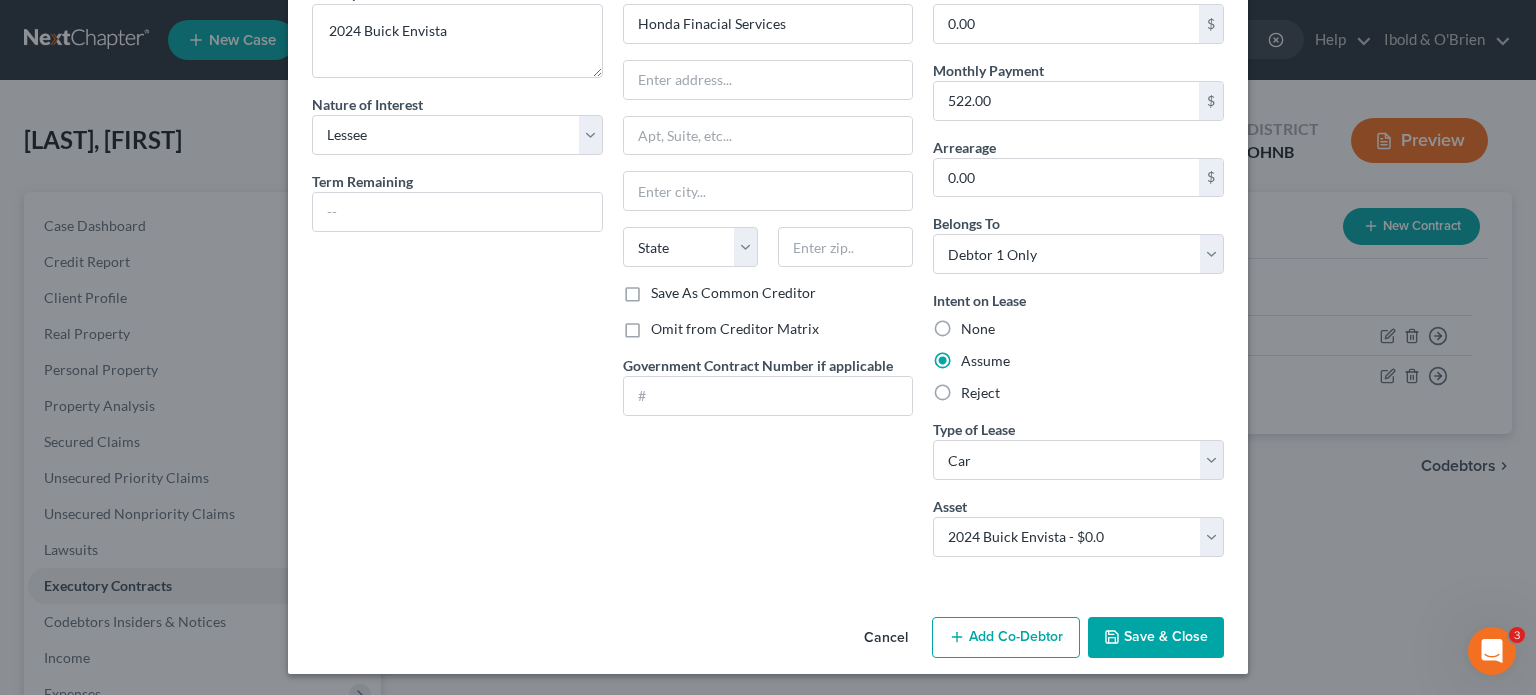 click on "Add Co-Debtor" at bounding box center (1006, 638) 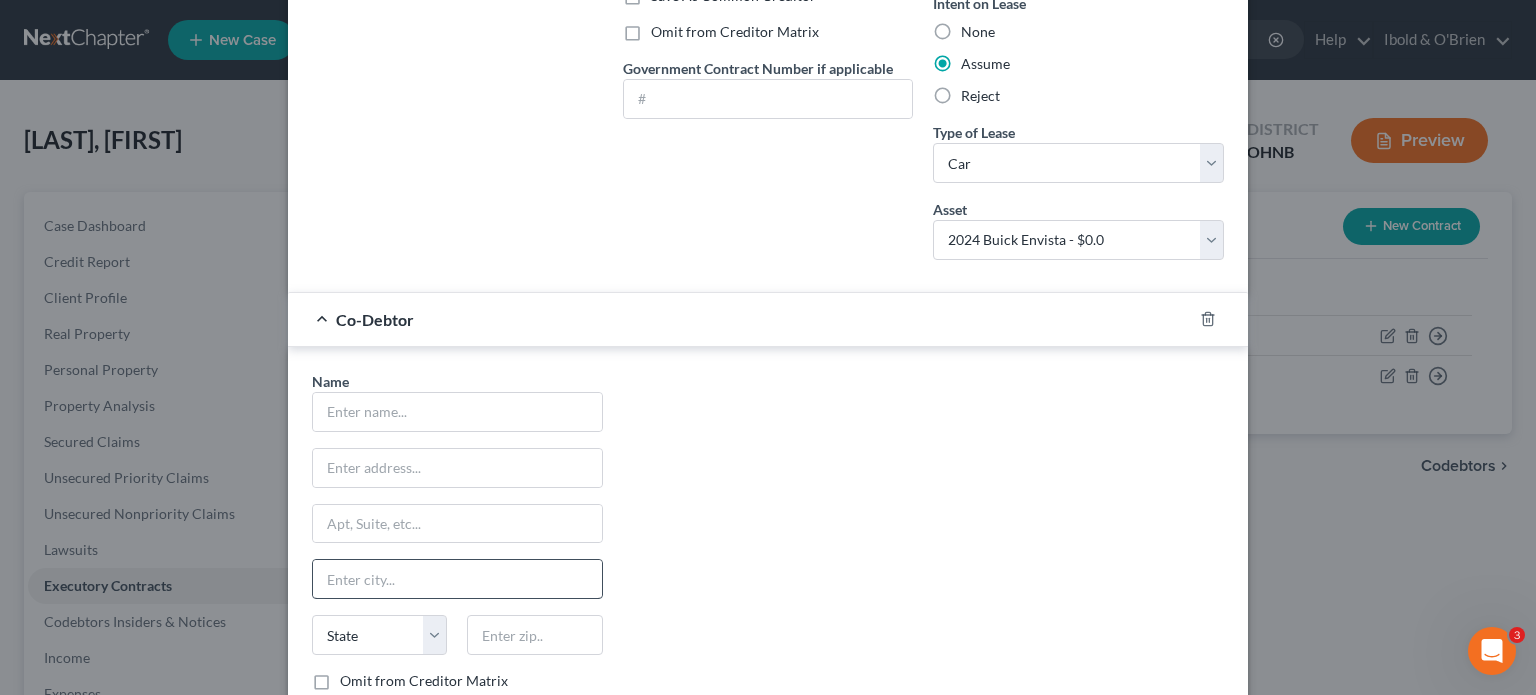 scroll, scrollTop: 409, scrollLeft: 0, axis: vertical 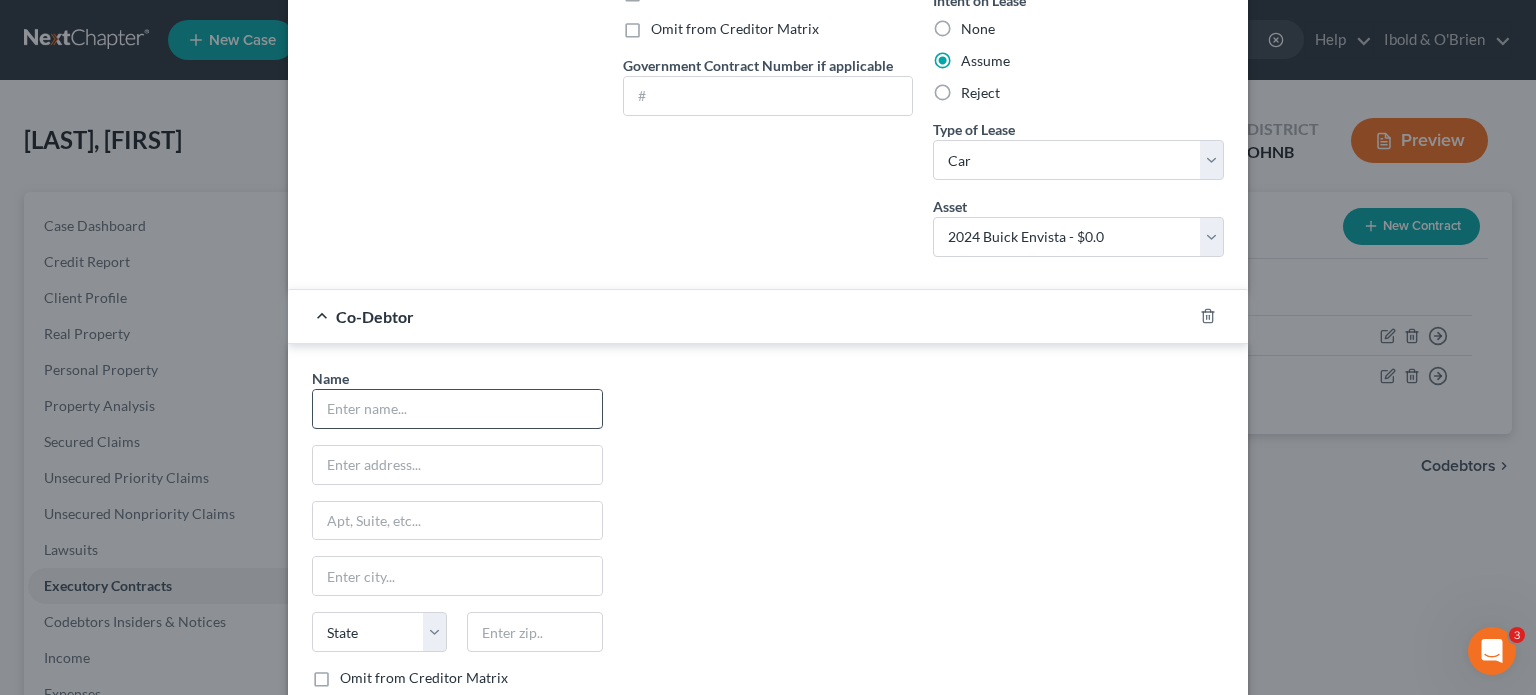 click at bounding box center [457, 409] 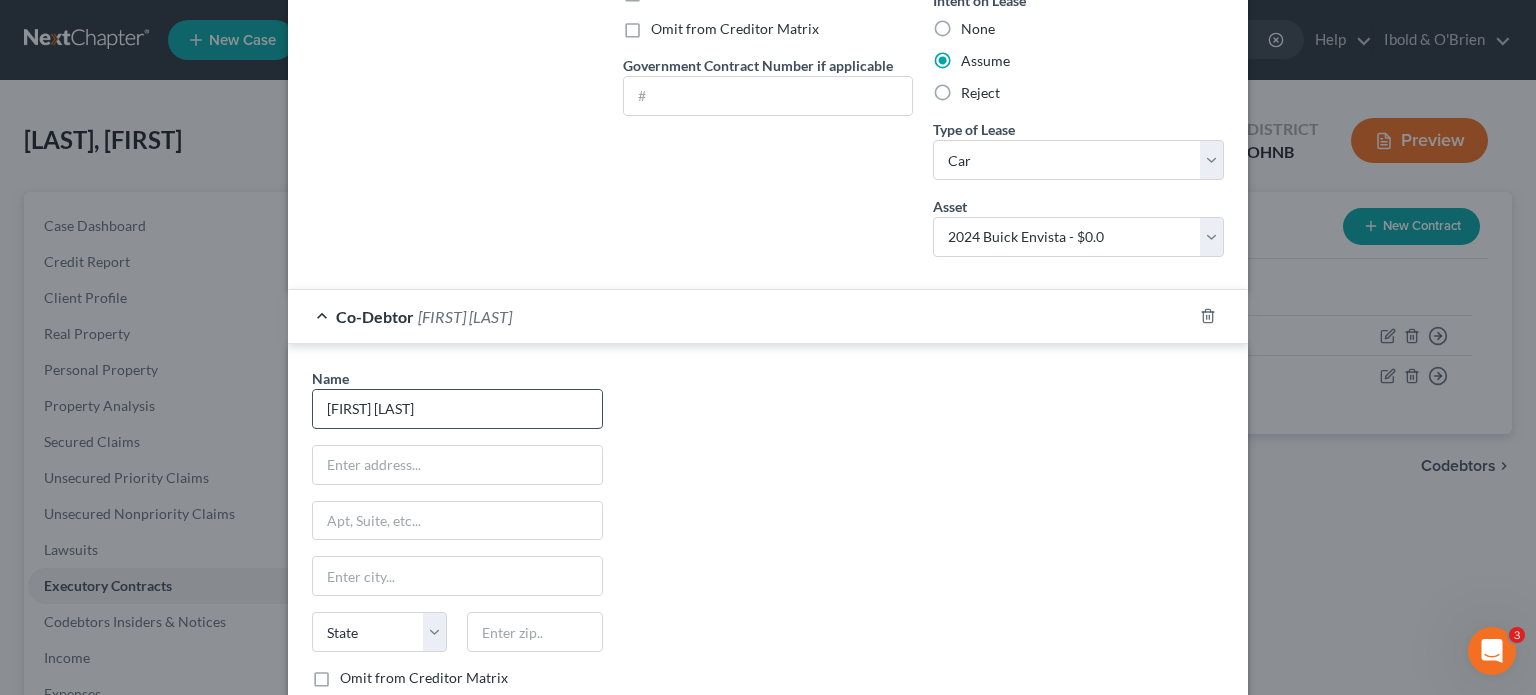 type on "[FIRST] [LAST]" 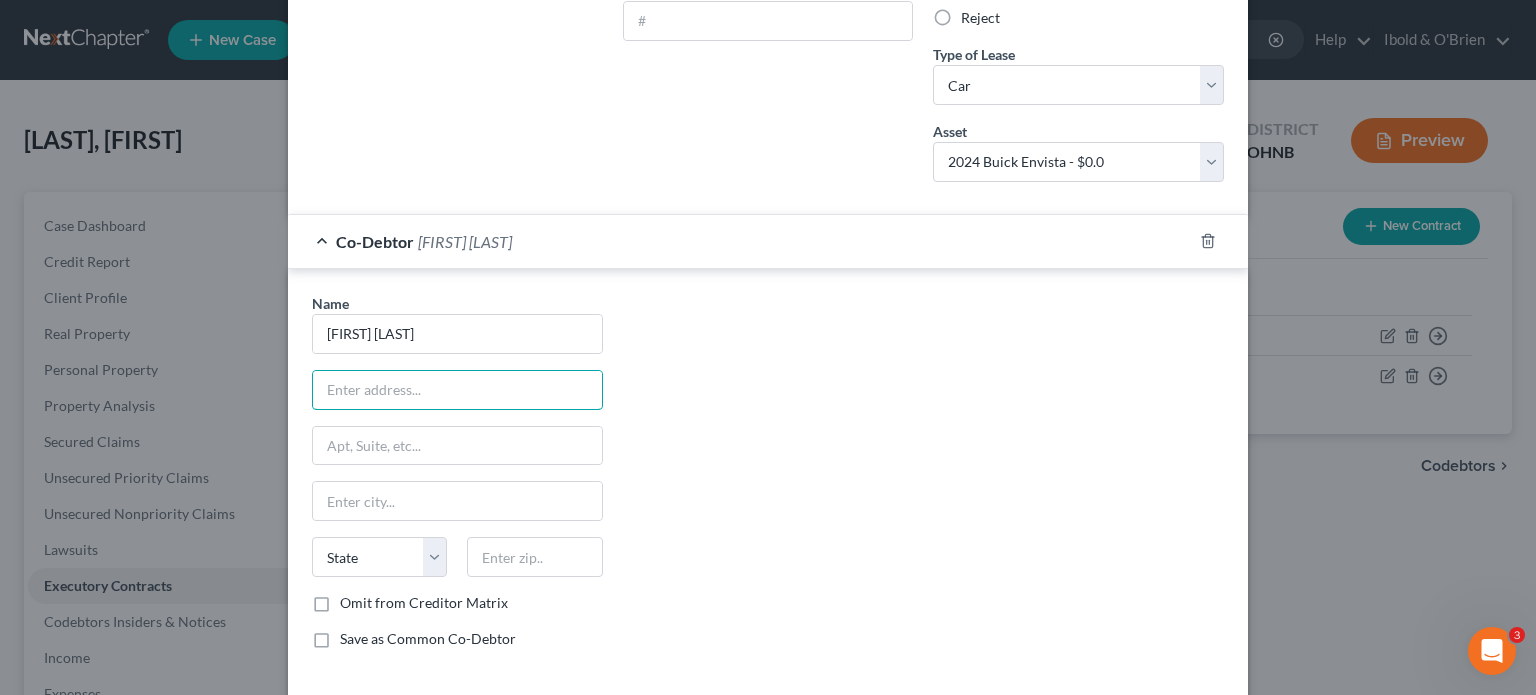scroll, scrollTop: 574, scrollLeft: 0, axis: vertical 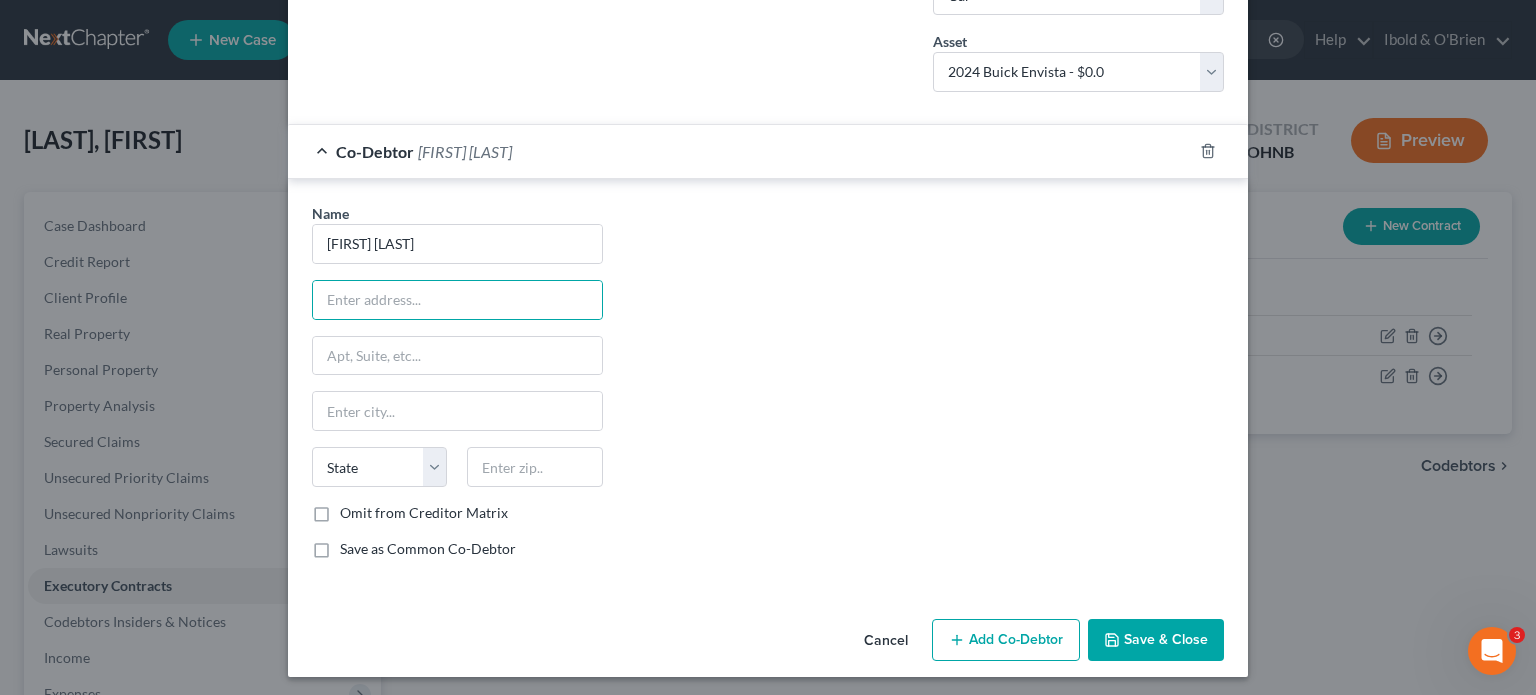 click on "Save & Close" at bounding box center (1156, 640) 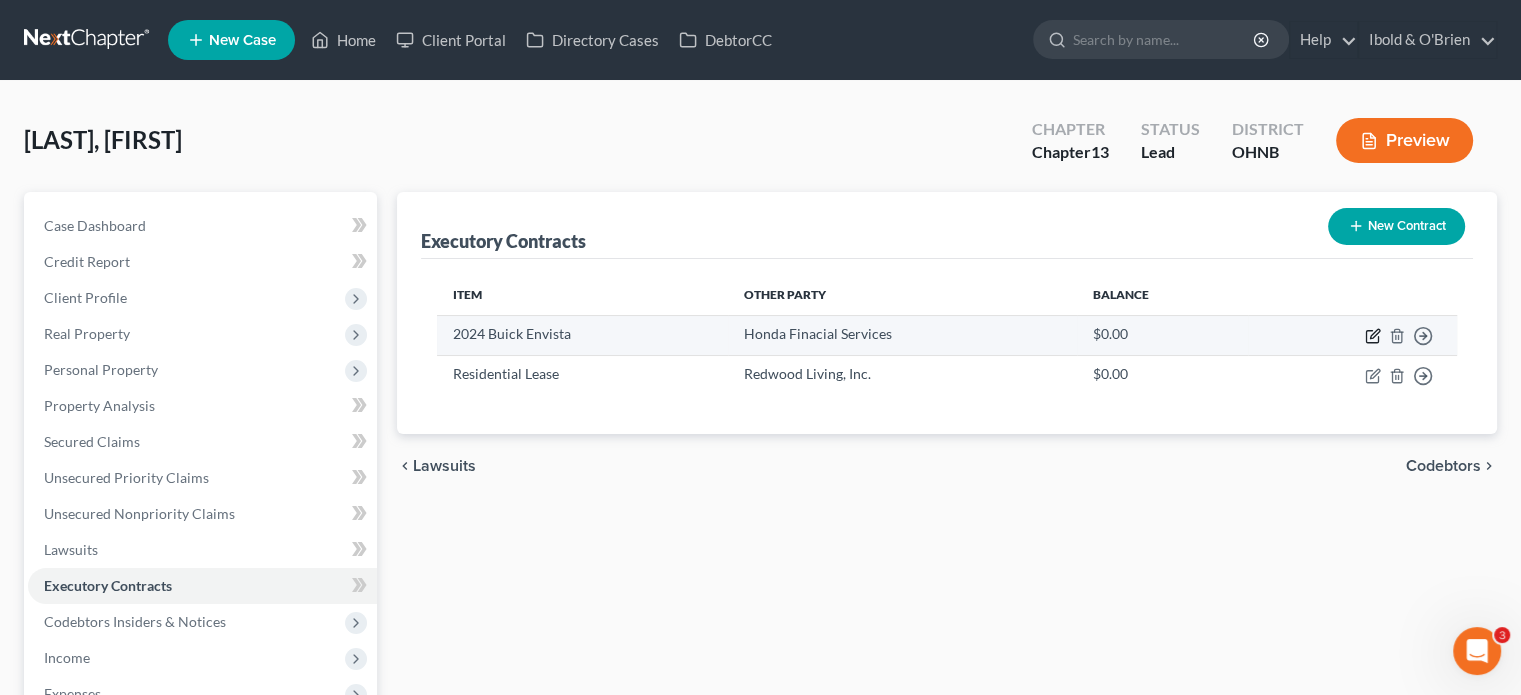 click 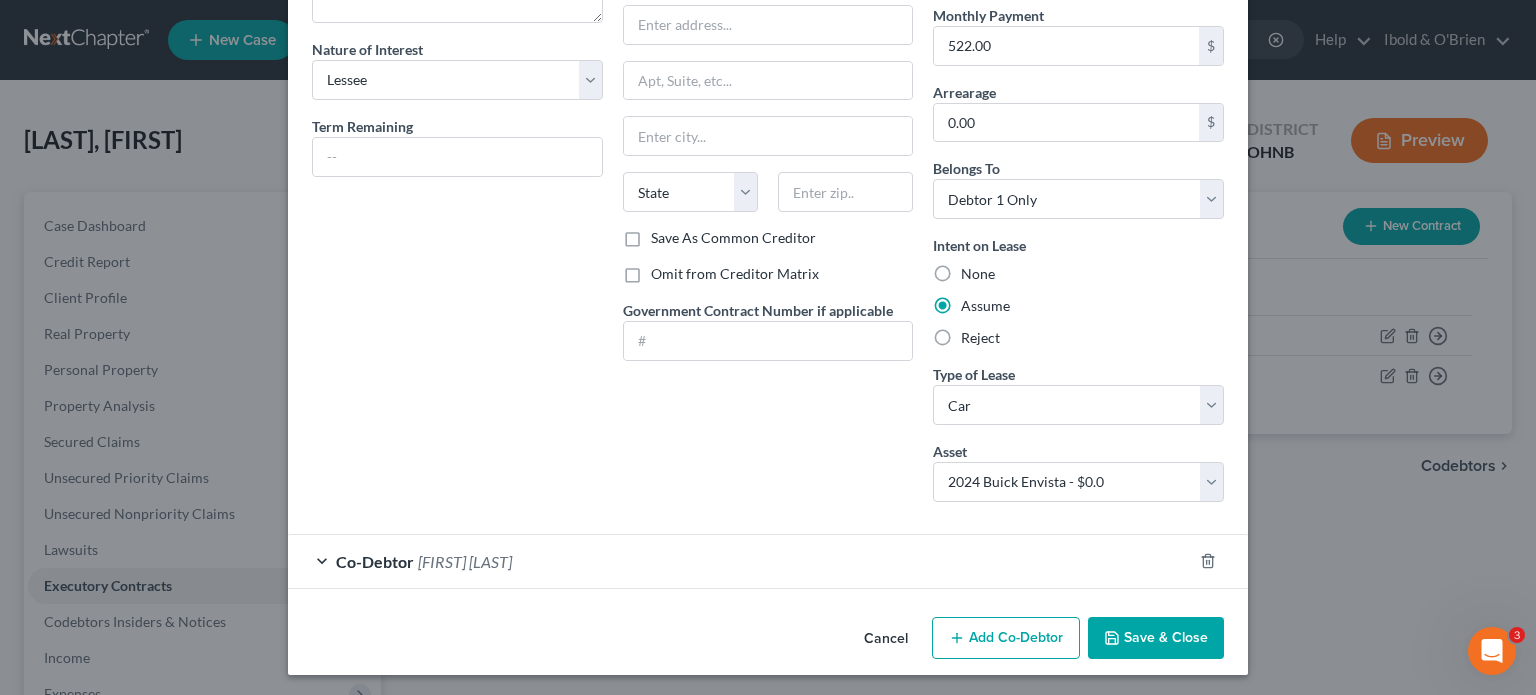 scroll, scrollTop: 164, scrollLeft: 0, axis: vertical 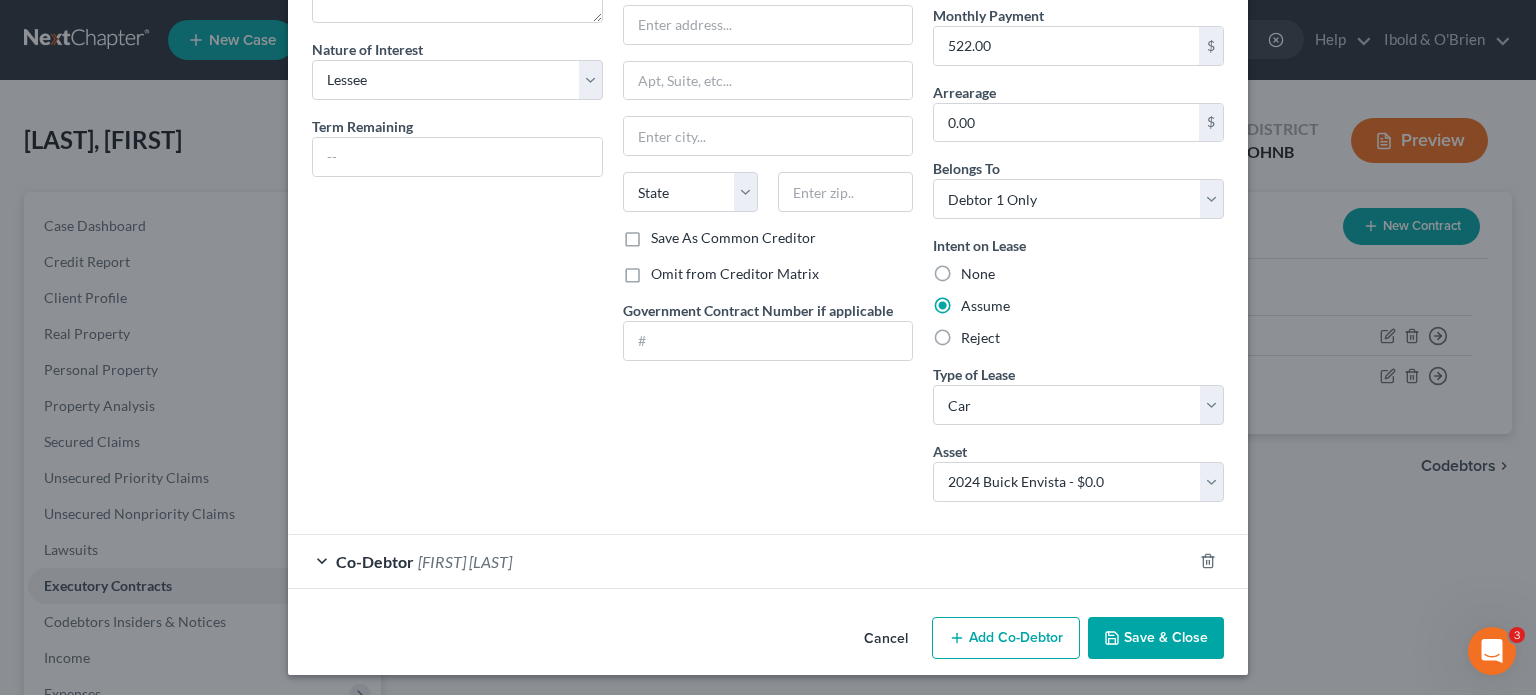 click on "[FIRST] [LAST]" at bounding box center [465, 561] 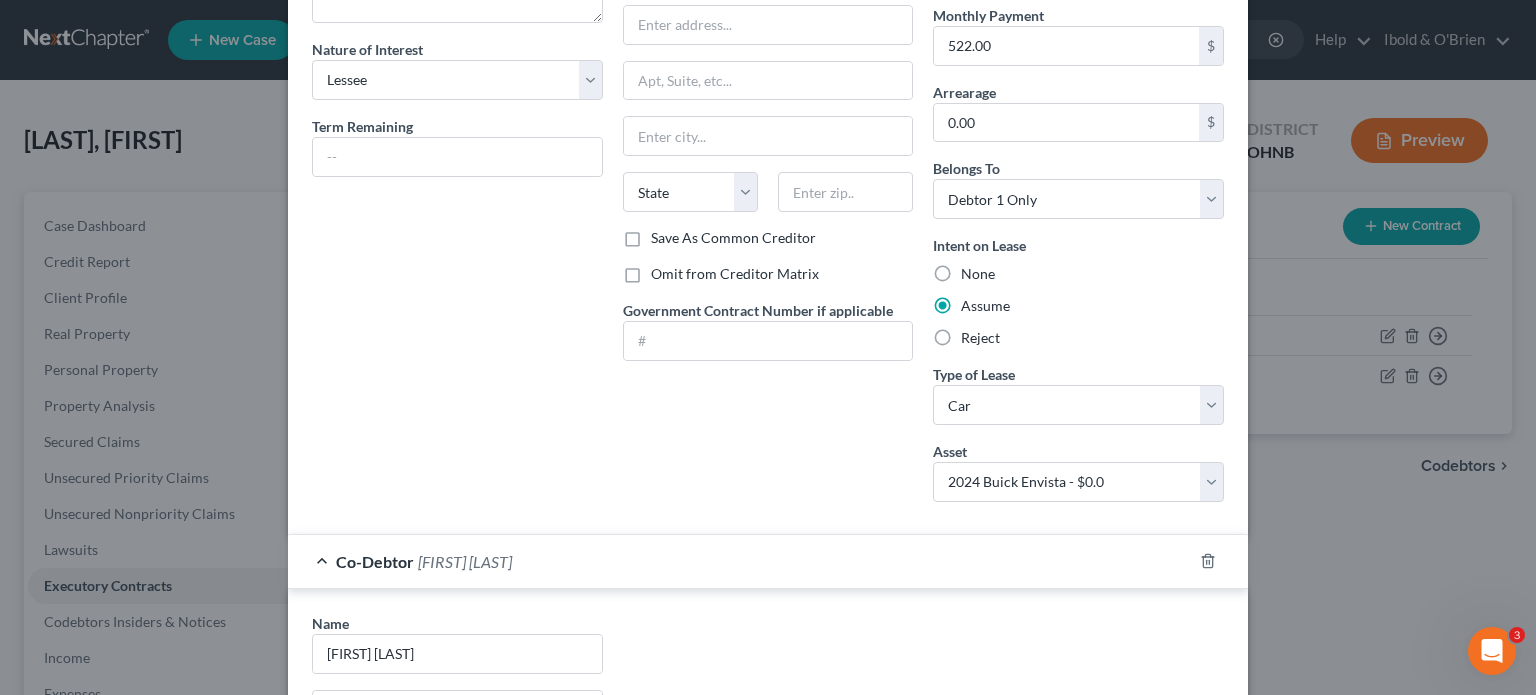 scroll, scrollTop: 564, scrollLeft: 0, axis: vertical 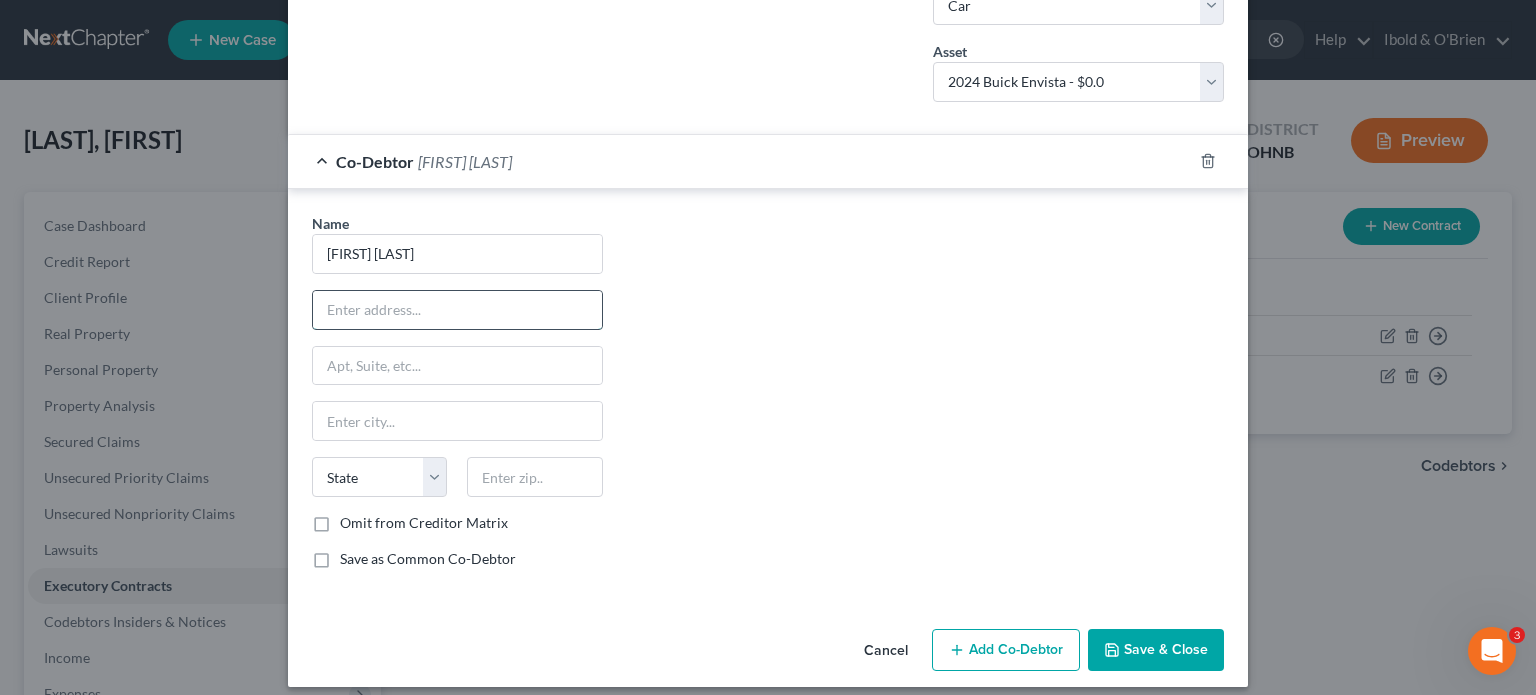 click at bounding box center (457, 310) 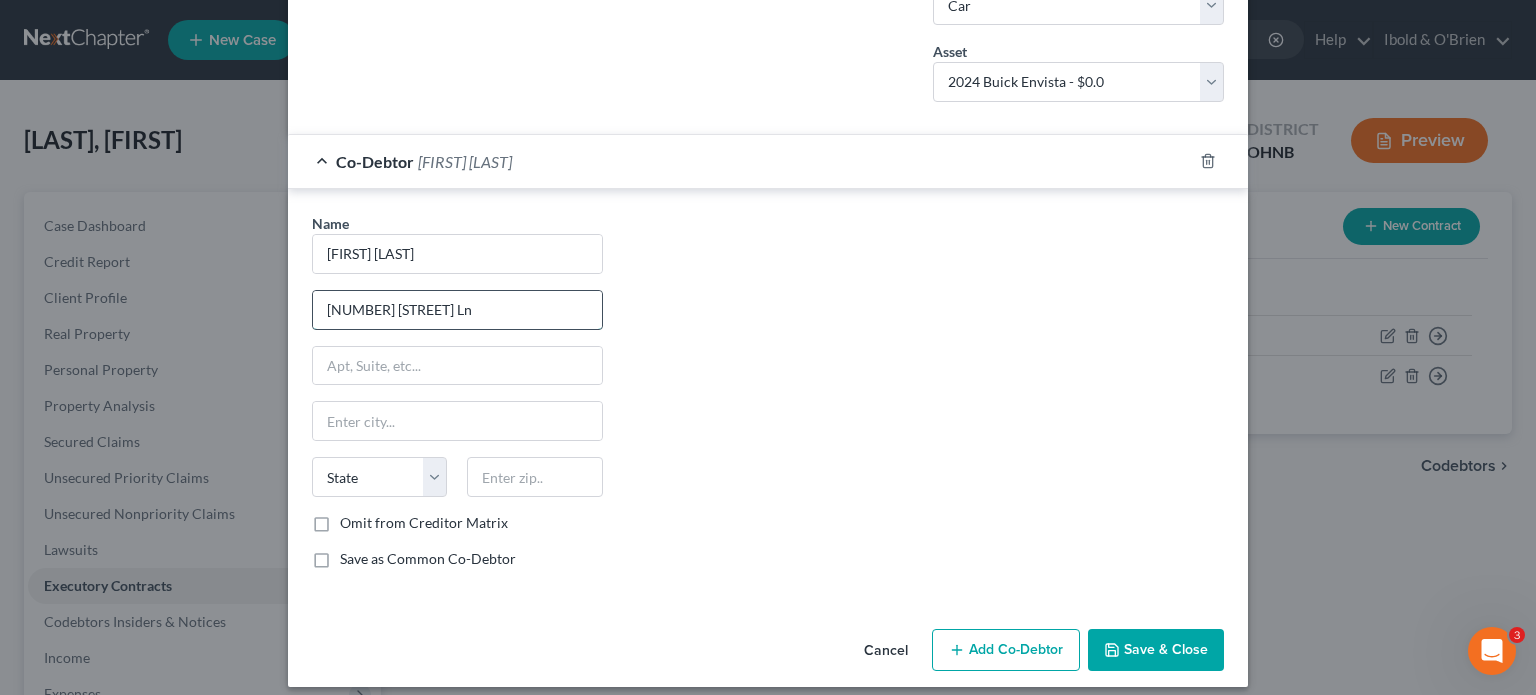 type on "[NUMBER] [STREET] Ln" 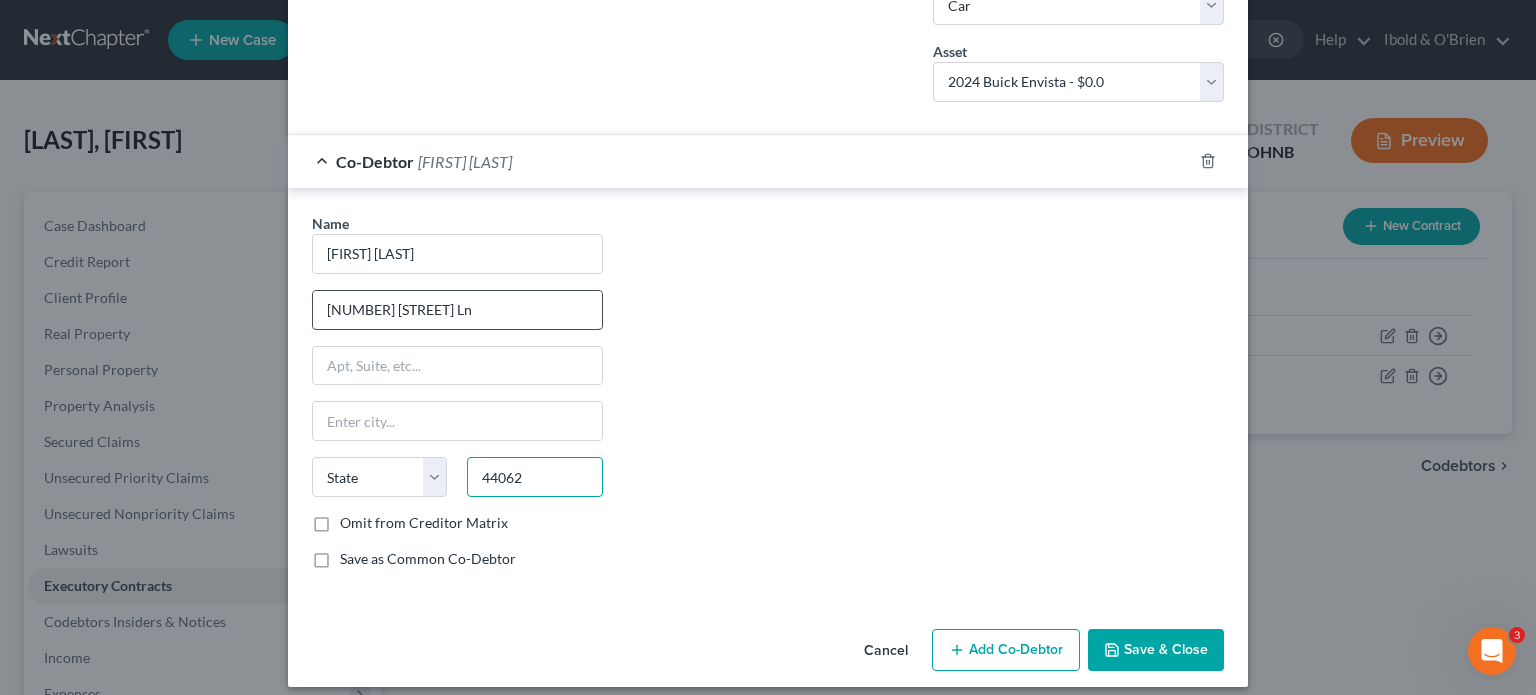 type on "44062" 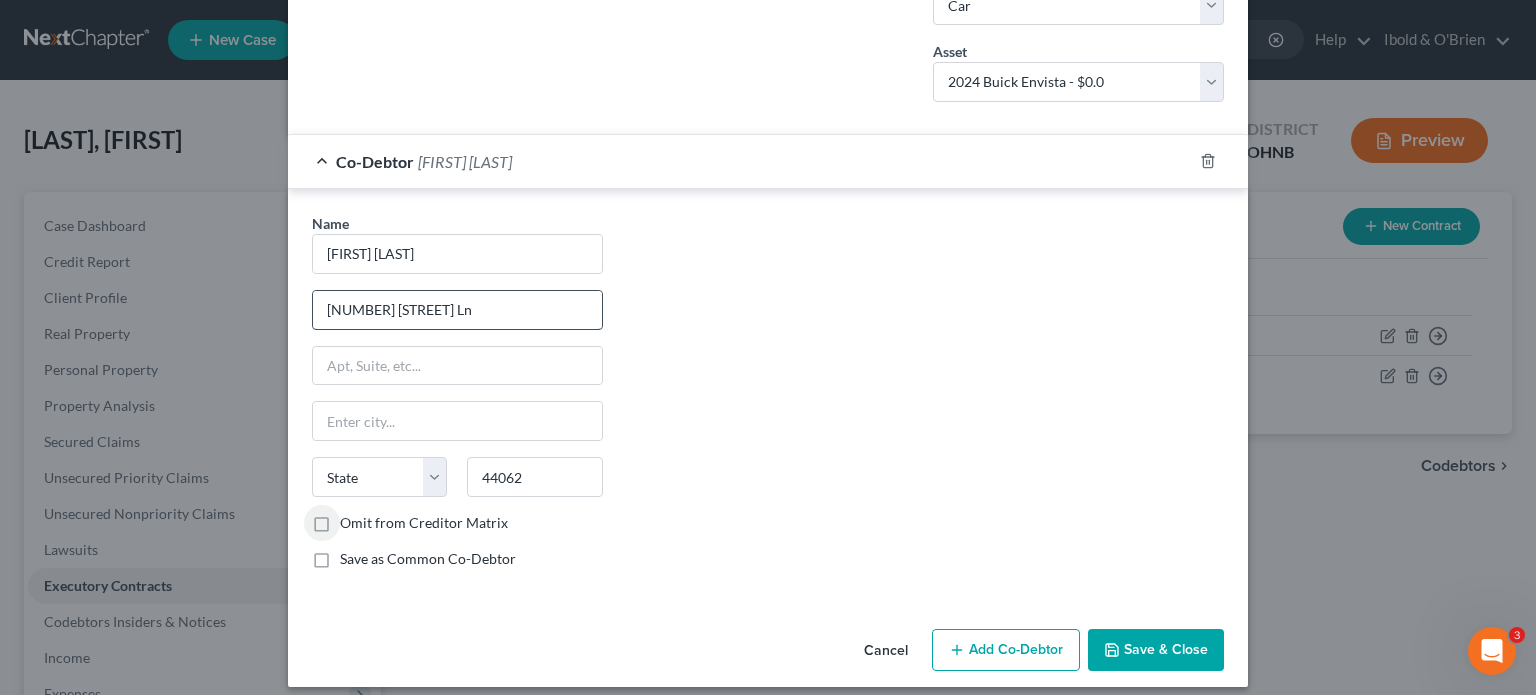 type on "Middlefield" 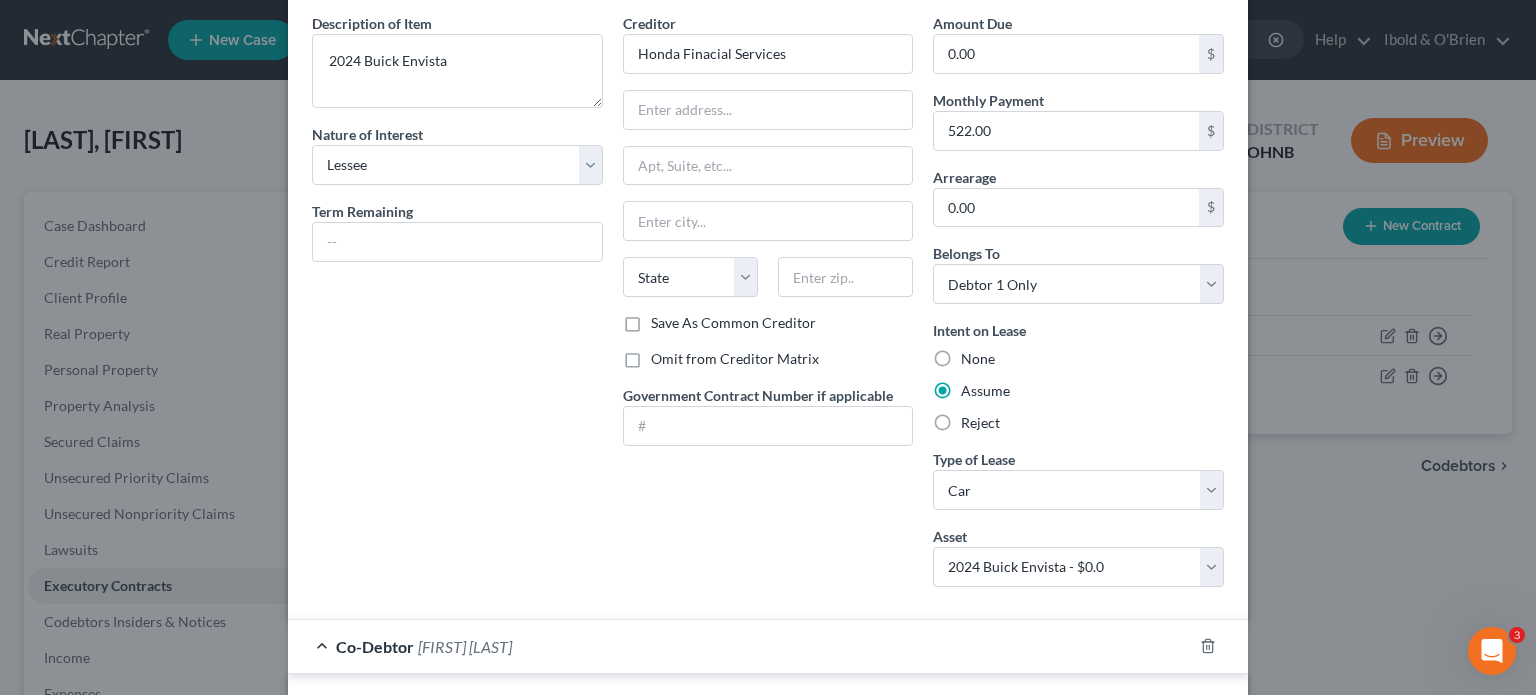 scroll, scrollTop: 64, scrollLeft: 0, axis: vertical 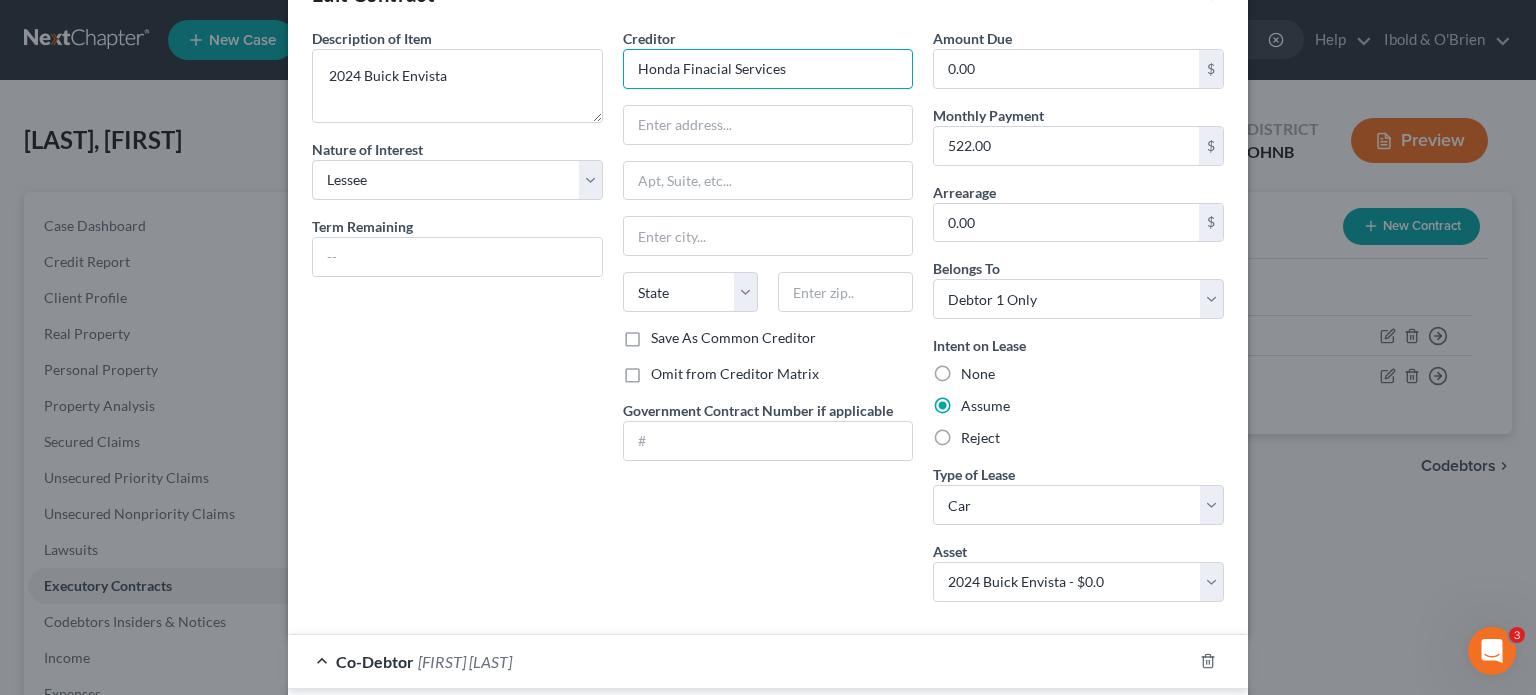 drag, startPoint x: 797, startPoint y: 60, endPoint x: 598, endPoint y: 69, distance: 199.20341 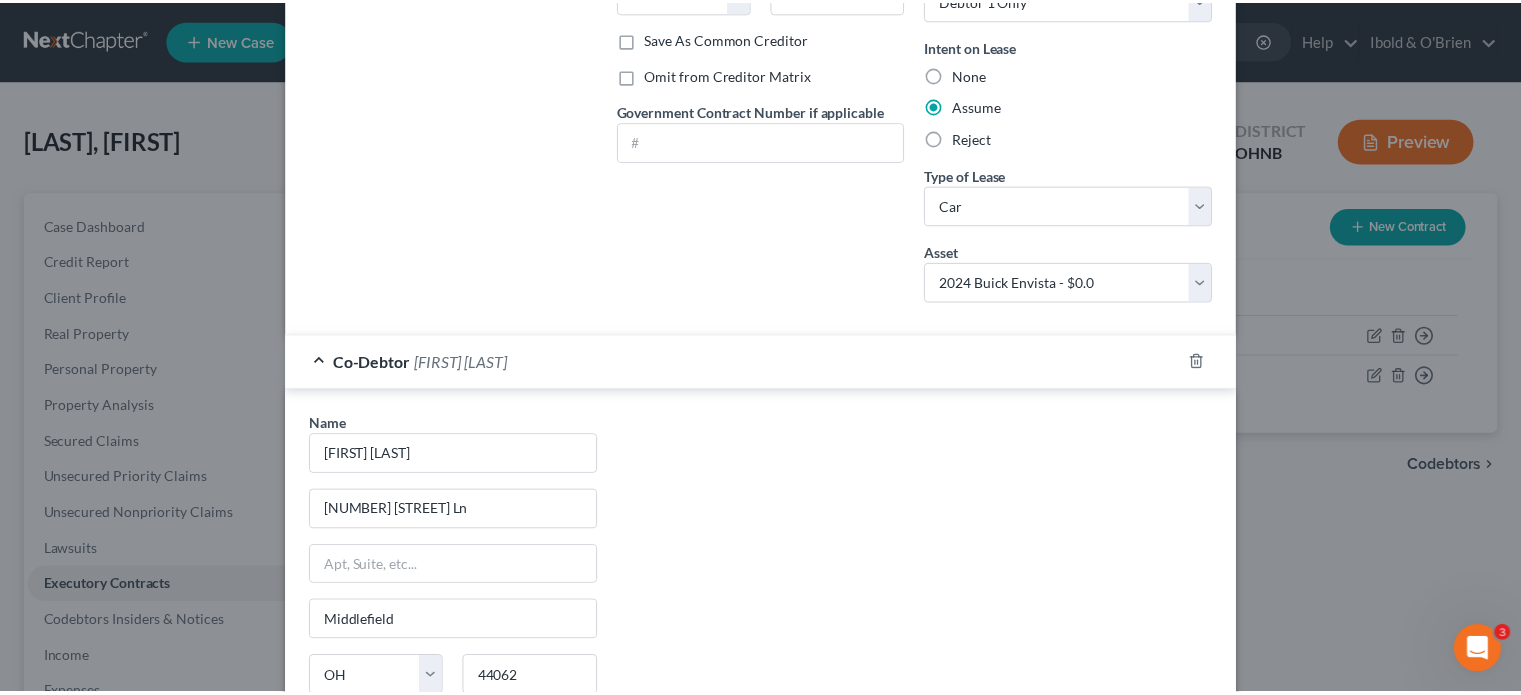 scroll, scrollTop: 574, scrollLeft: 0, axis: vertical 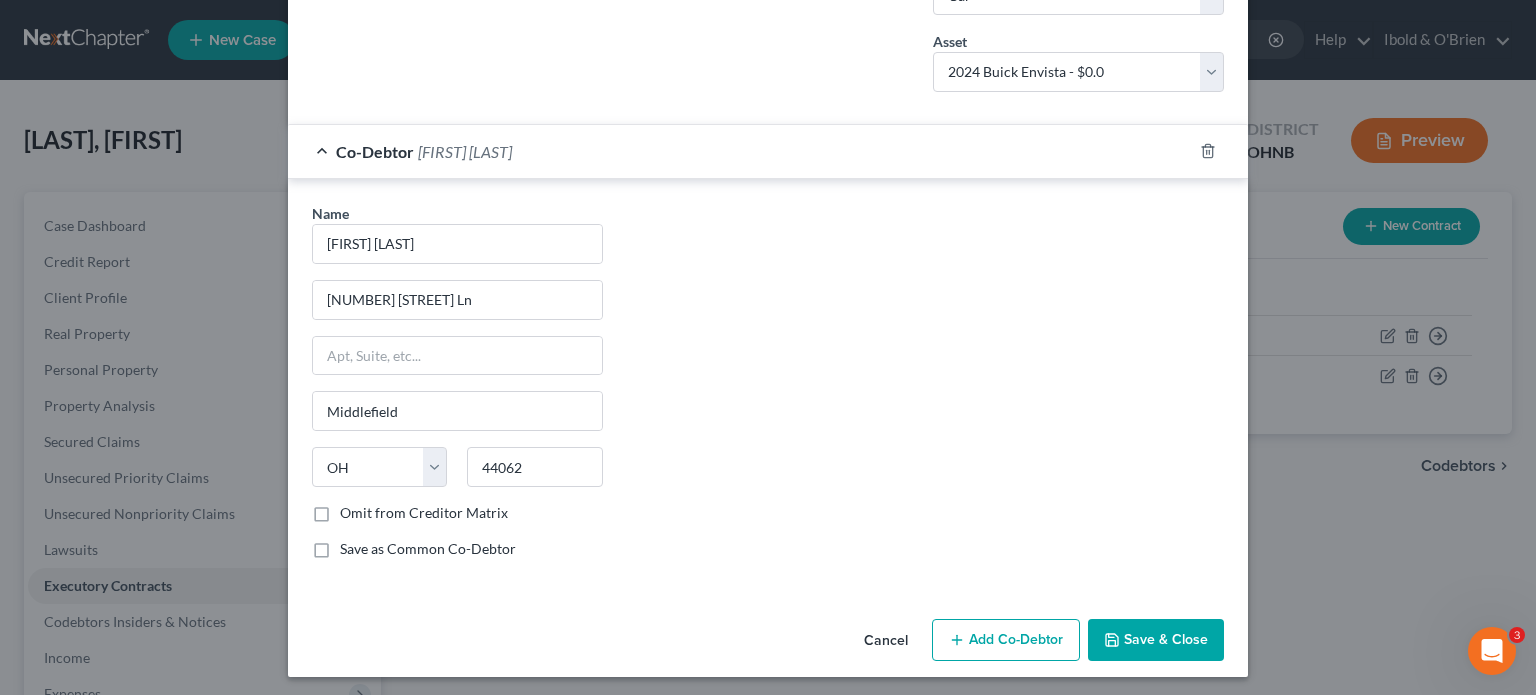 type on "Honda Financial Services" 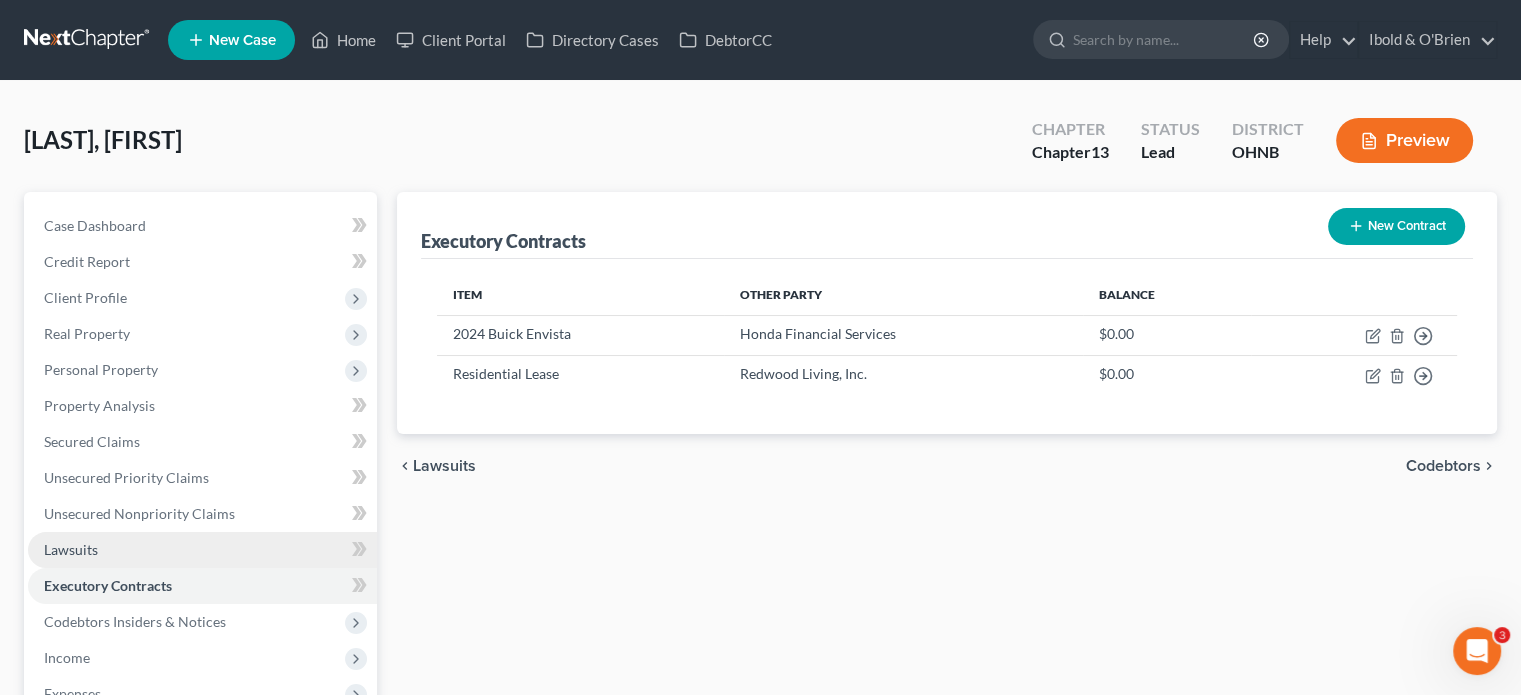 click on "Lawsuits" at bounding box center [202, 550] 